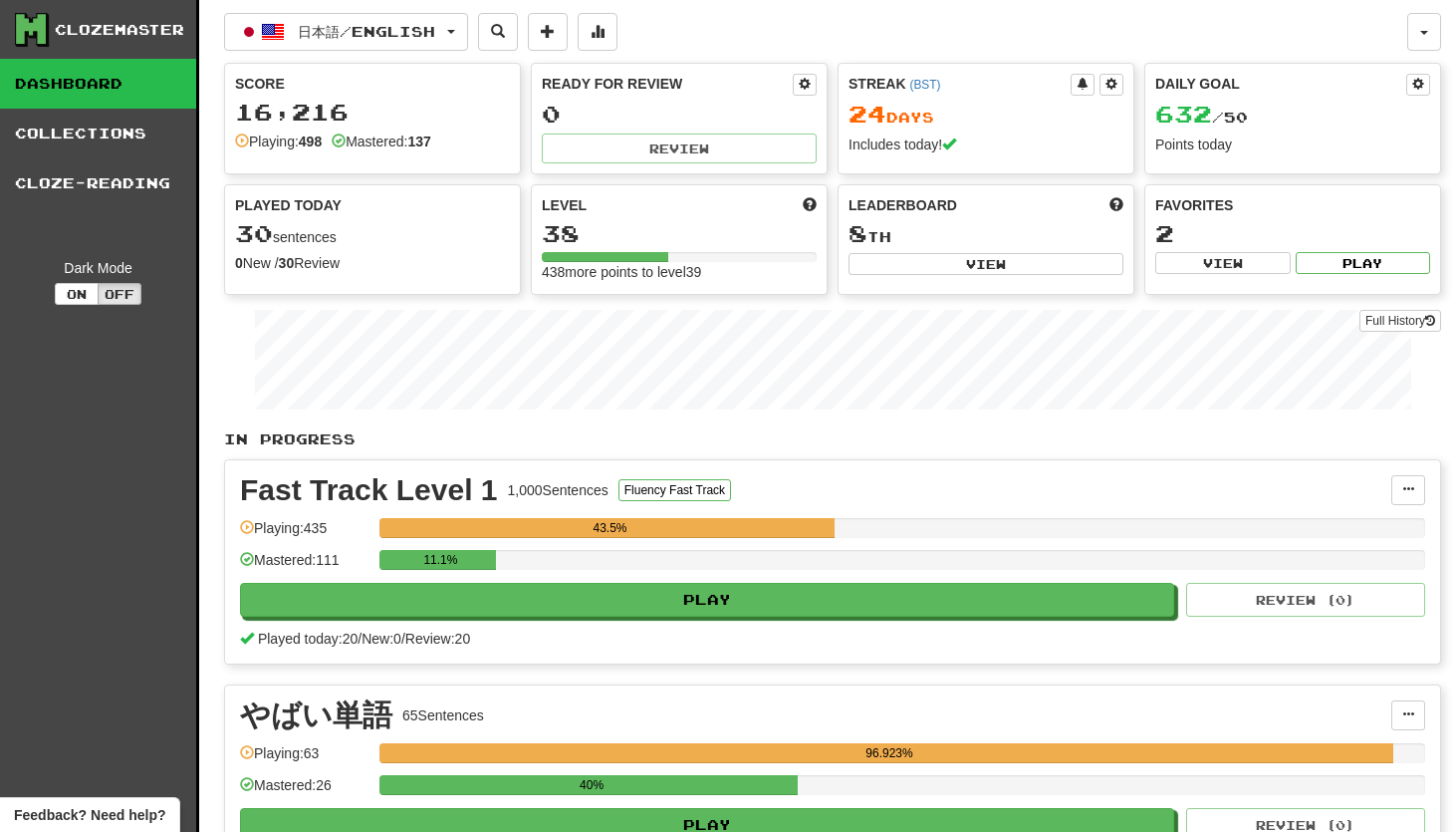 scroll, scrollTop: 0, scrollLeft: 0, axis: both 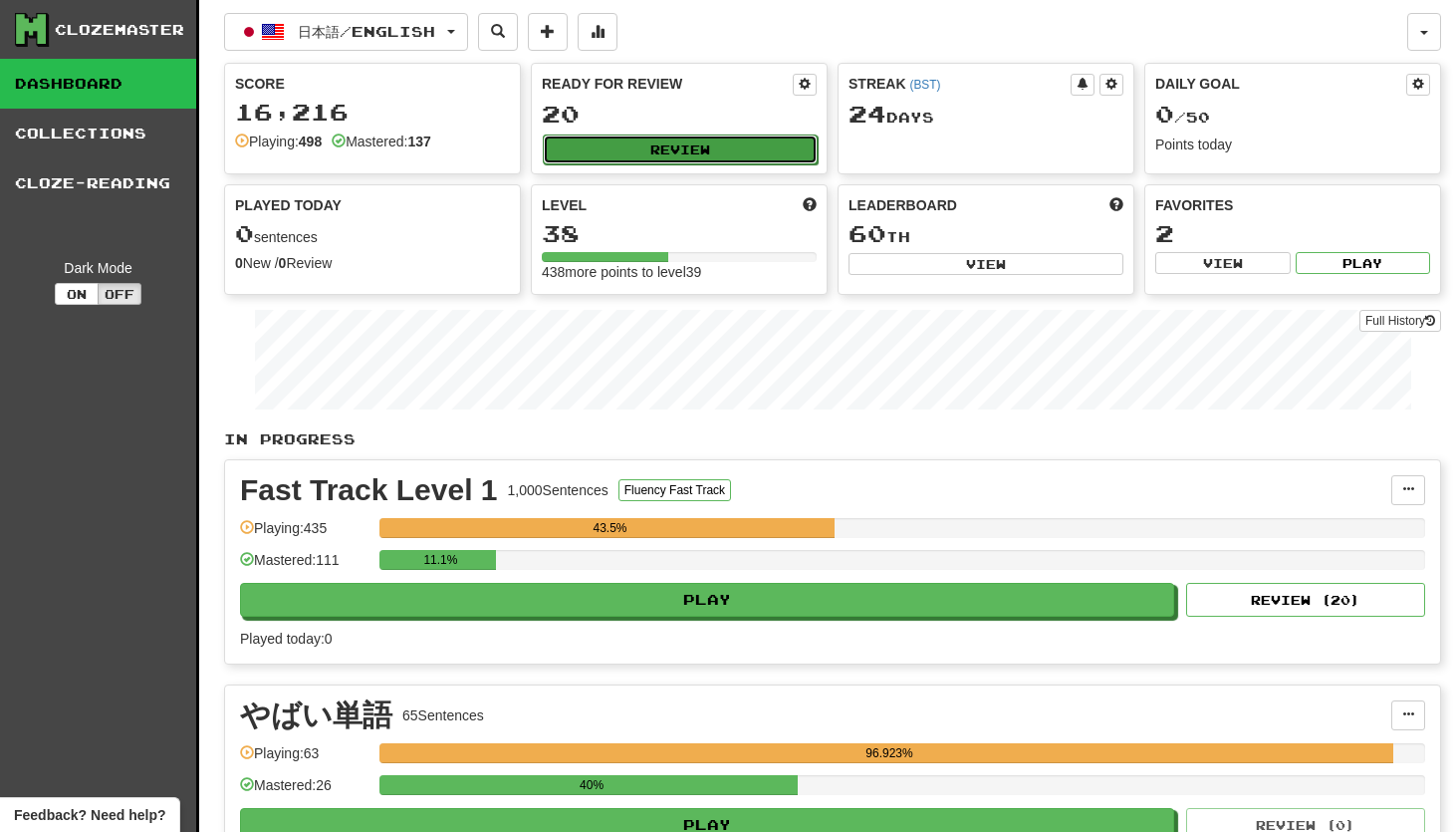 click on "Review" at bounding box center (680, 149) 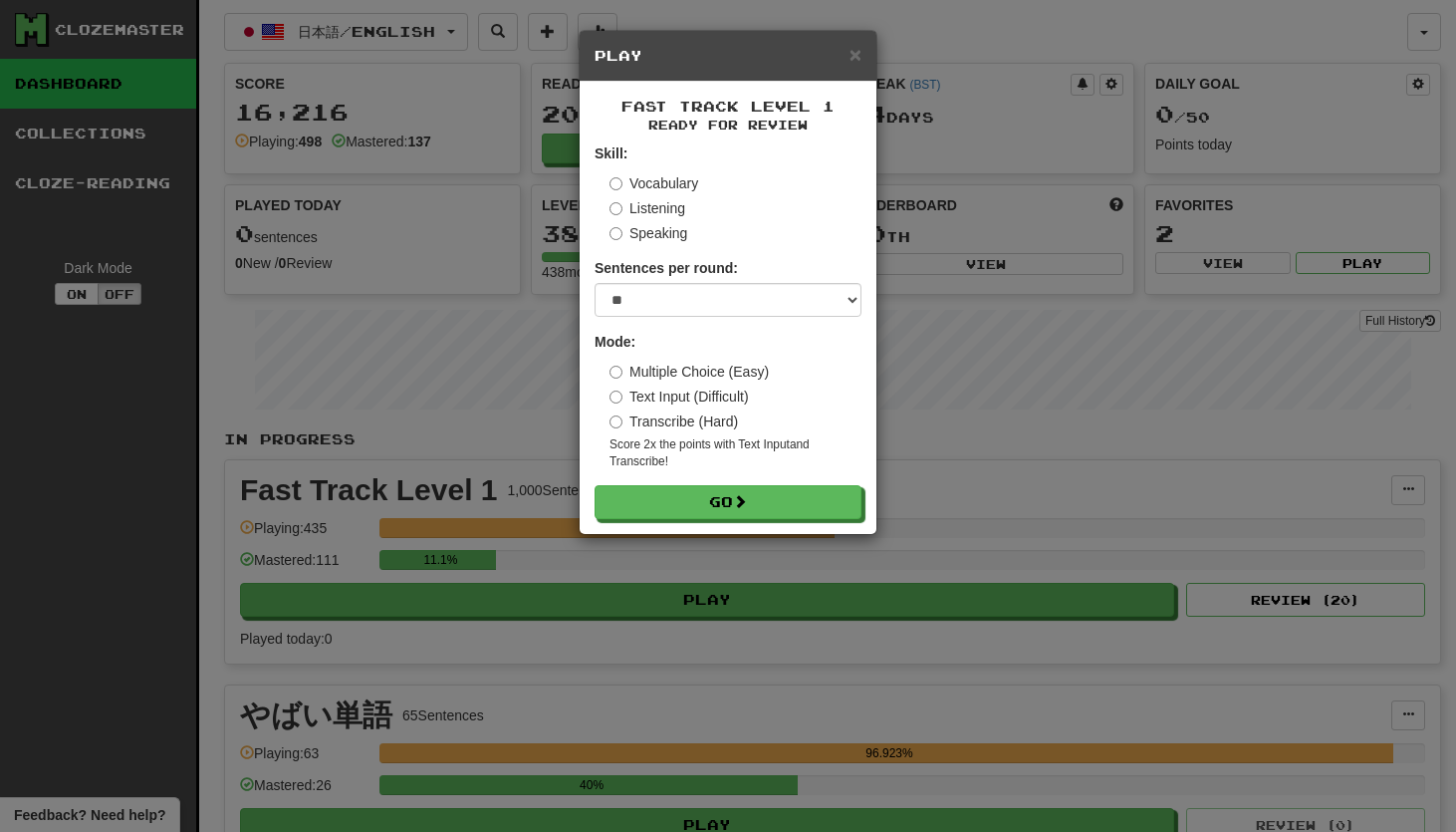 click on "Transcribe (Hard)" at bounding box center (673, 421) 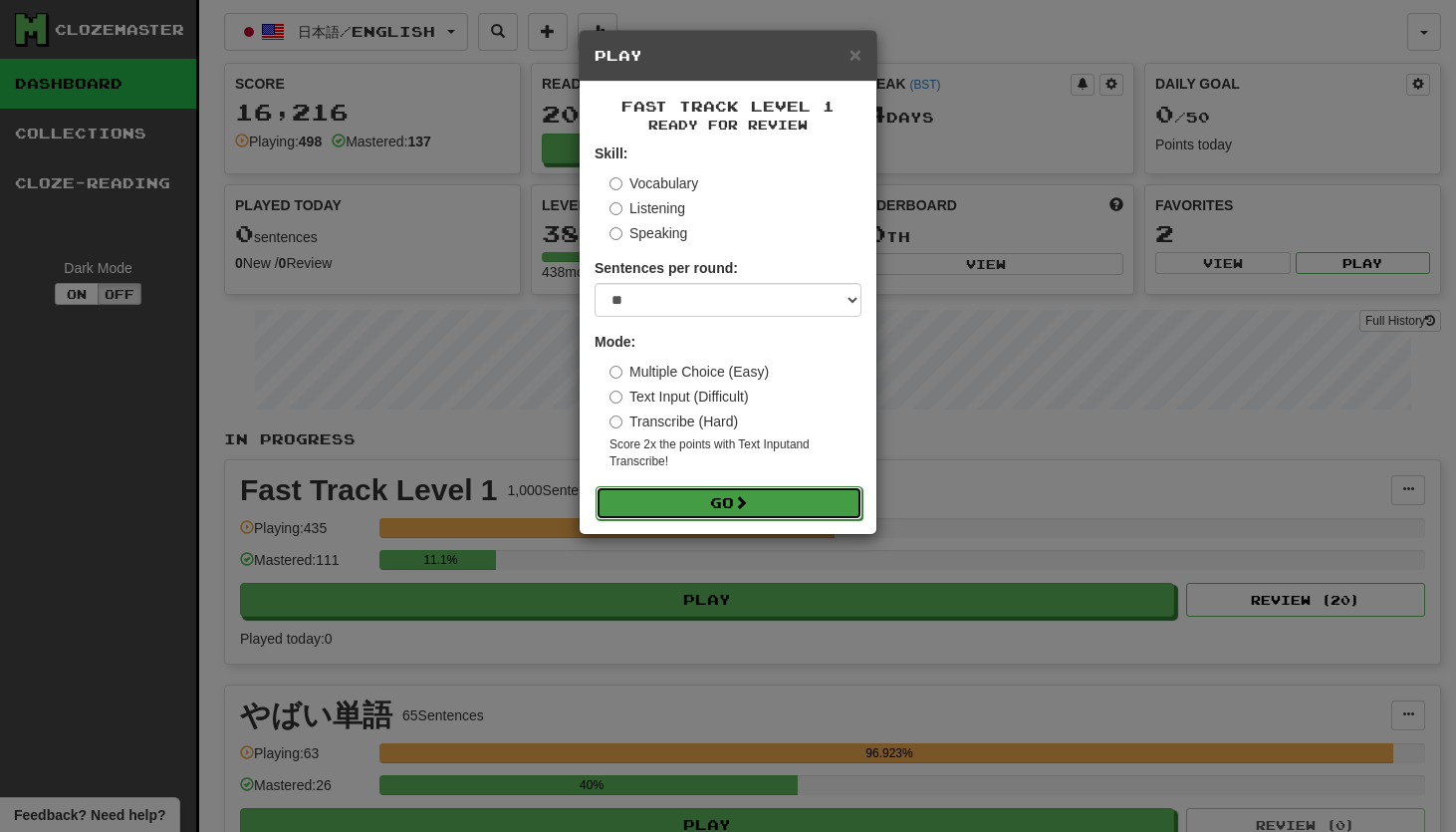 click on "Go" at bounding box center [729, 503] 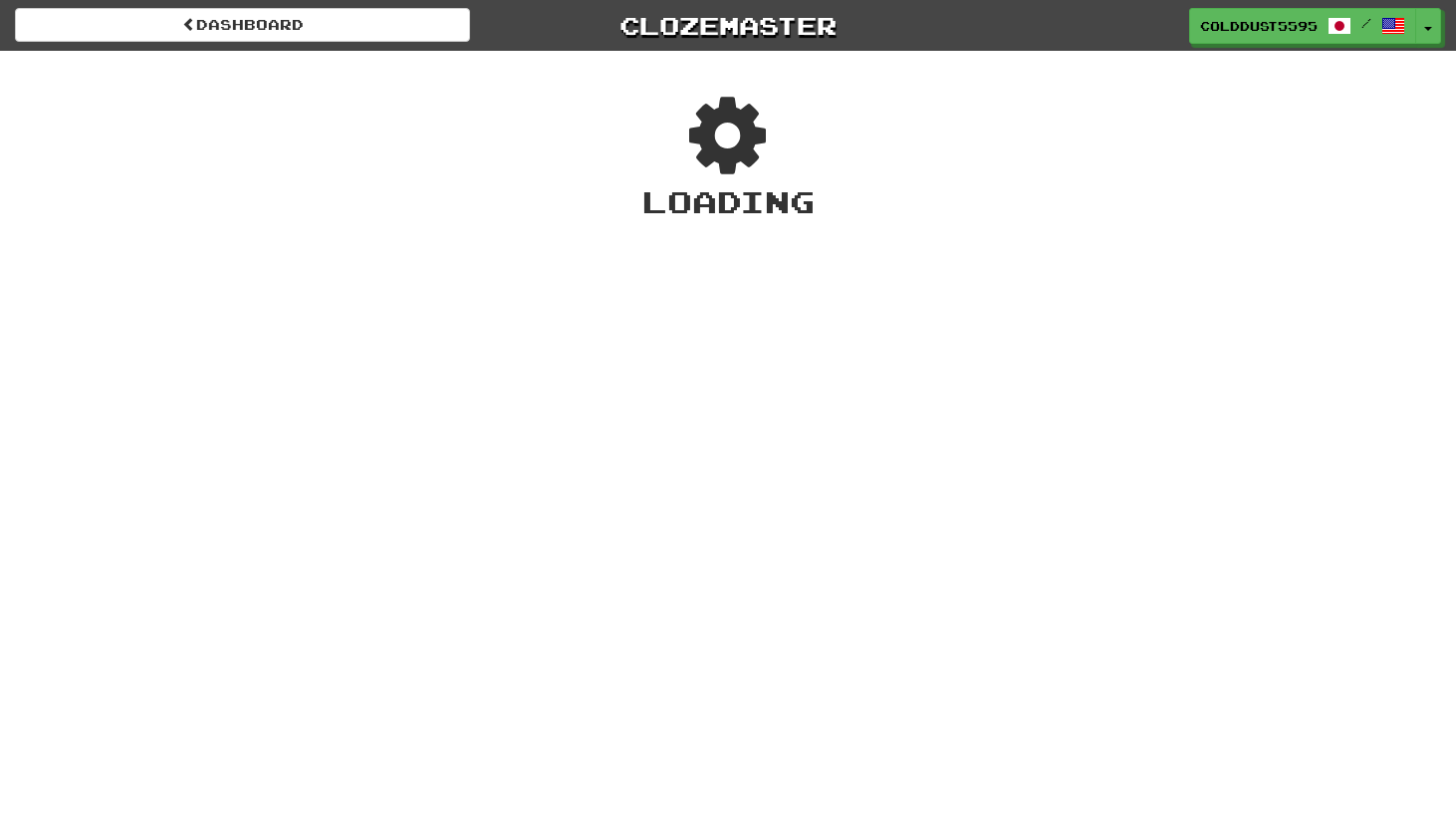 scroll, scrollTop: 0, scrollLeft: 0, axis: both 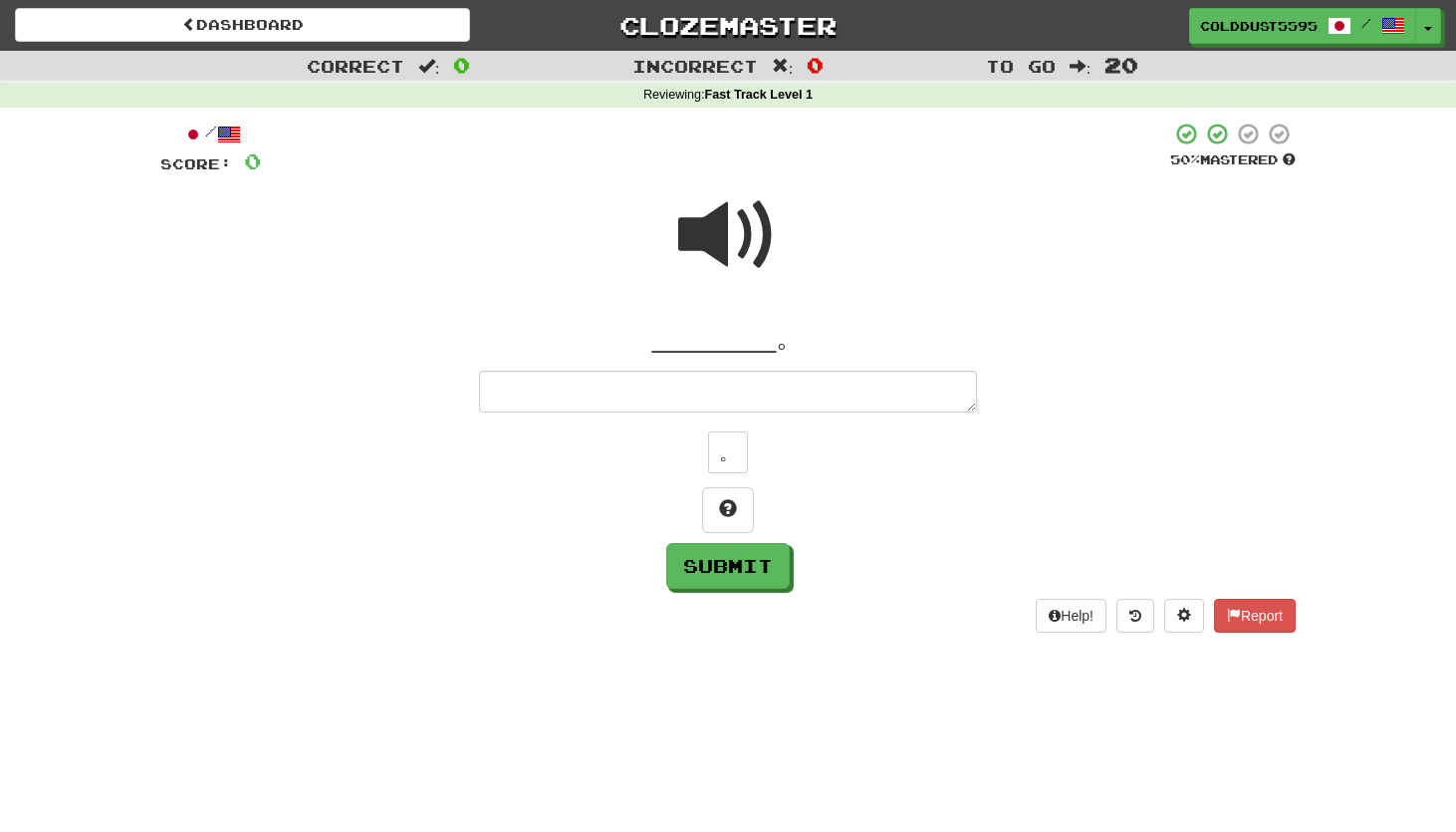 type on "*" 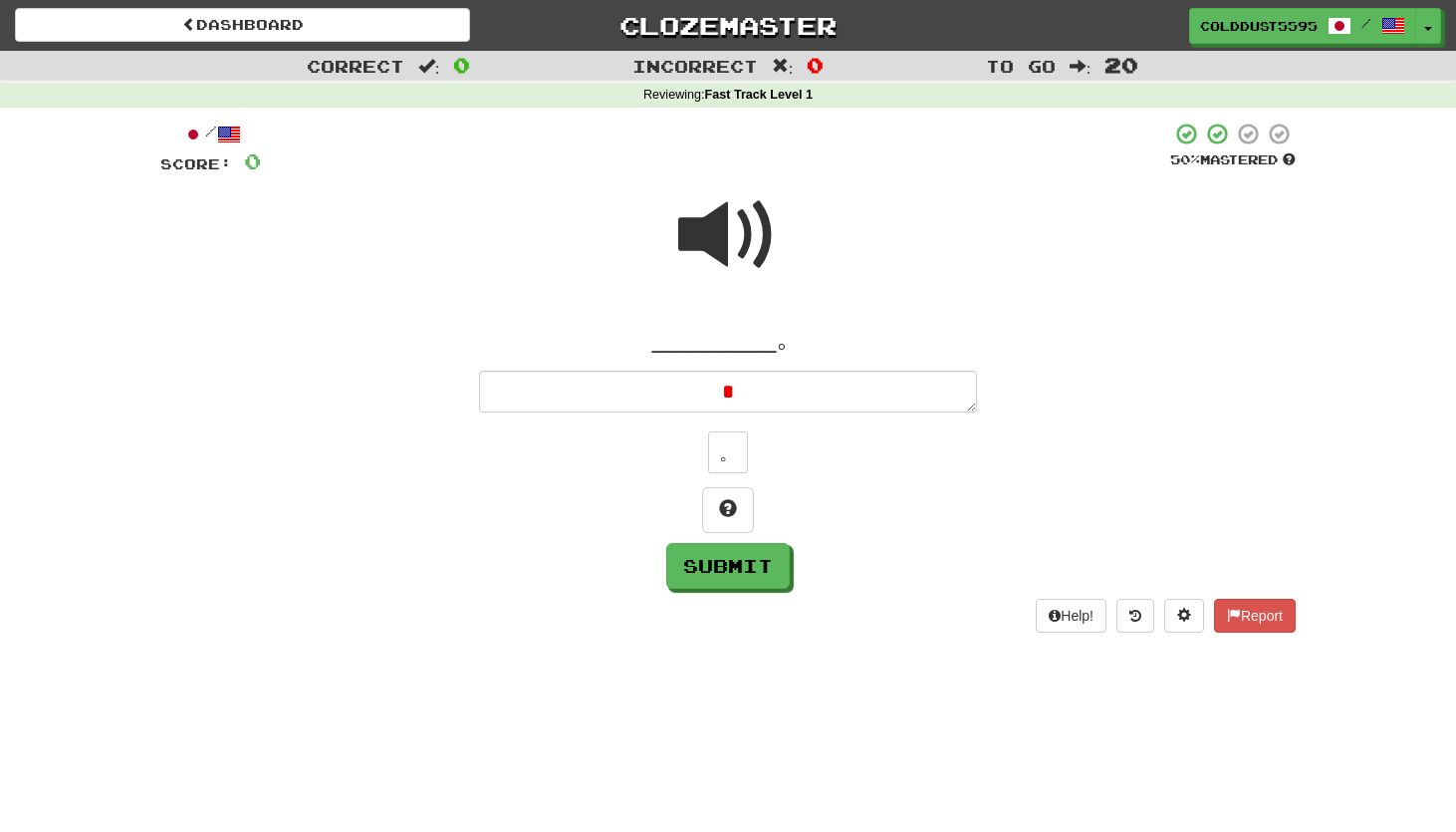 type on "*" 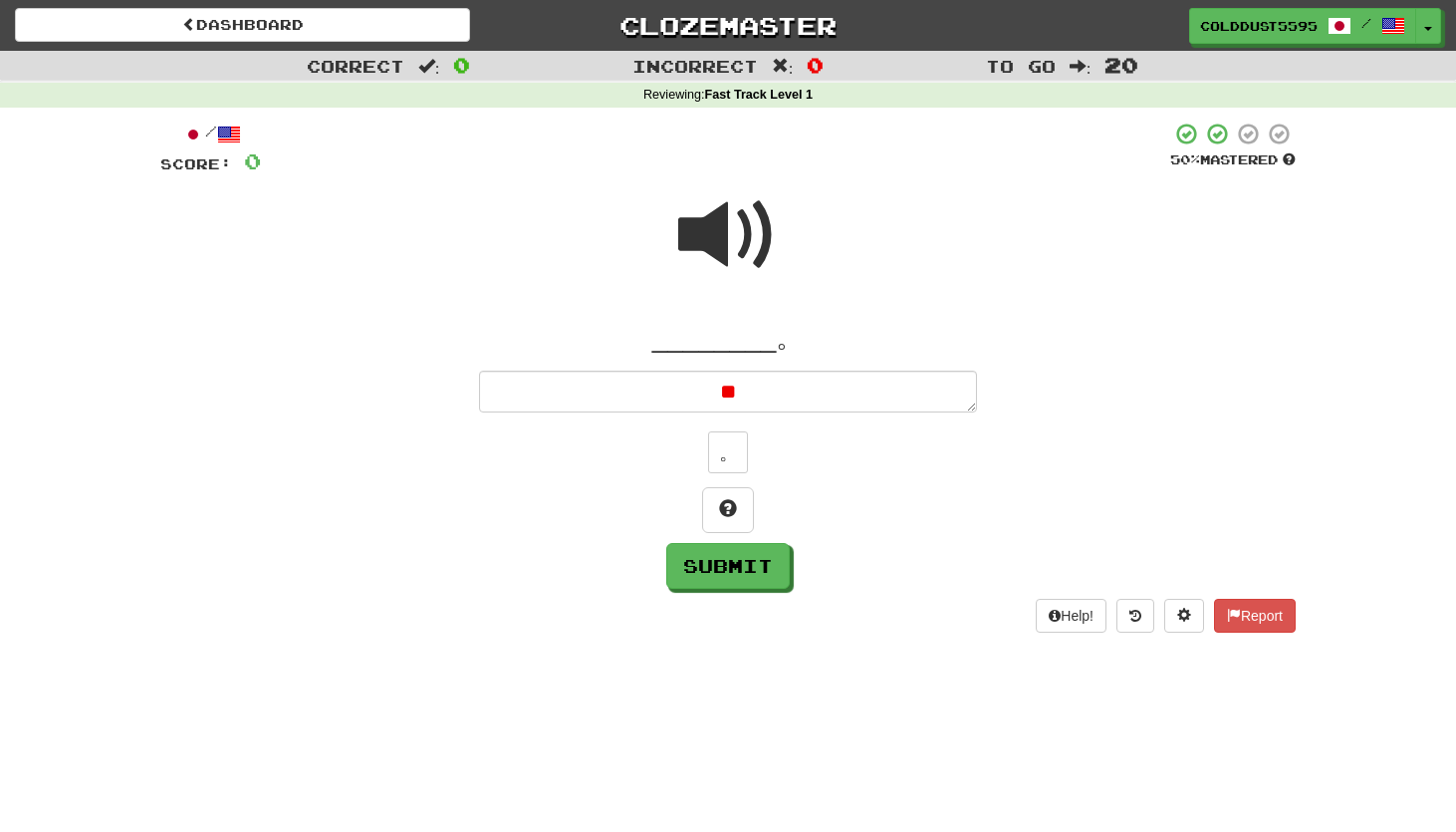 type on "*" 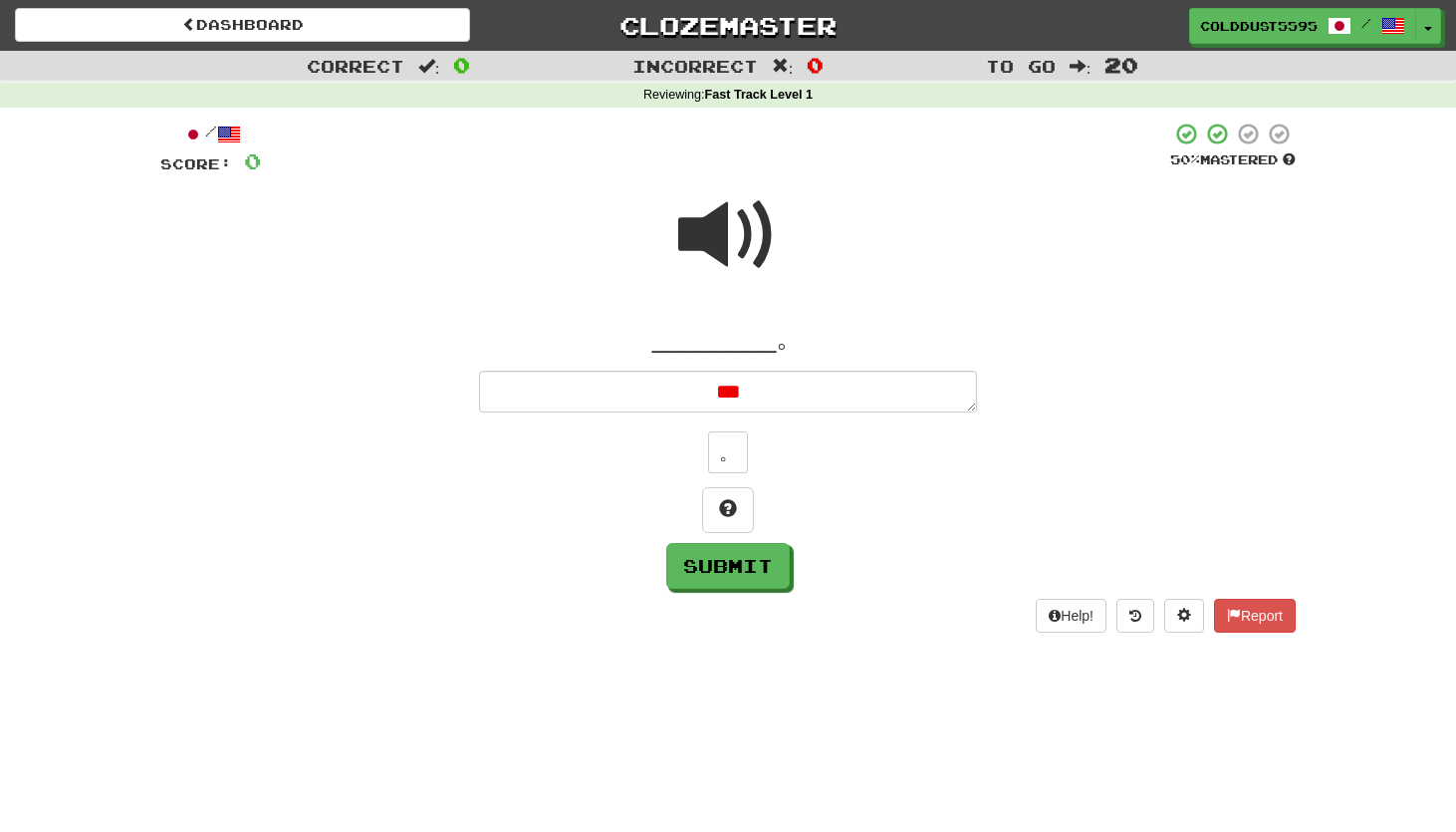 type on "*" 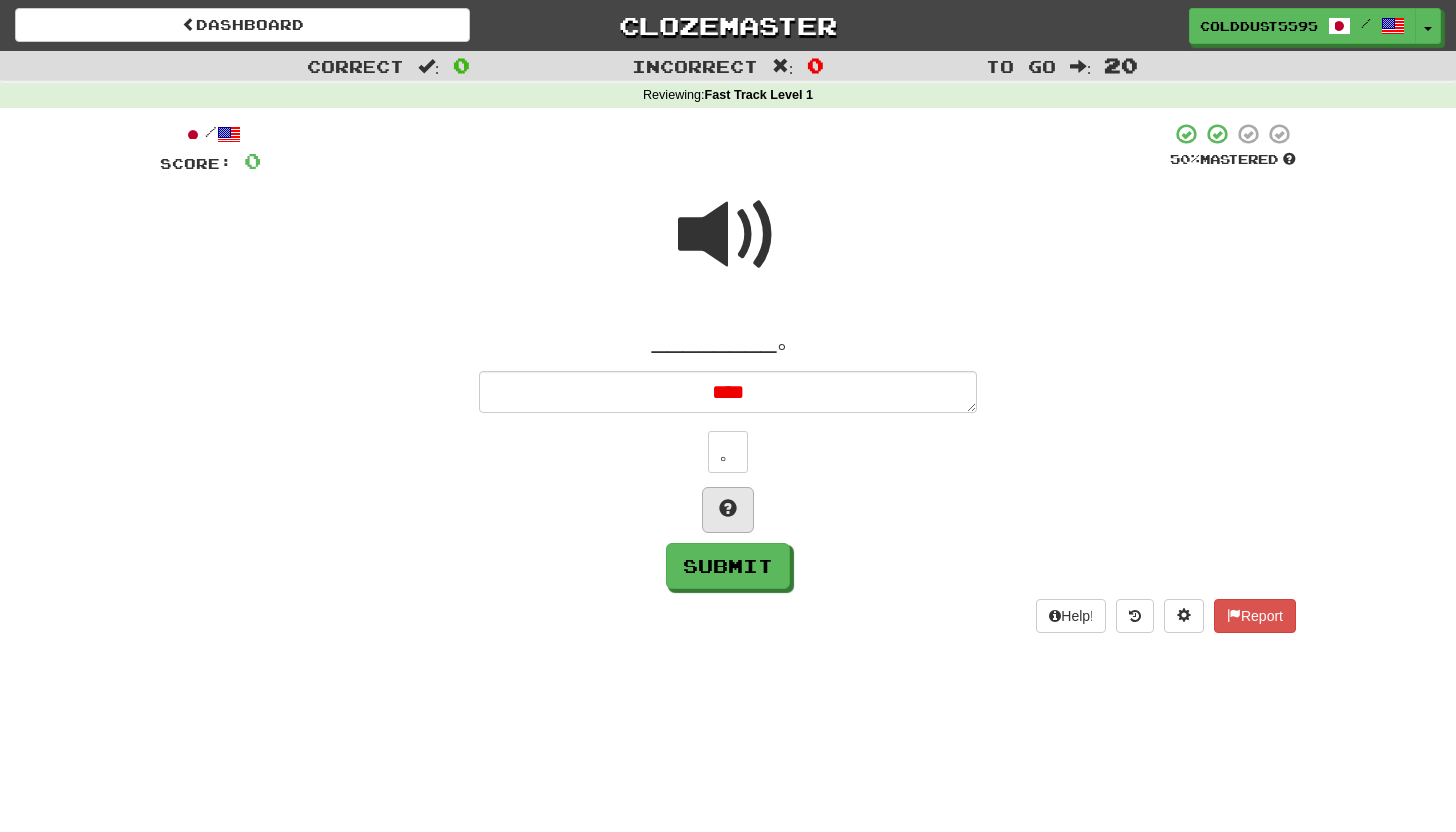 type on "*" 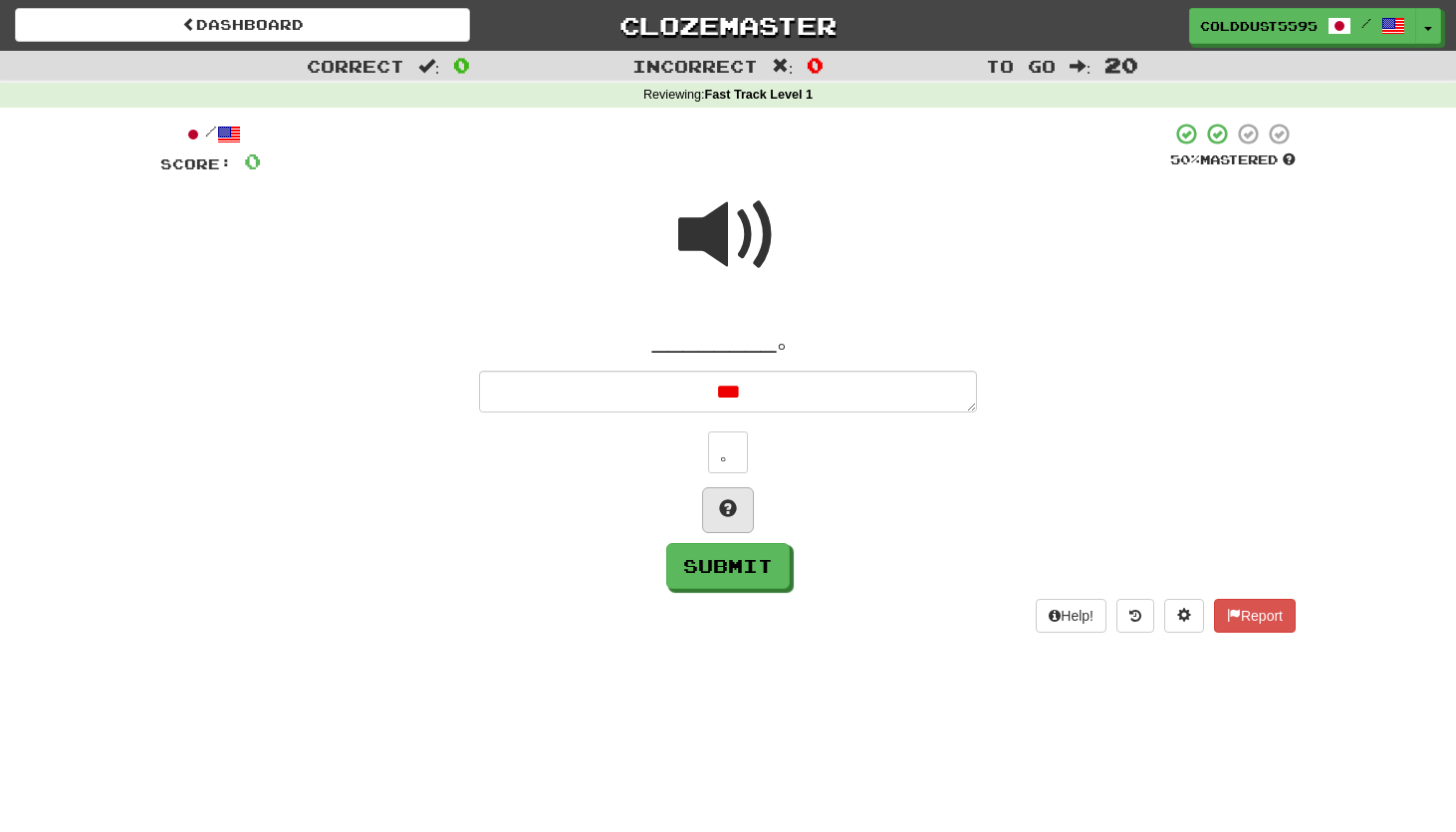 type on "*" 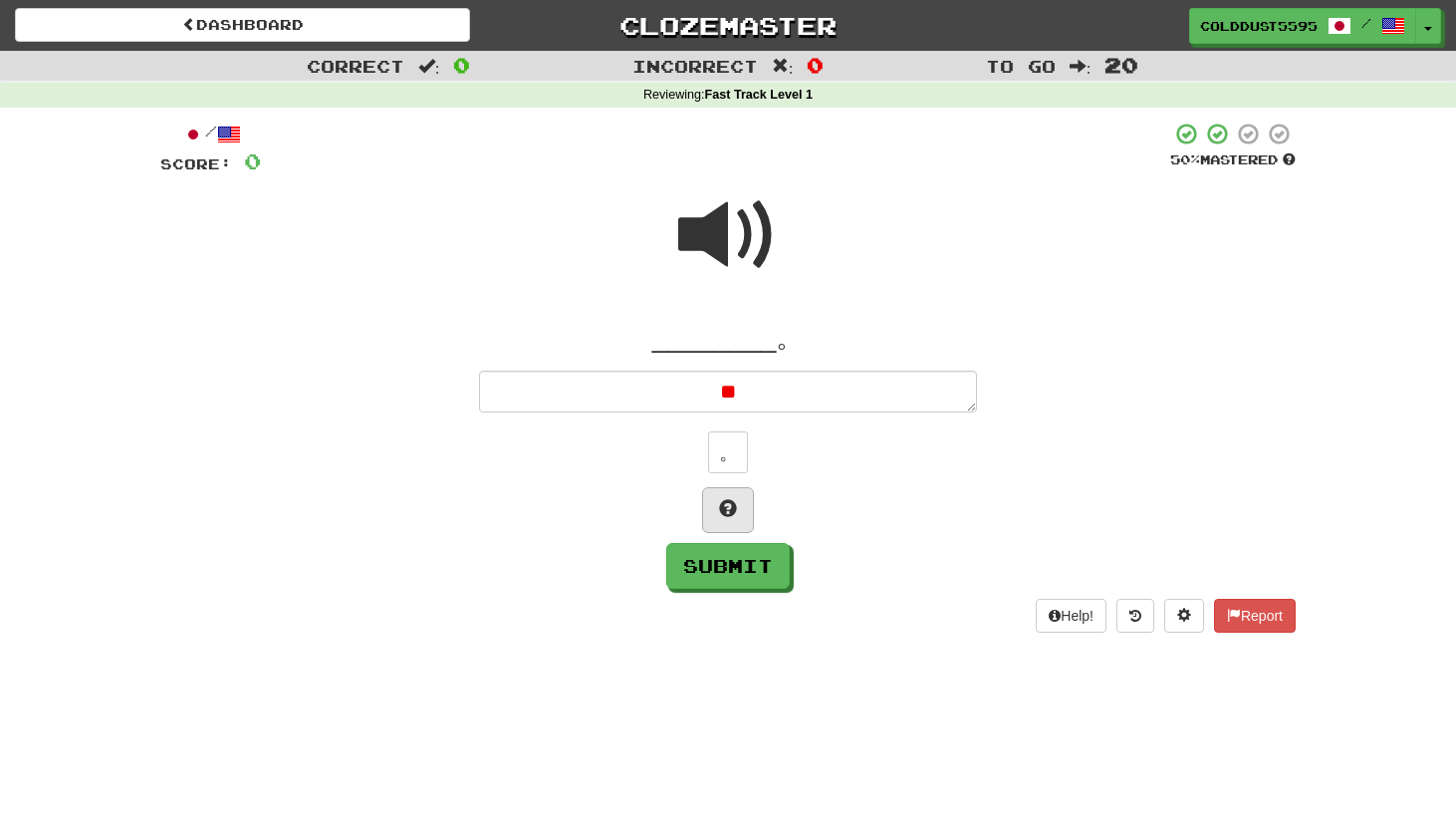 type on "*" 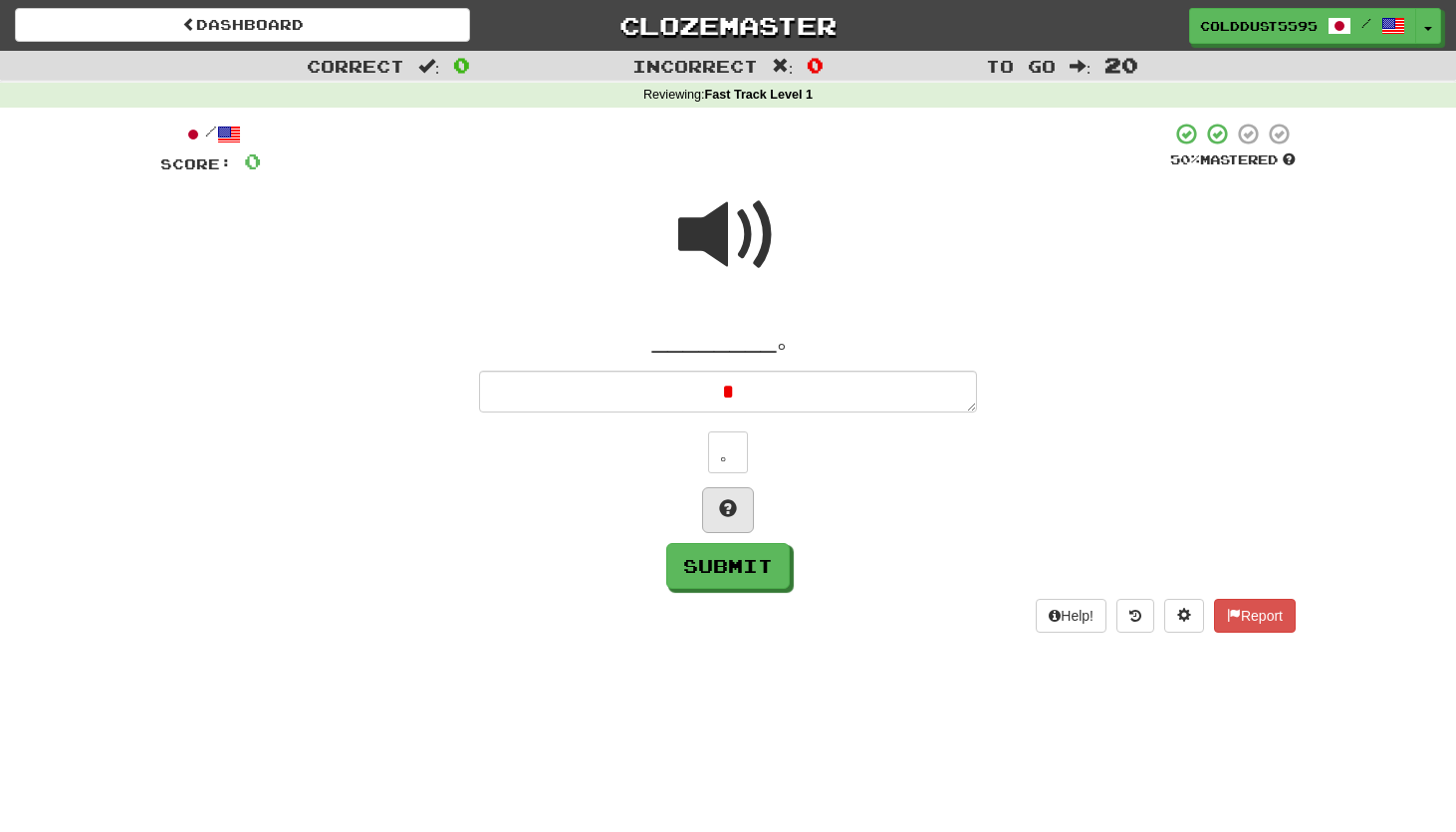 type on "*" 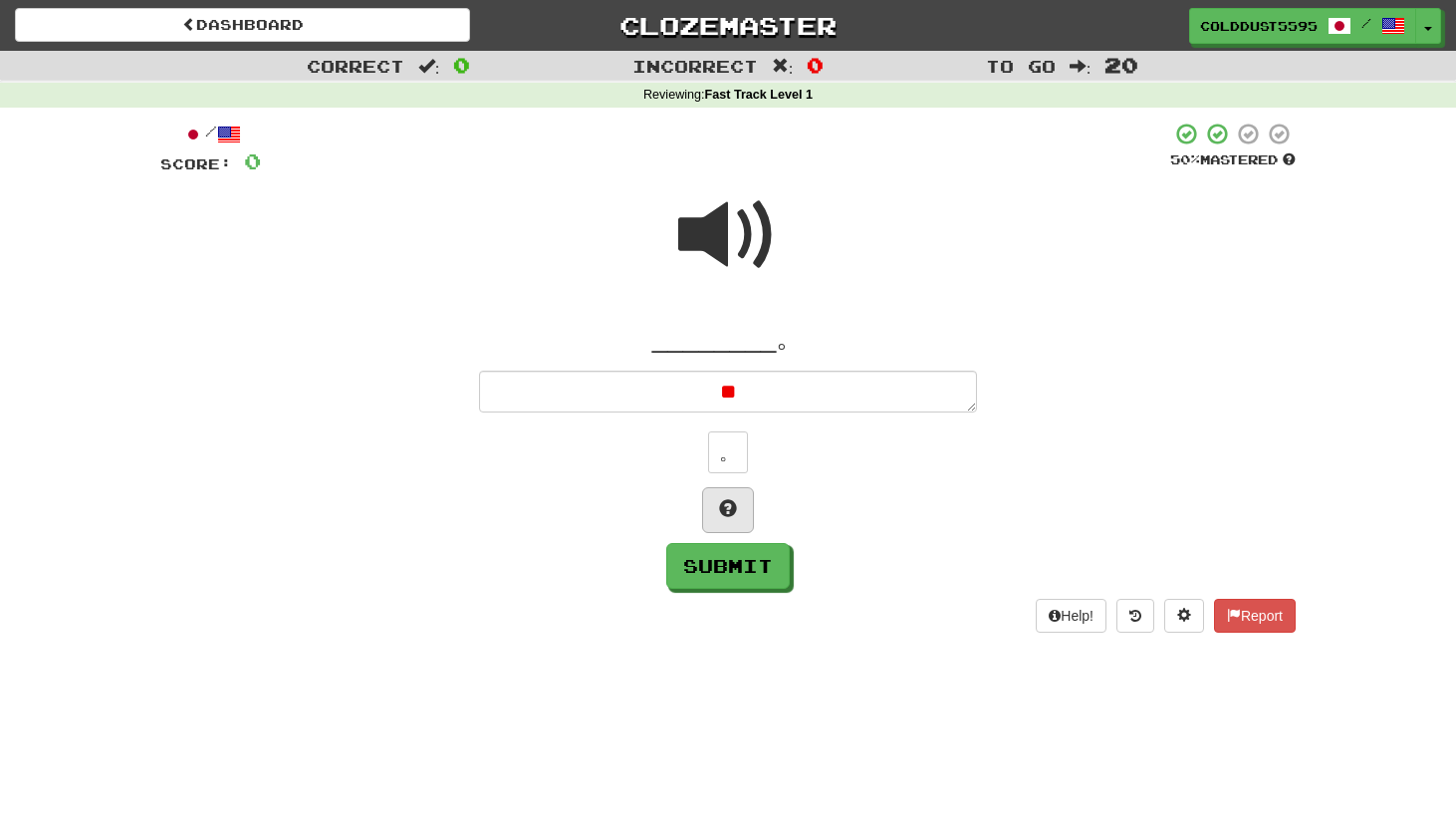 type on "*" 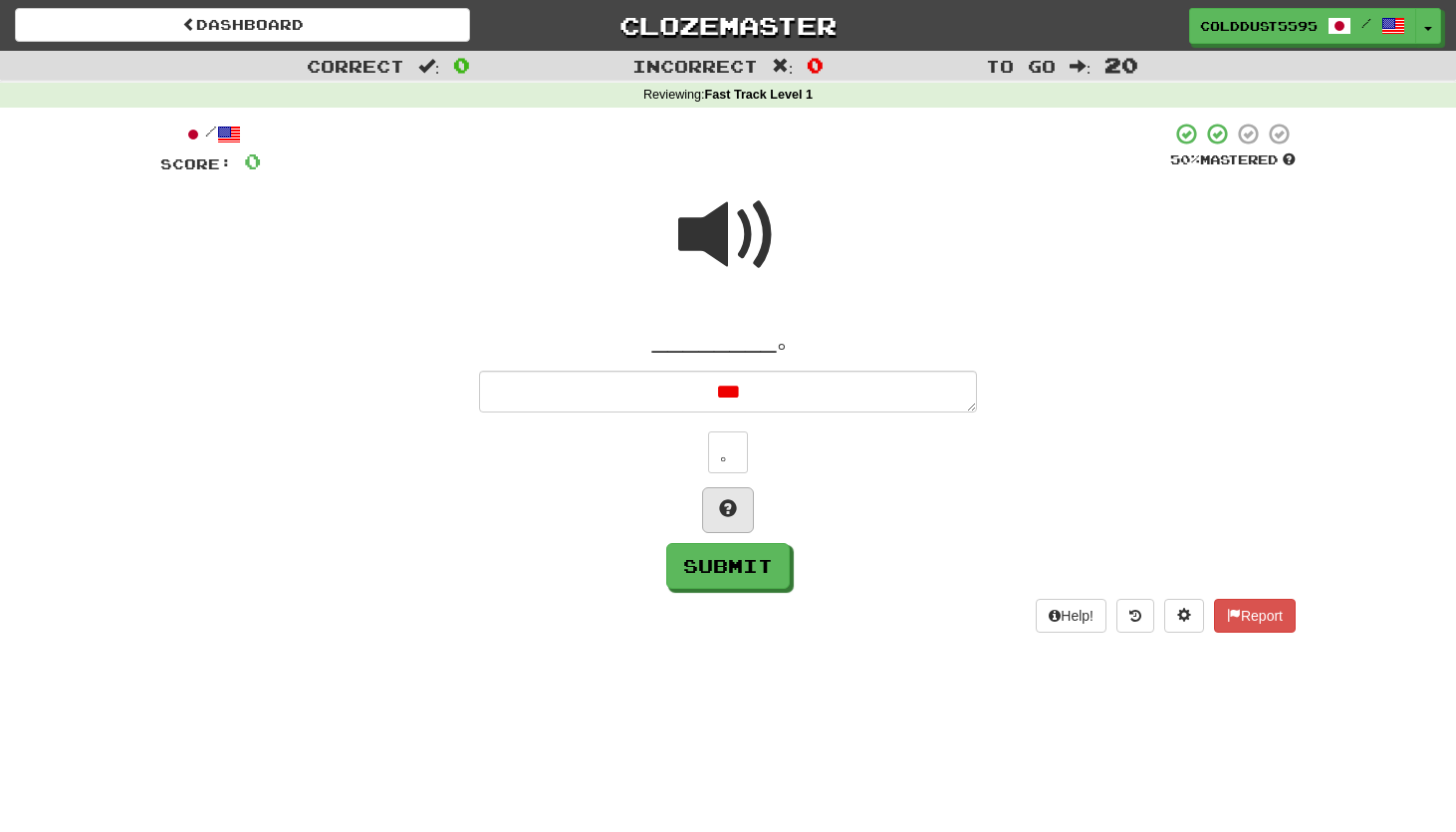 type on "*" 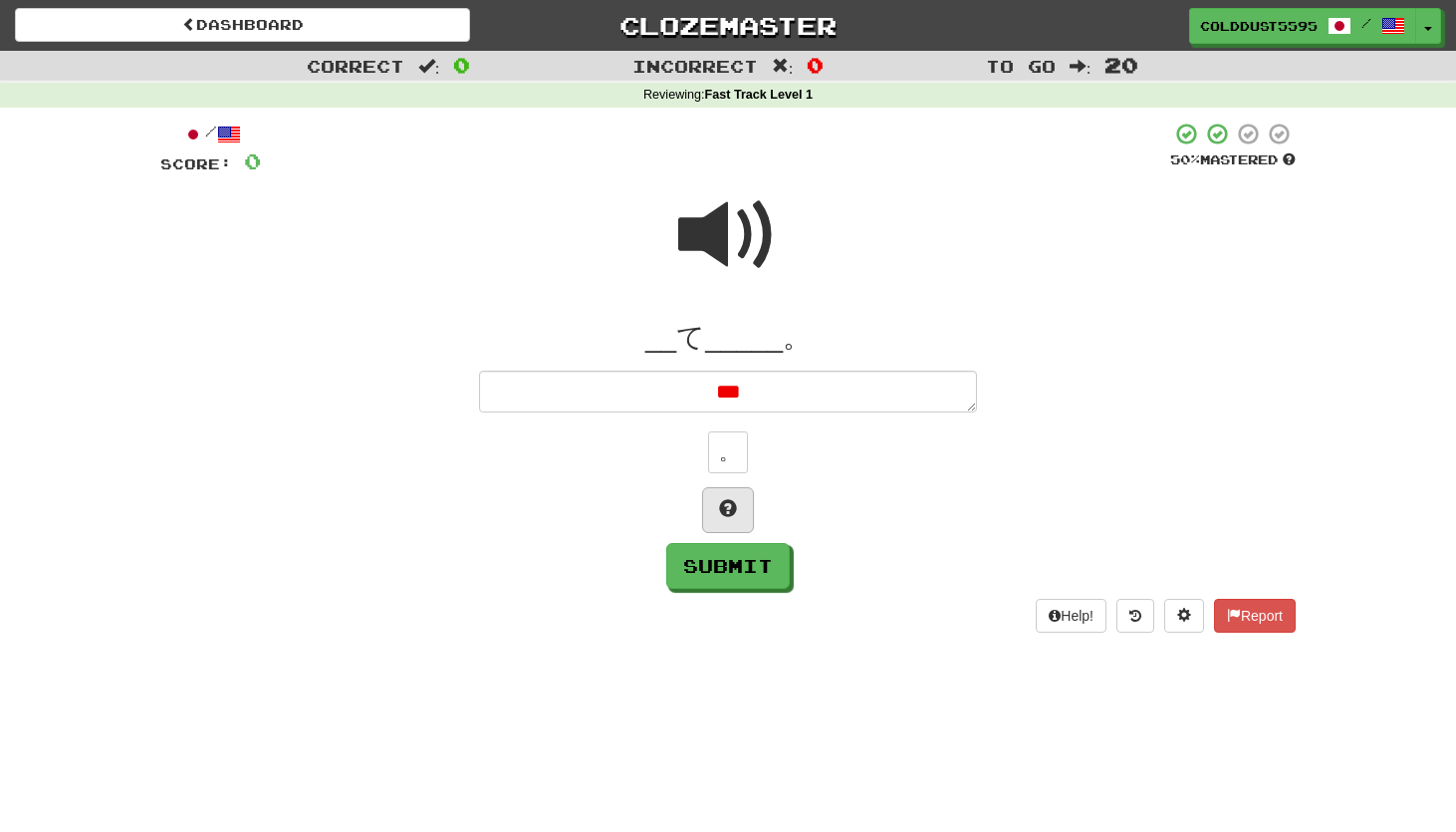 type on "****" 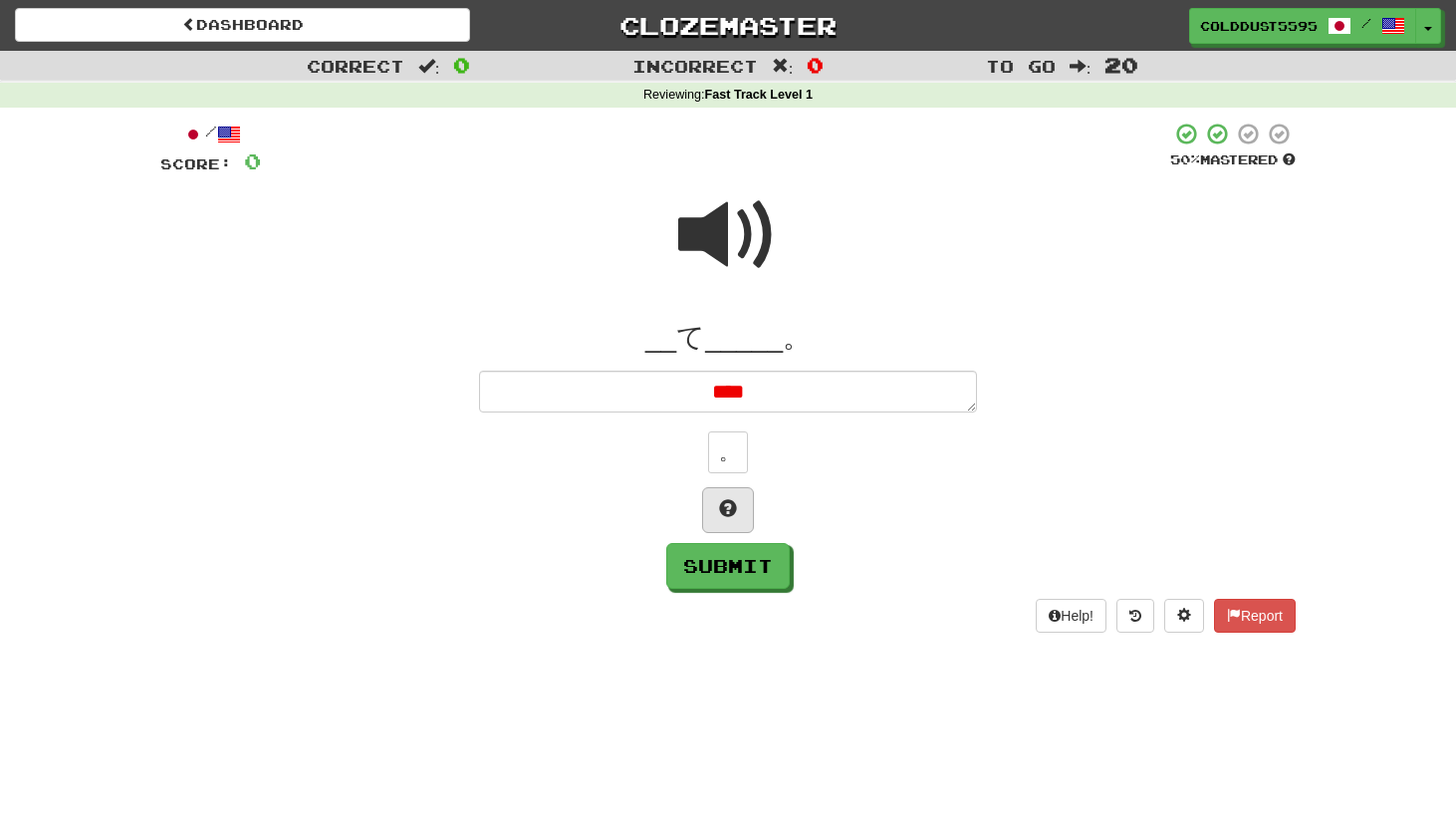 type on "*" 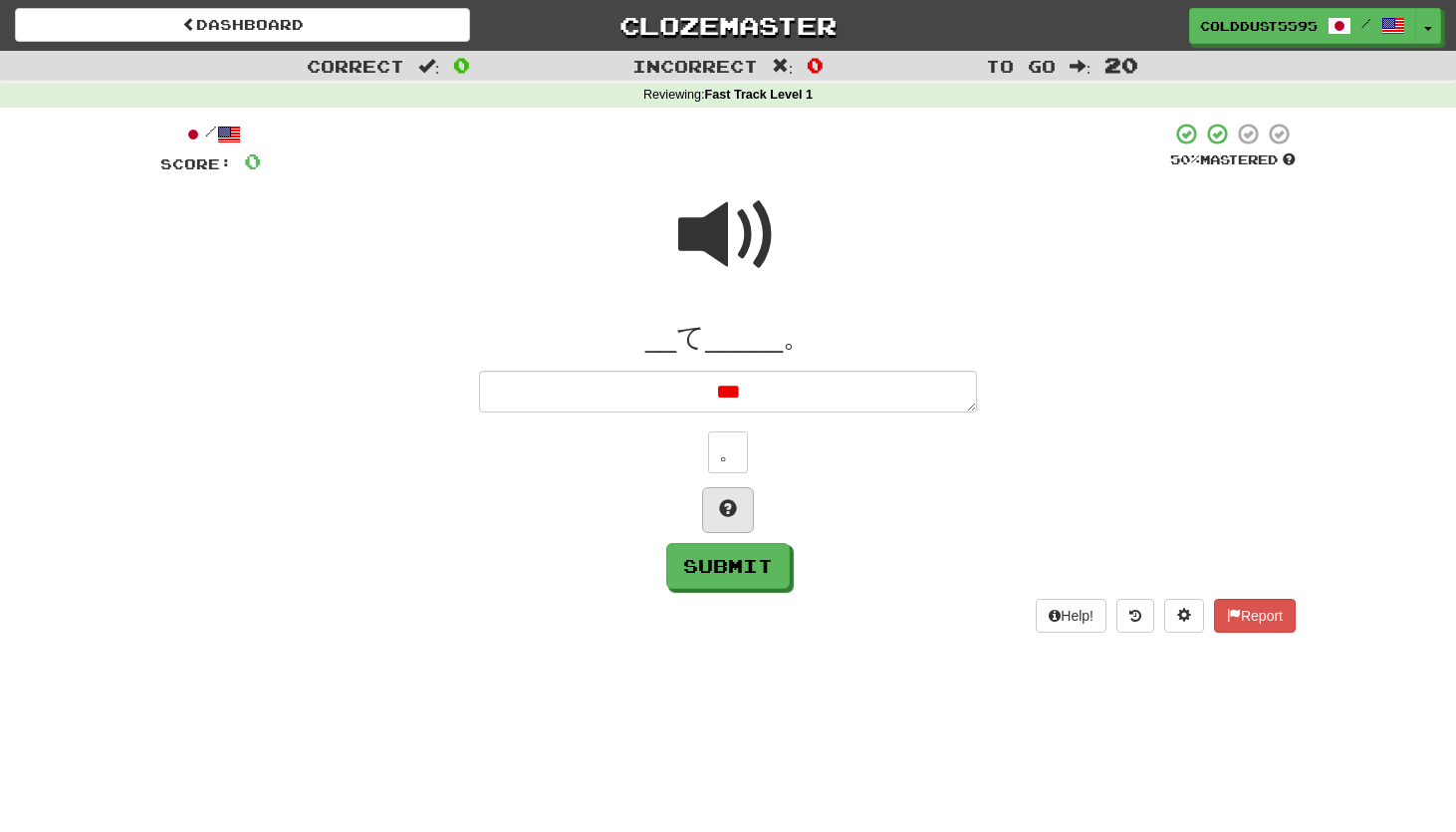 type on "*" 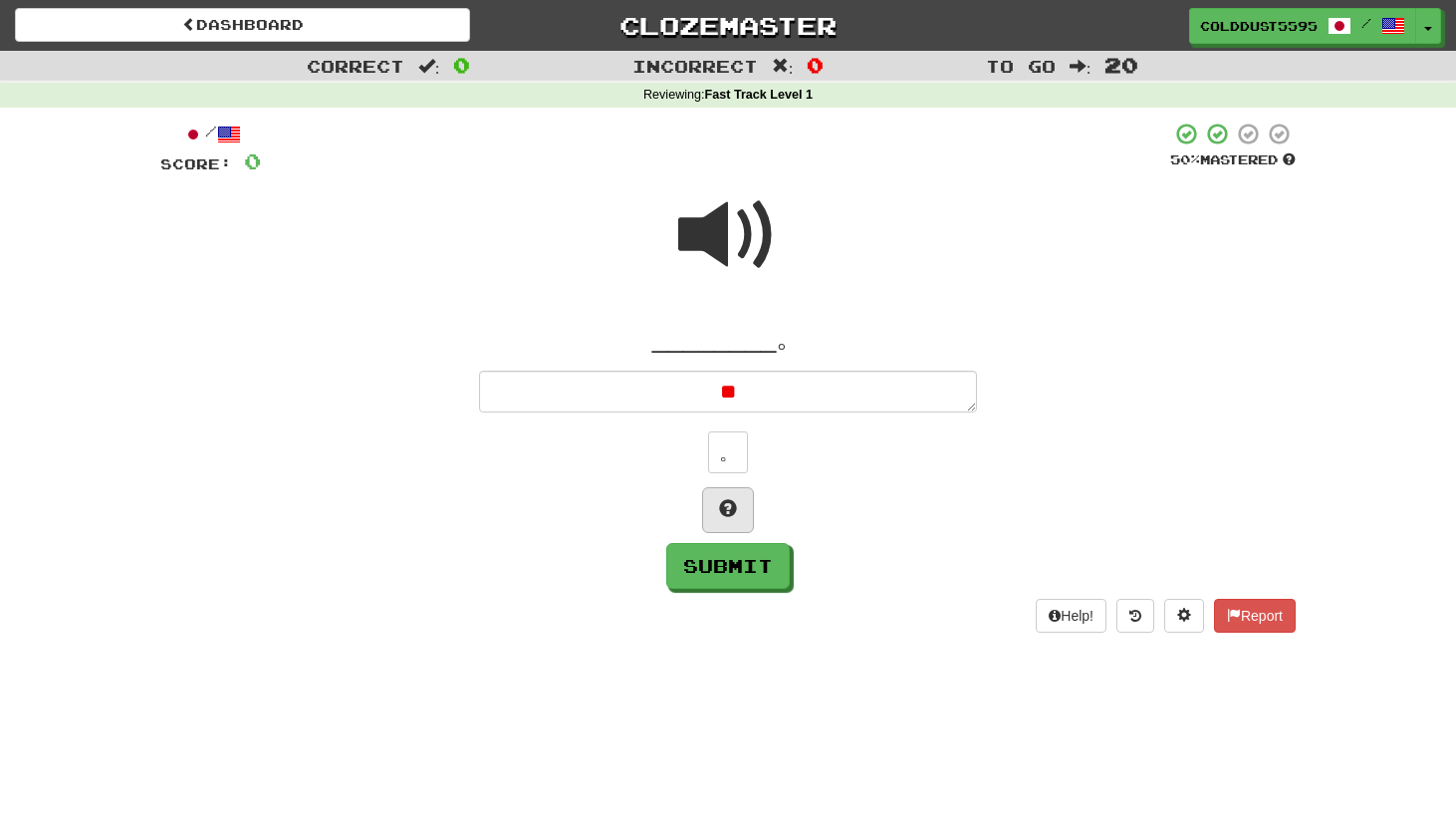 type on "*" 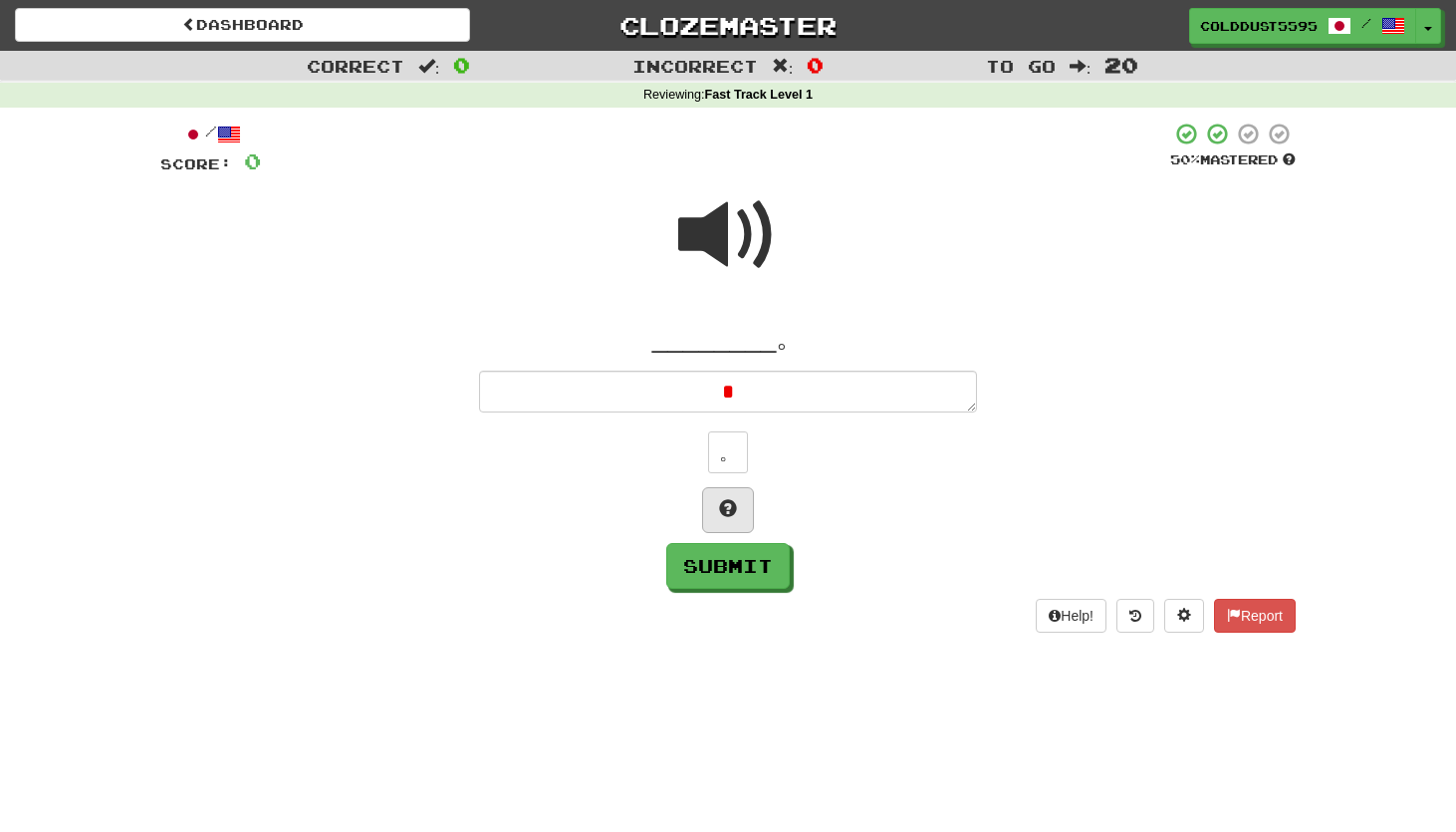 type on "*" 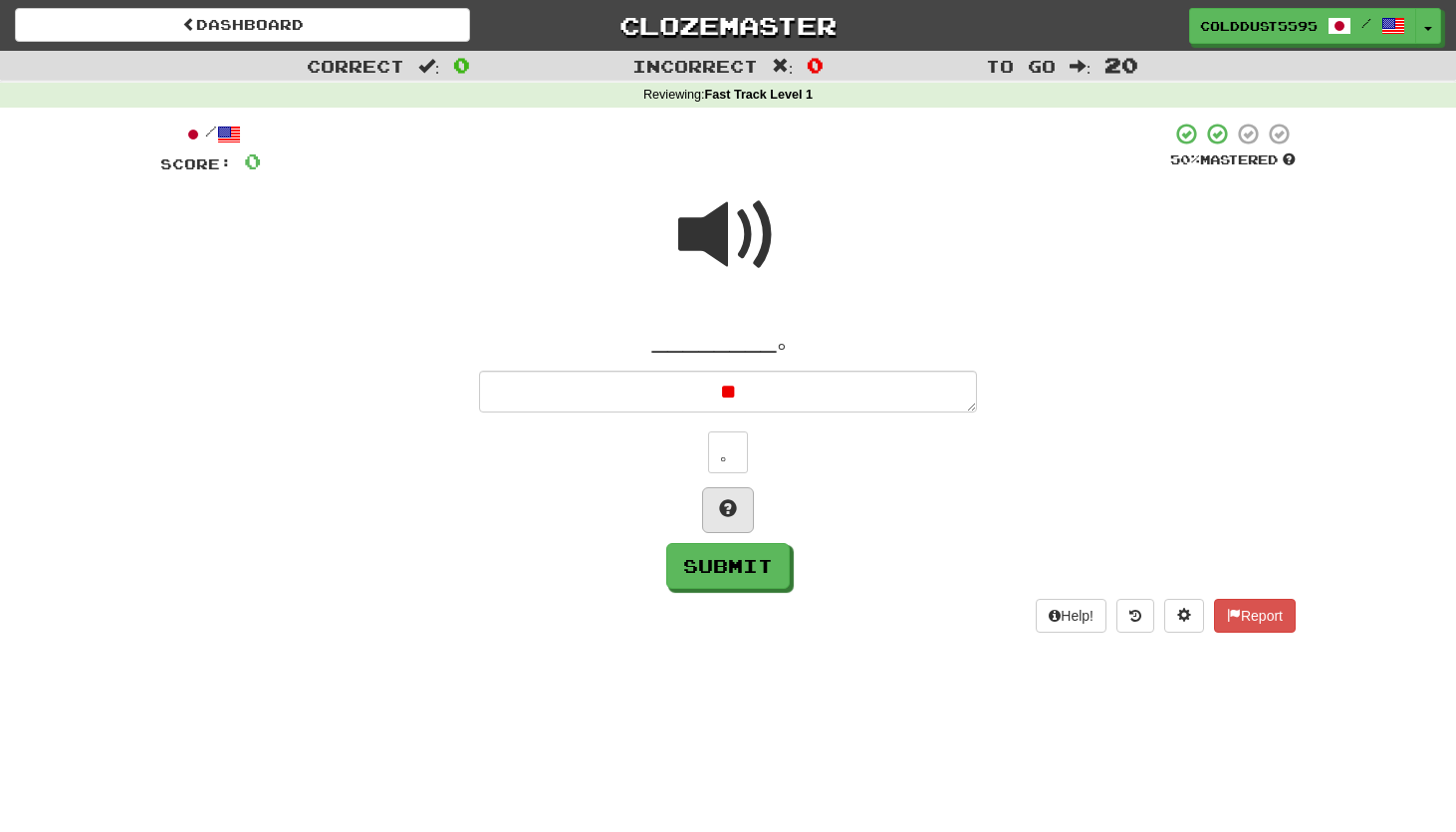 type on "*" 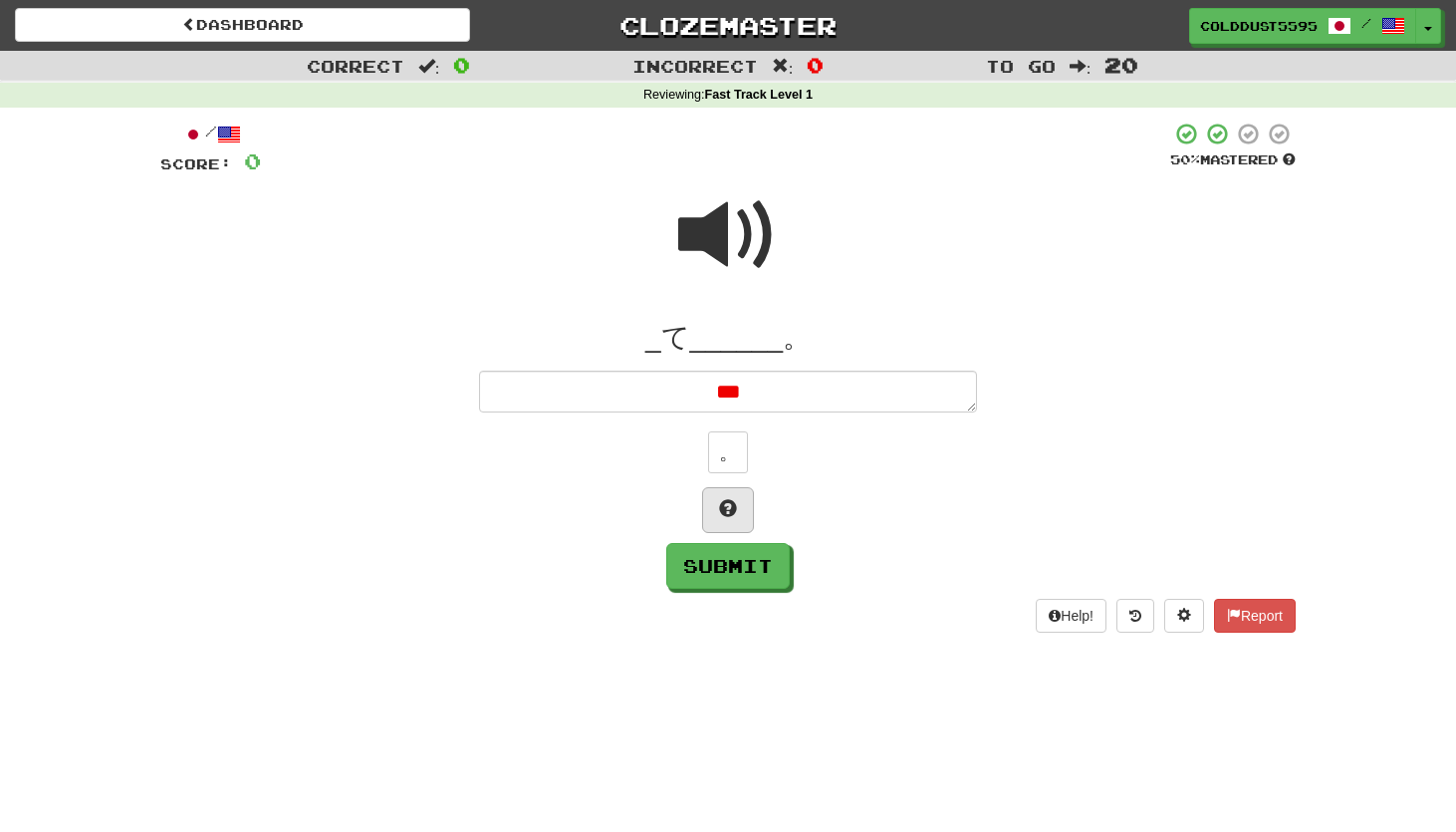 type on "*" 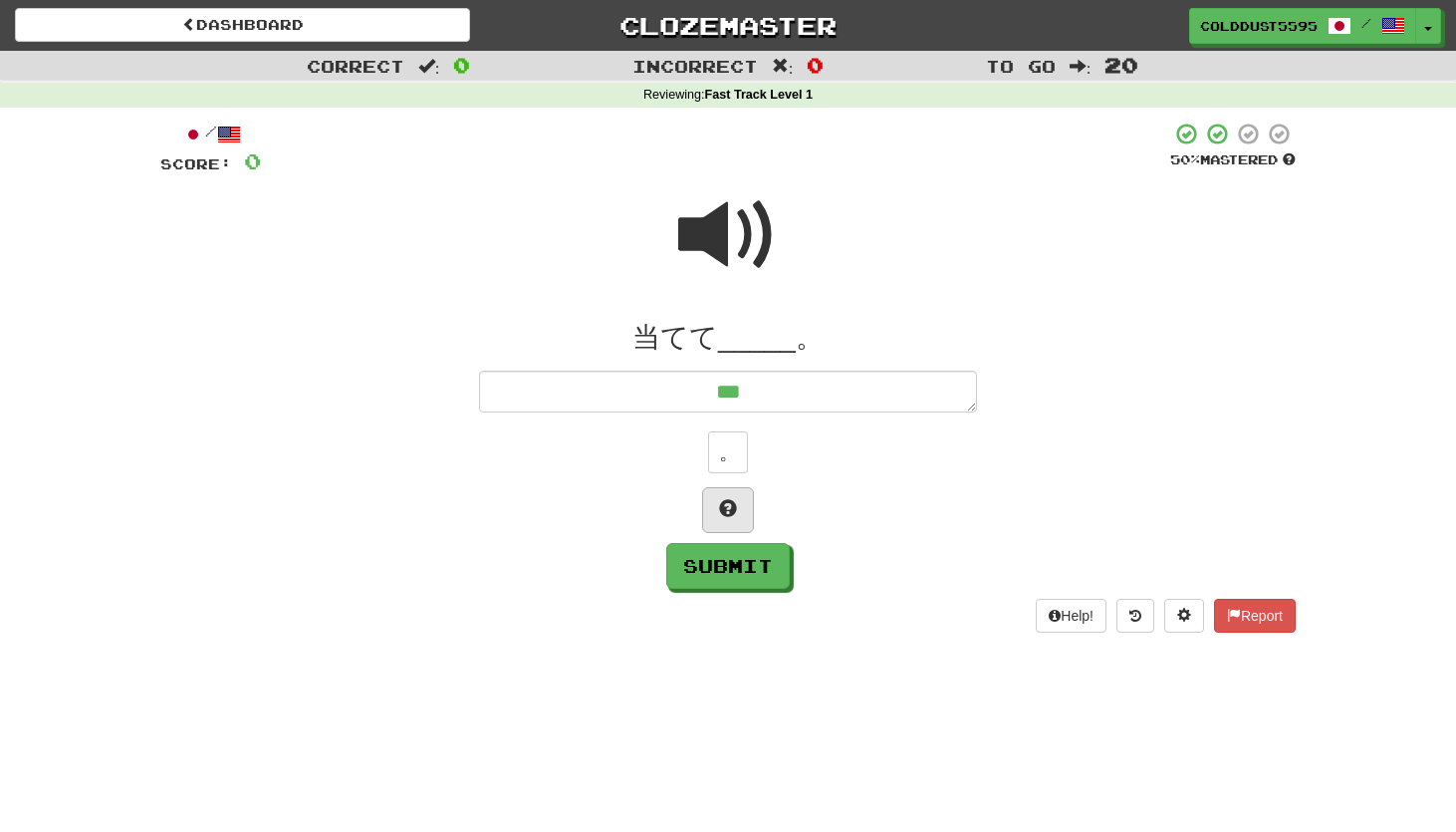 type on "*" 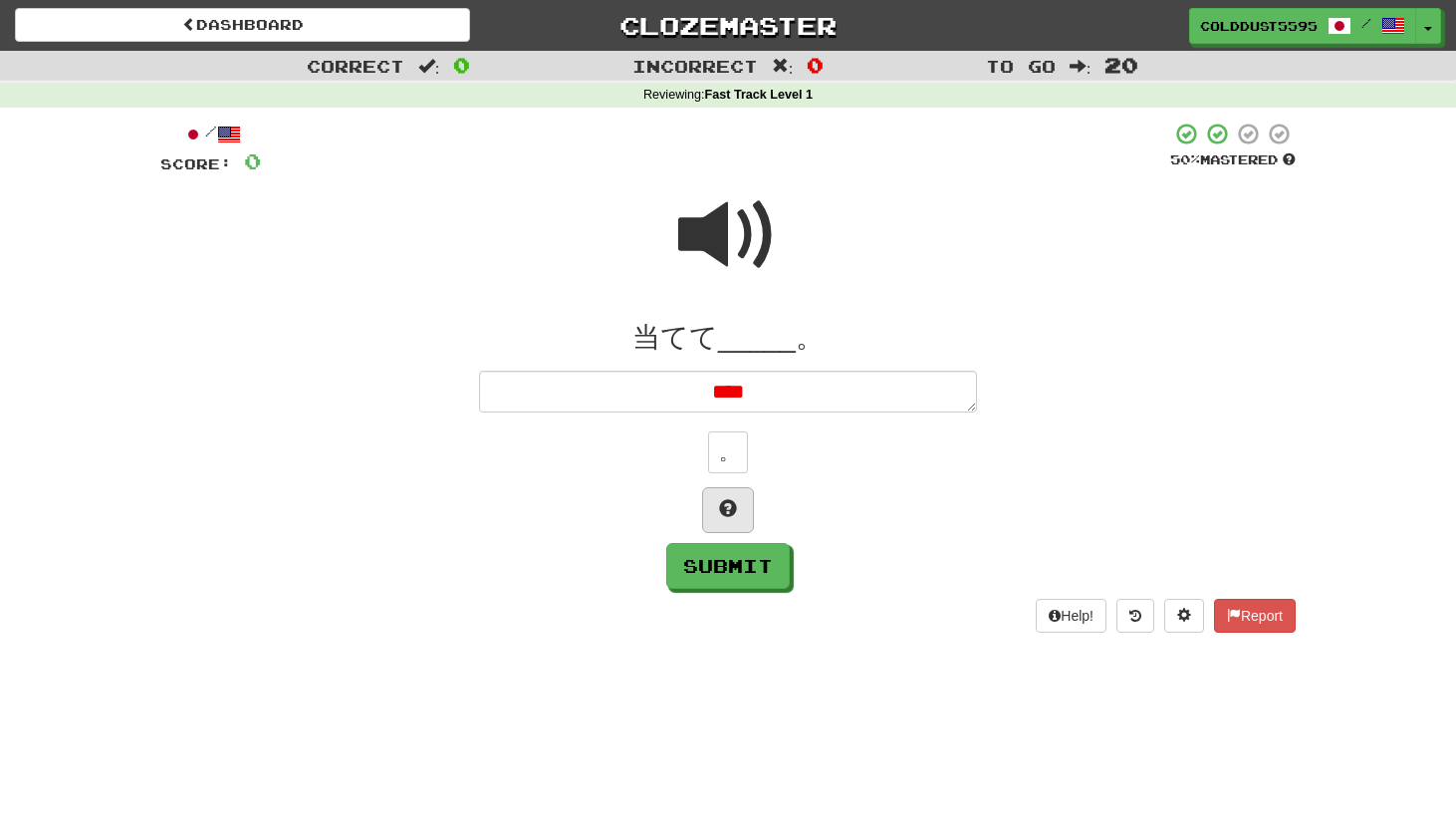 type on "*" 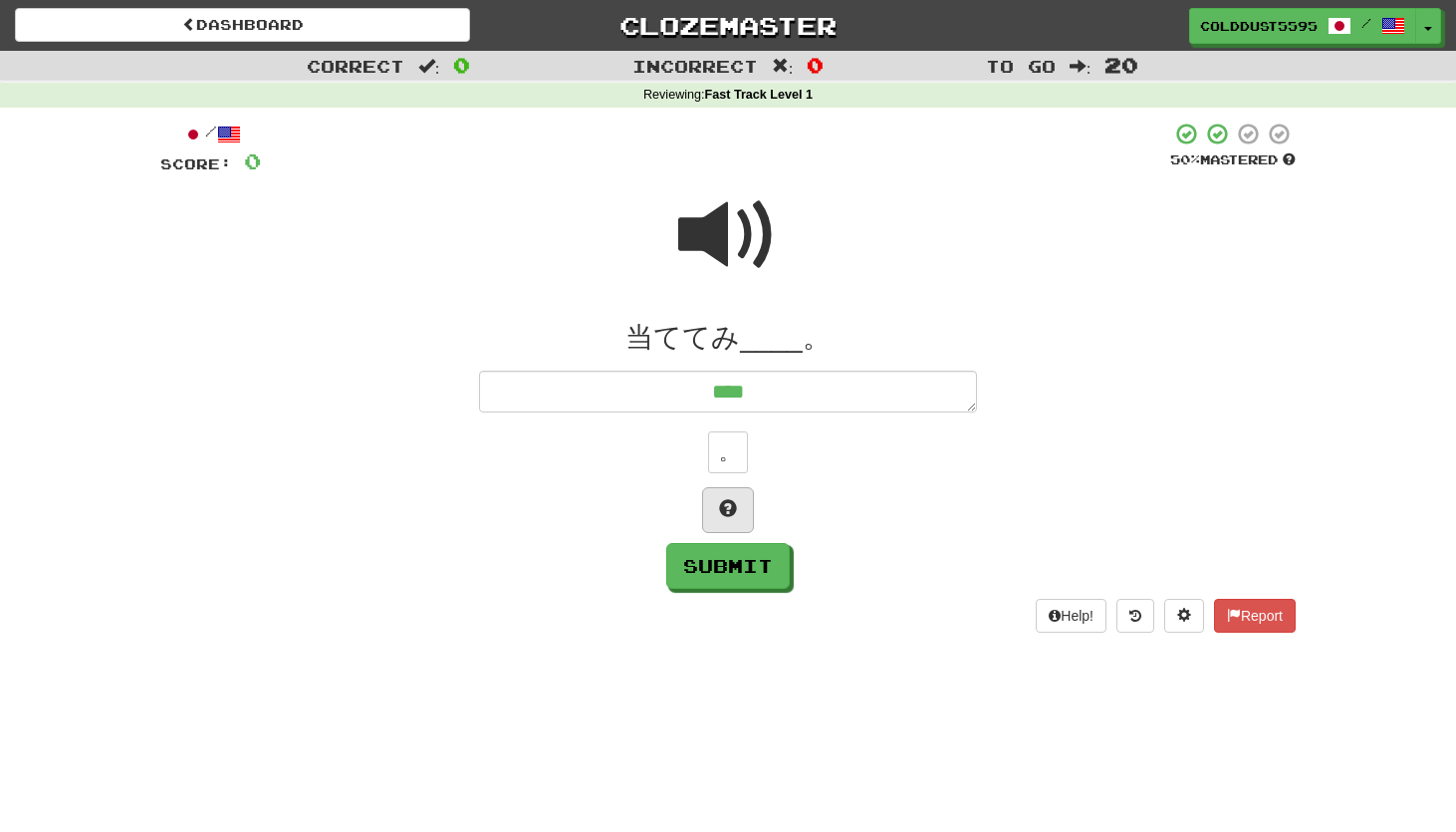 type on "*" 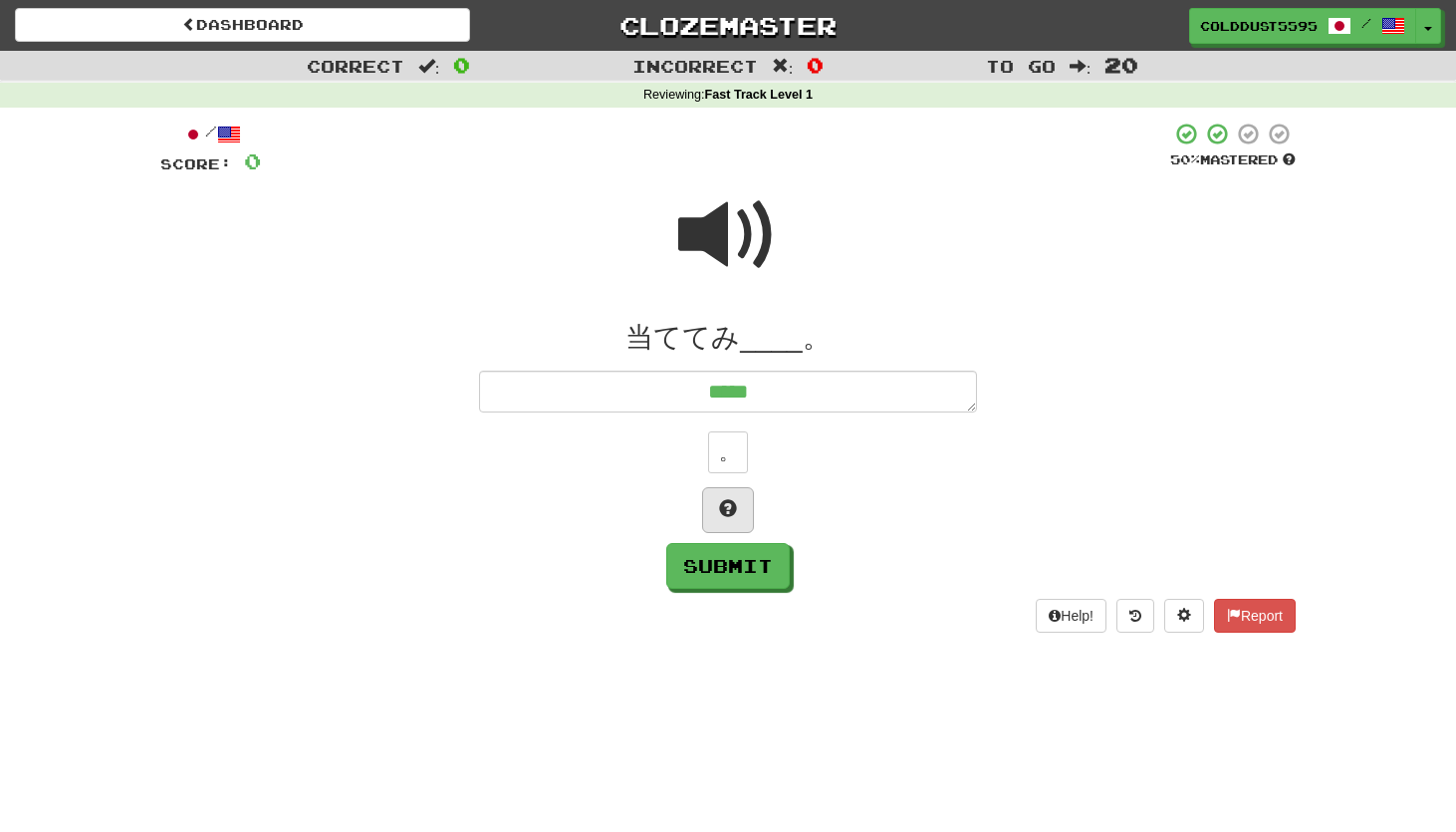 type on "*" 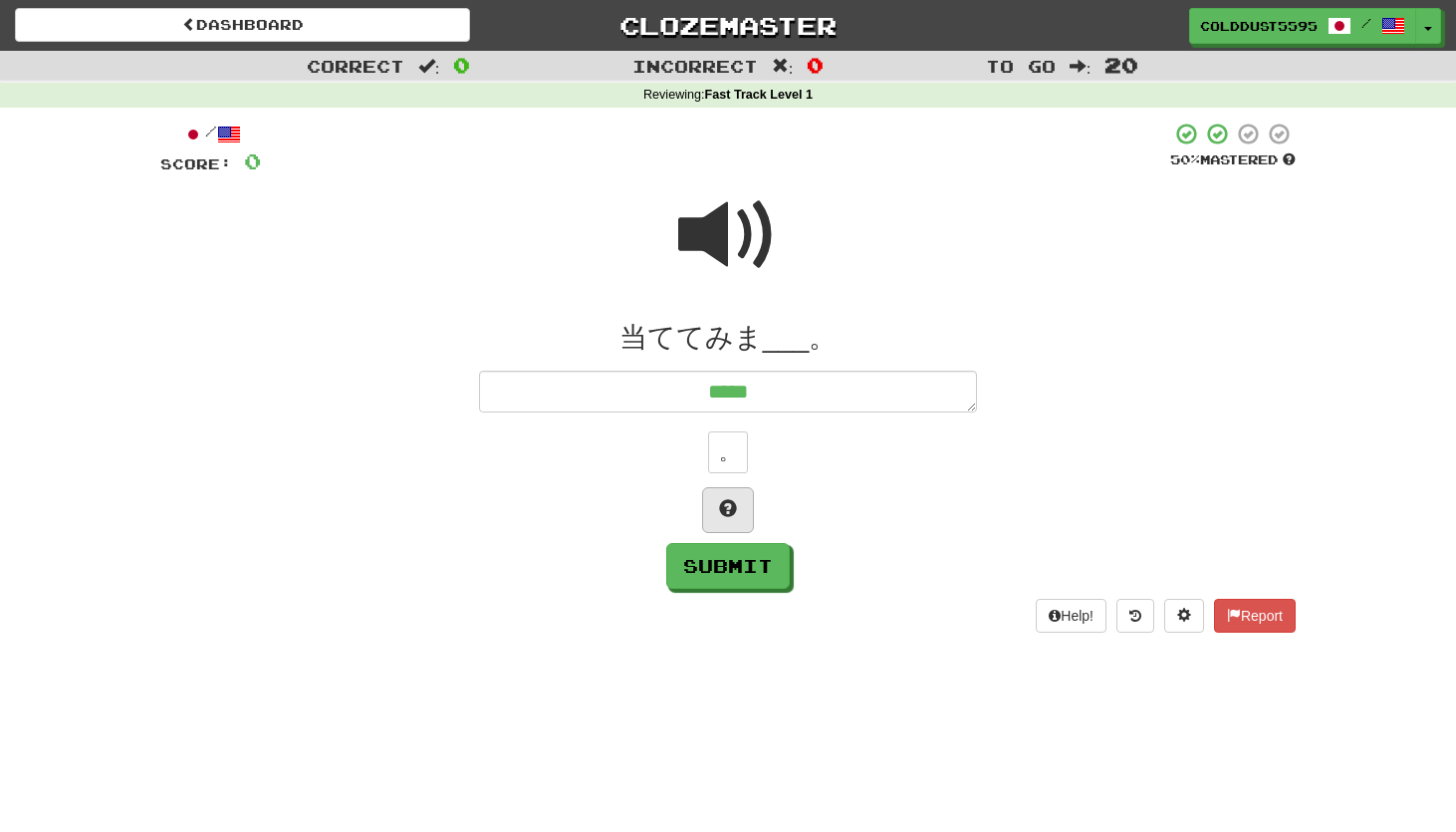 type on "*" 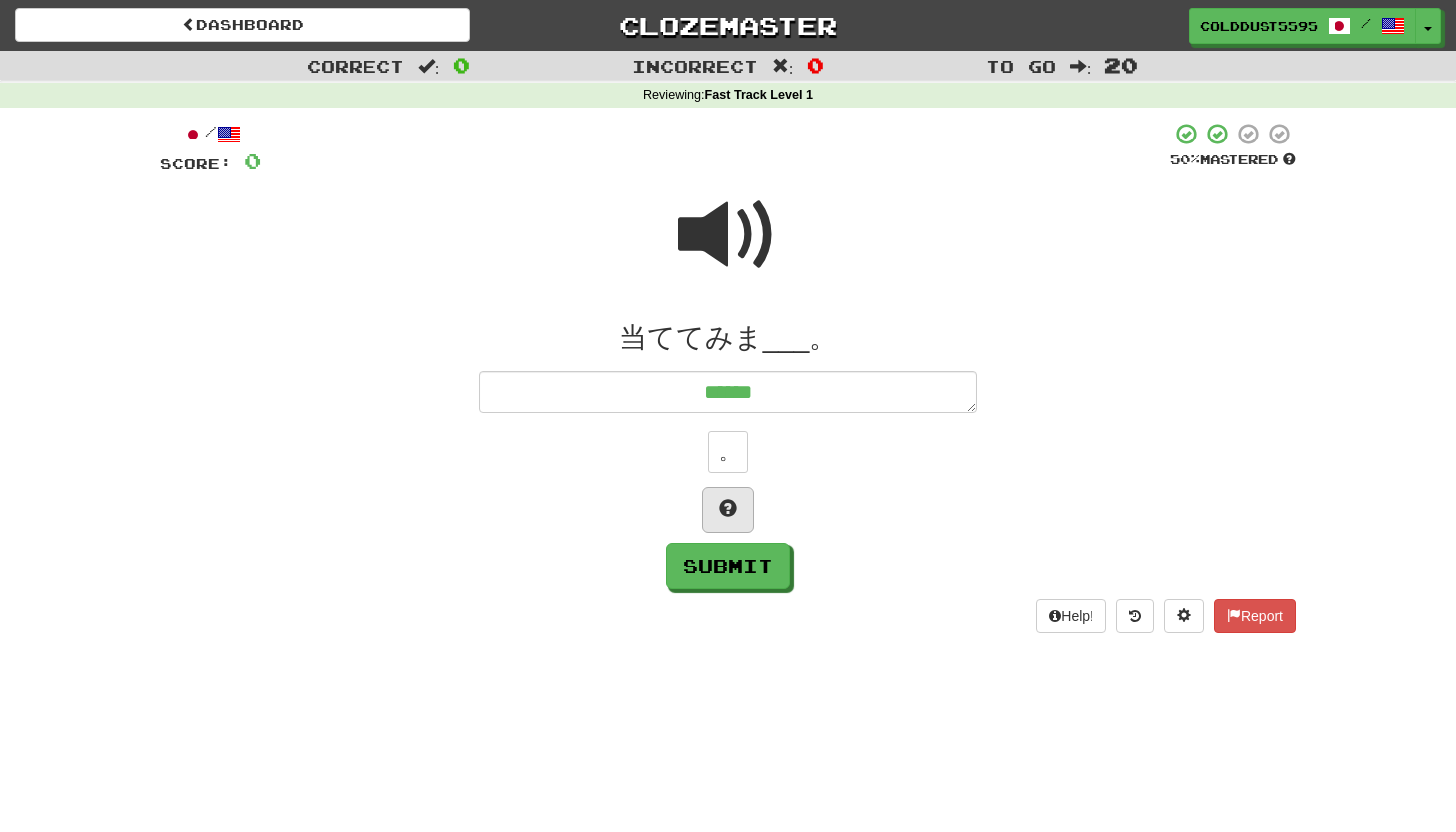 type on "*******" 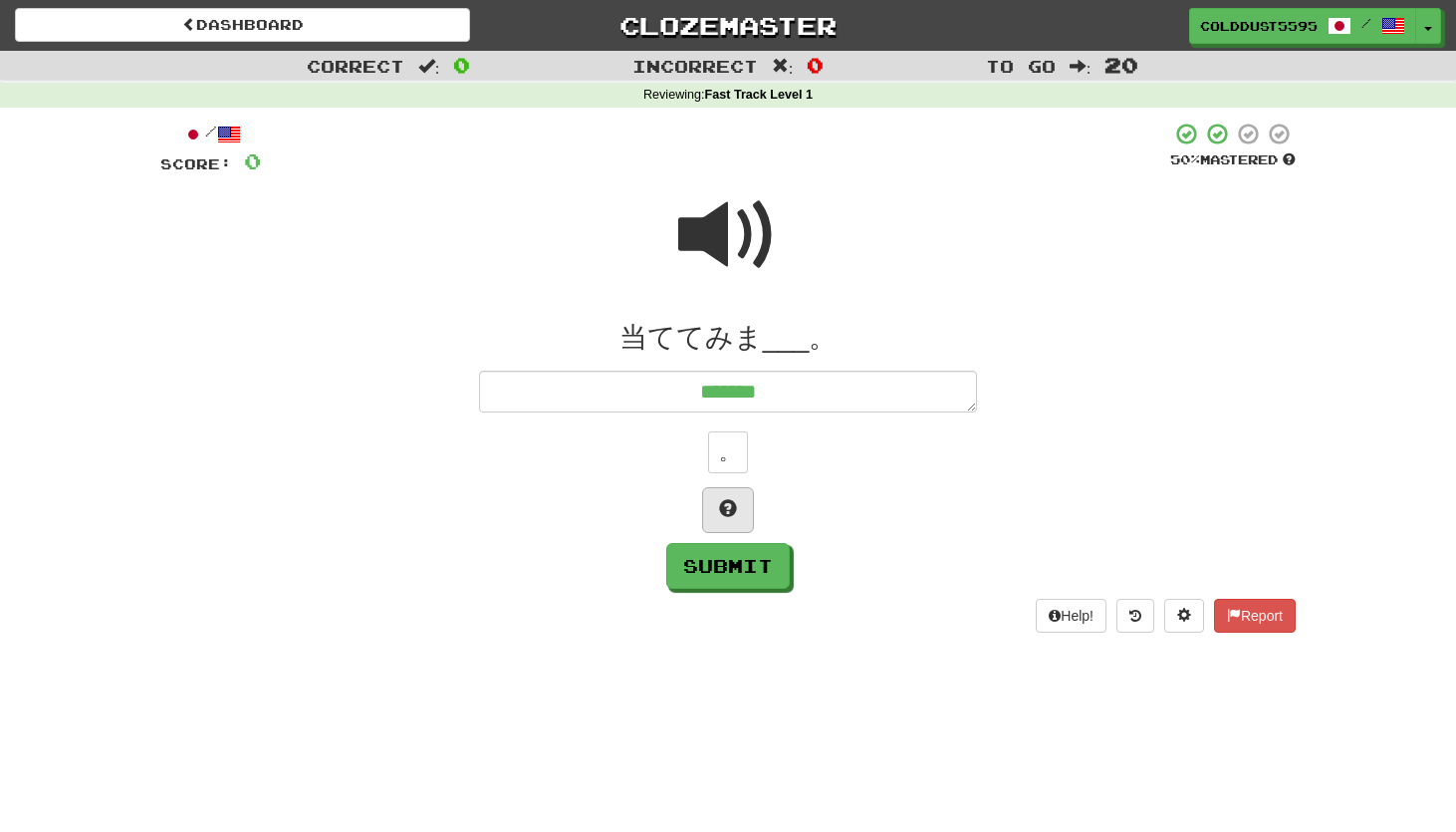 type on "*" 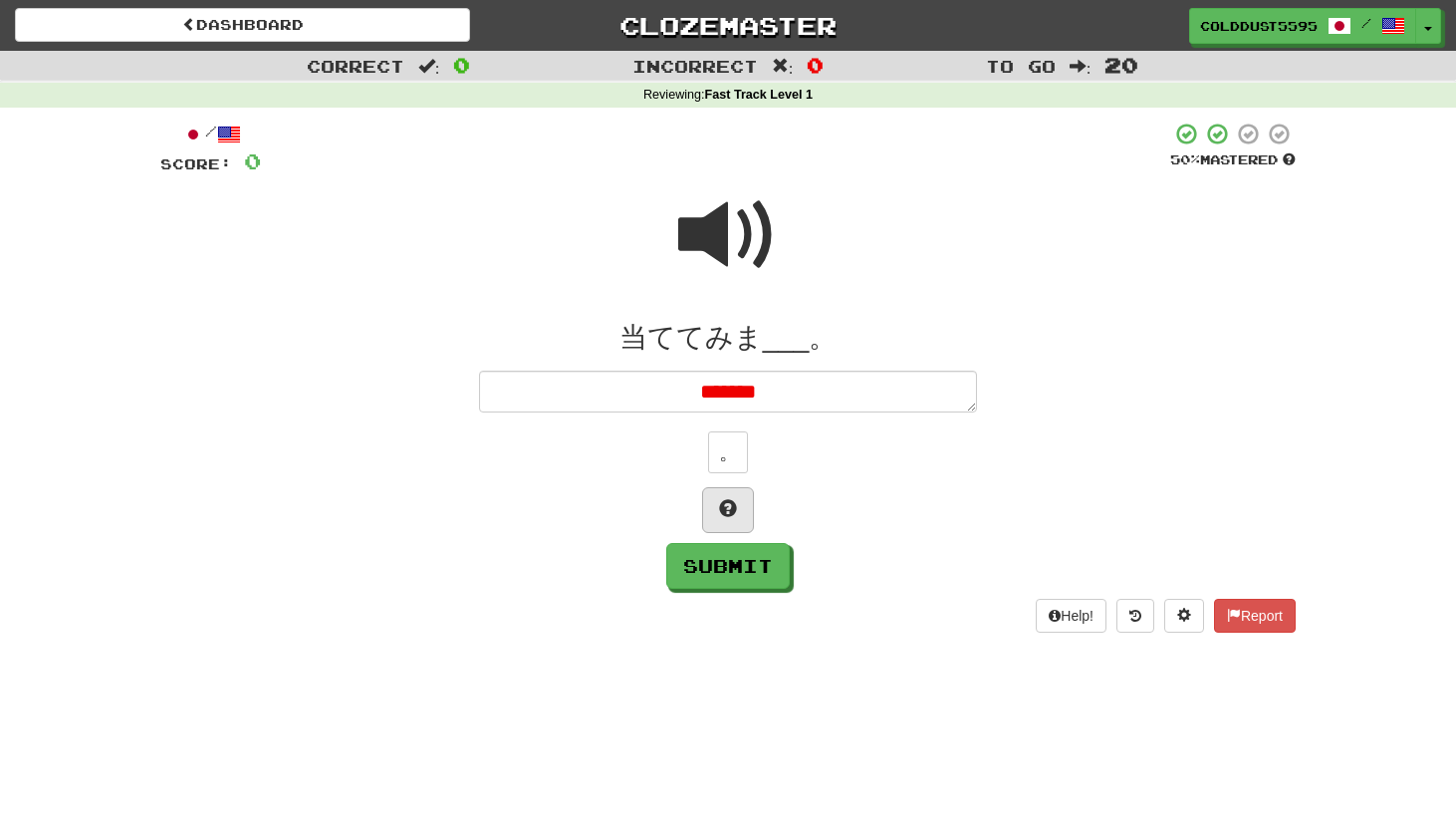 type on "*******" 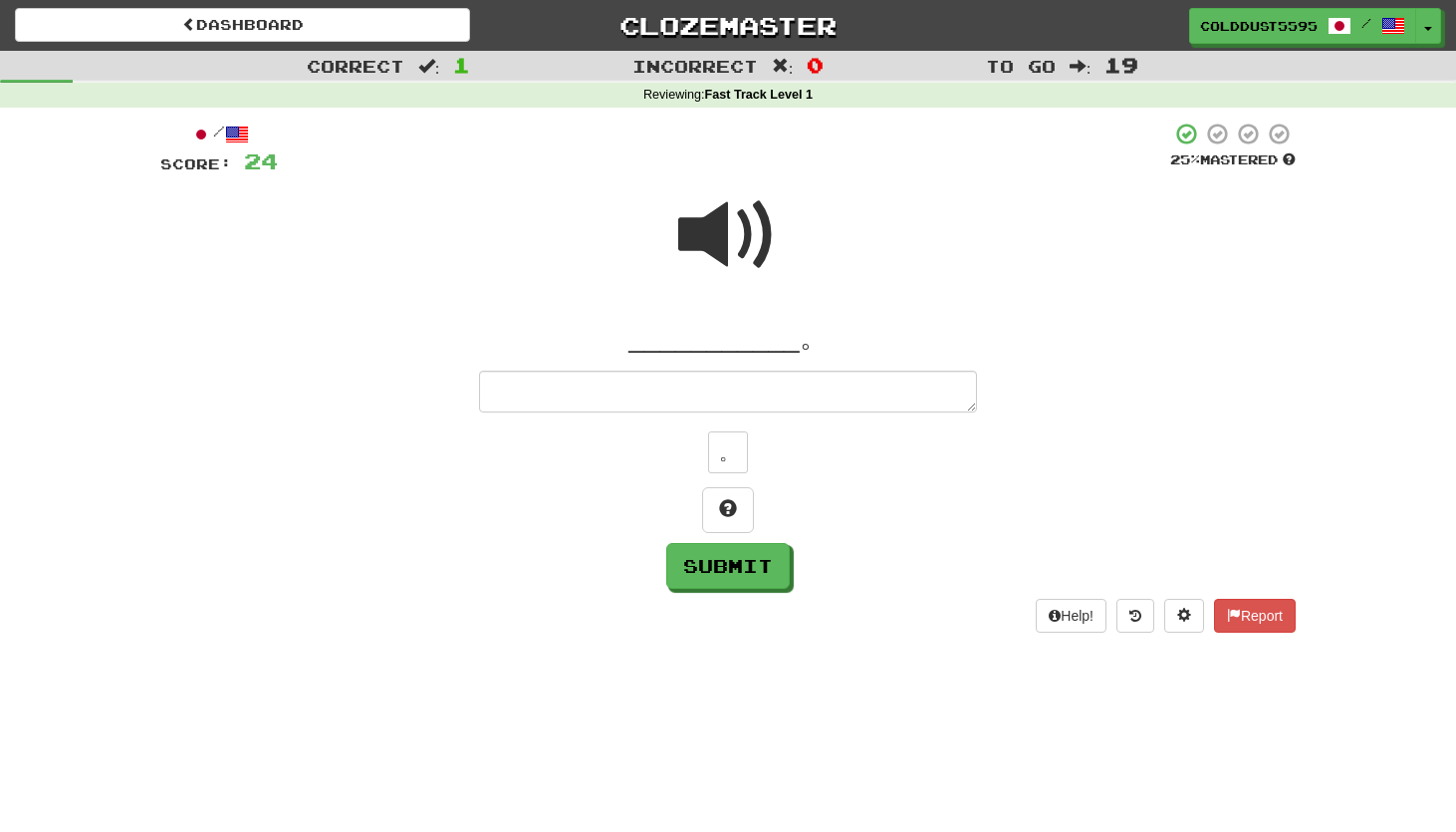 type on "*" 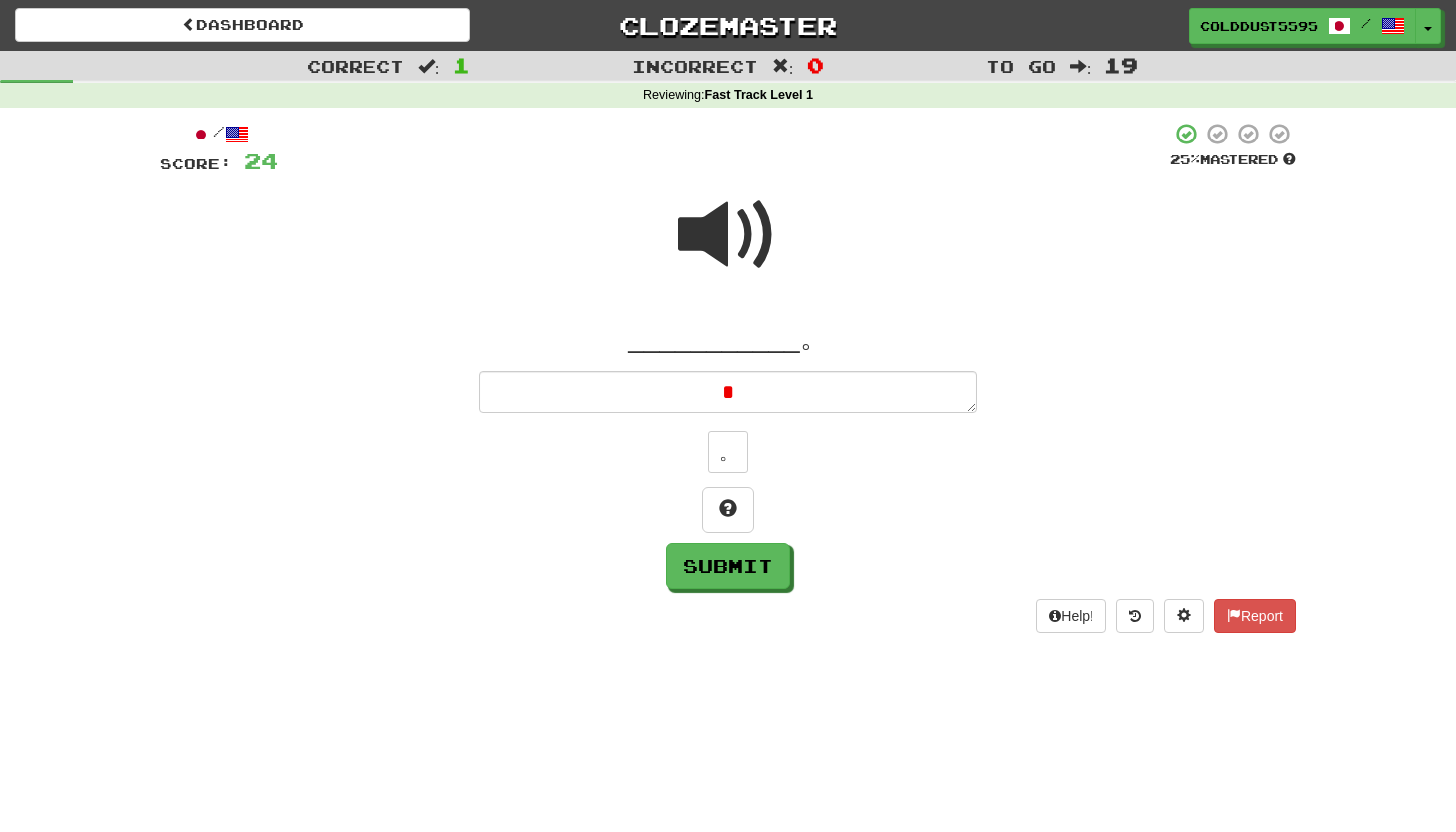 type on "*" 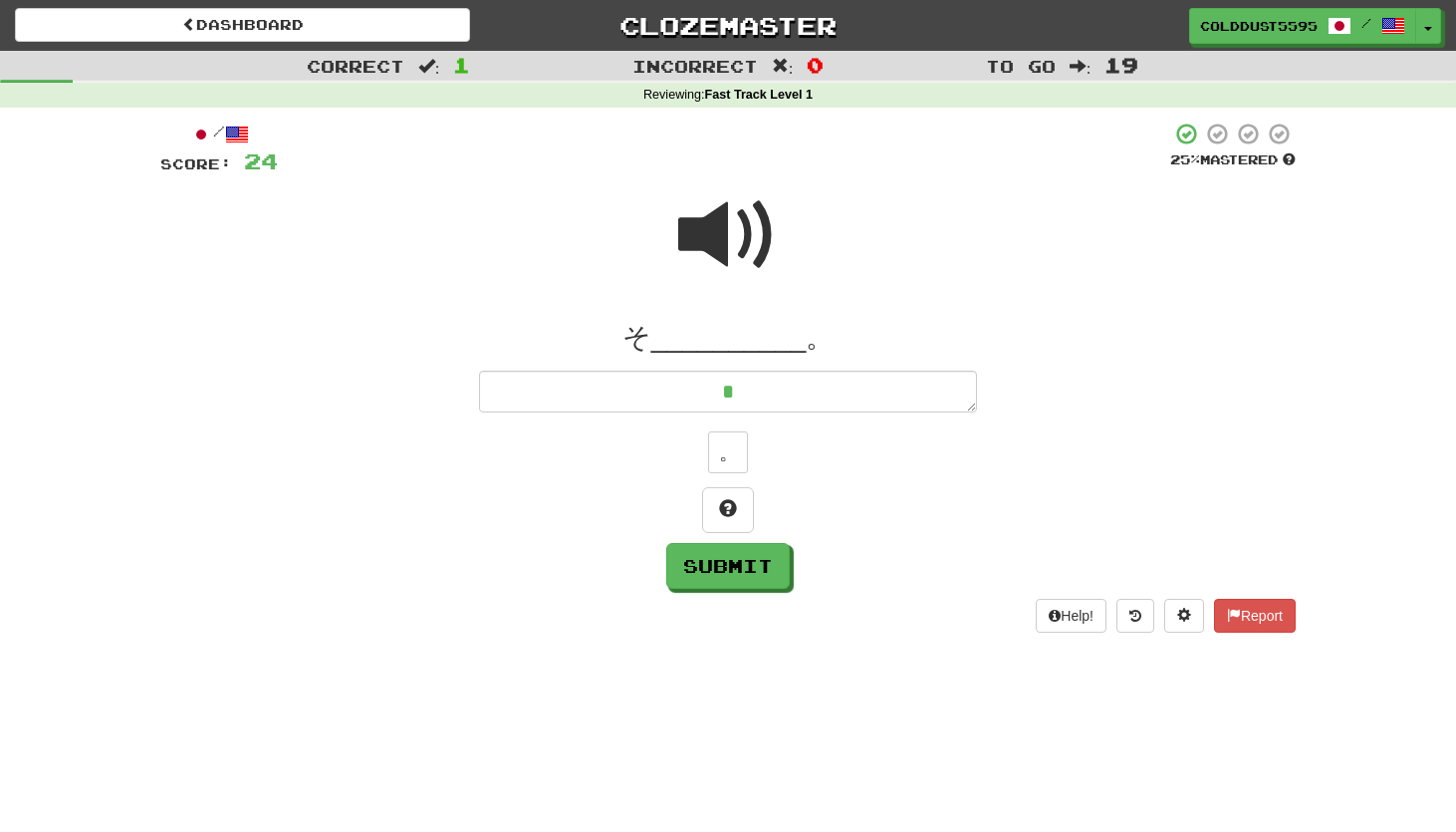 type on "*" 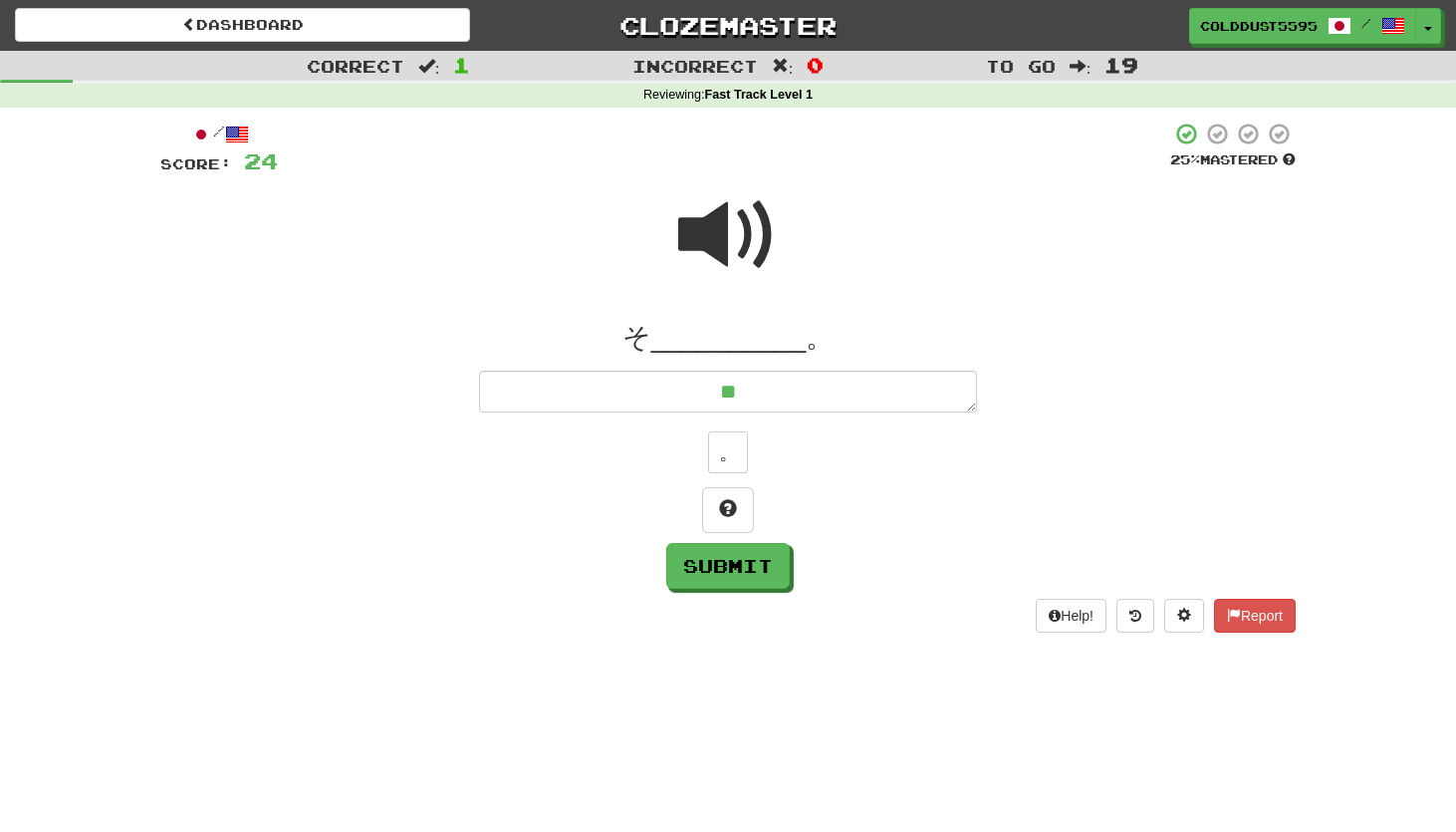 type on "**" 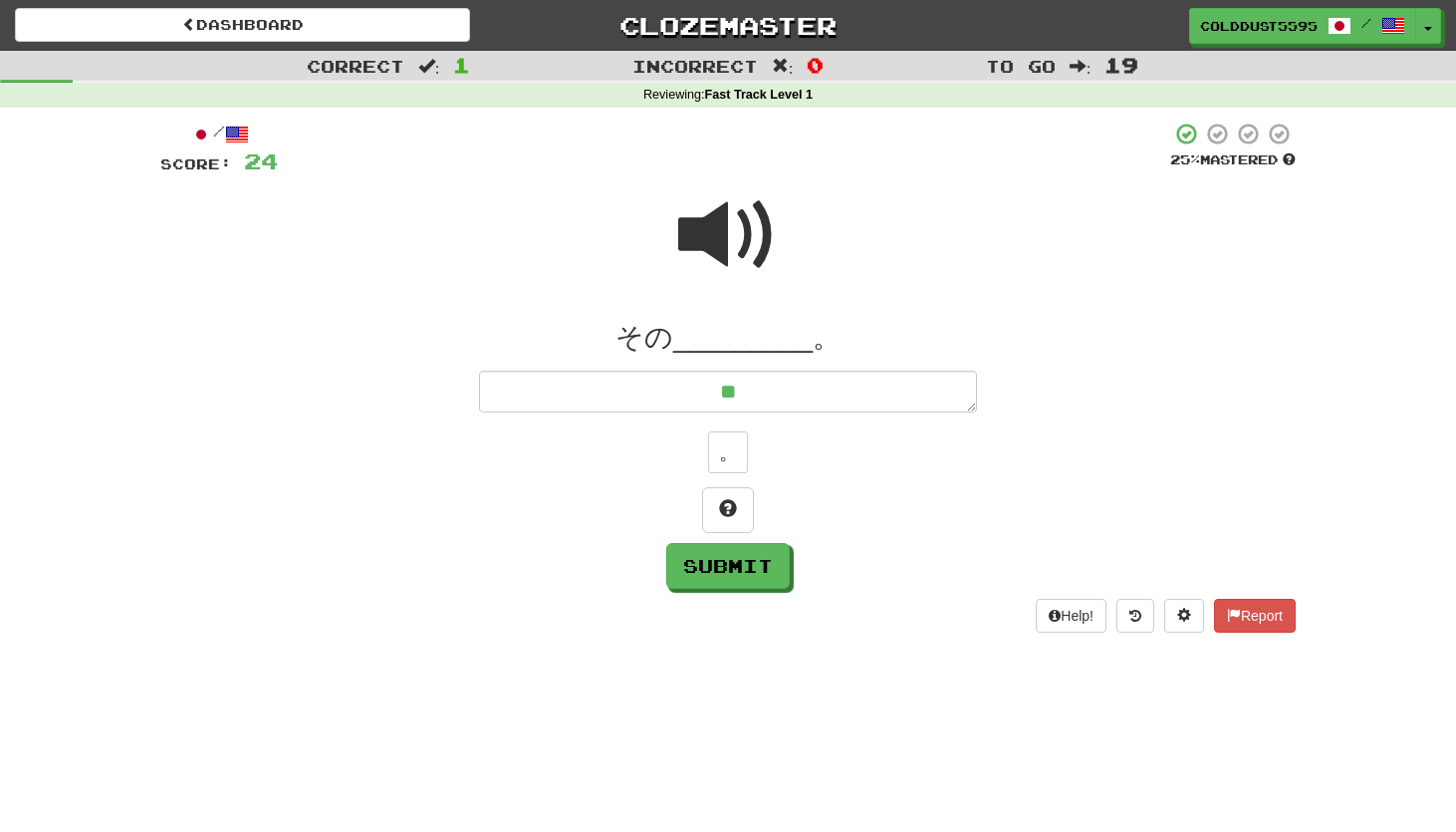 type on "*" 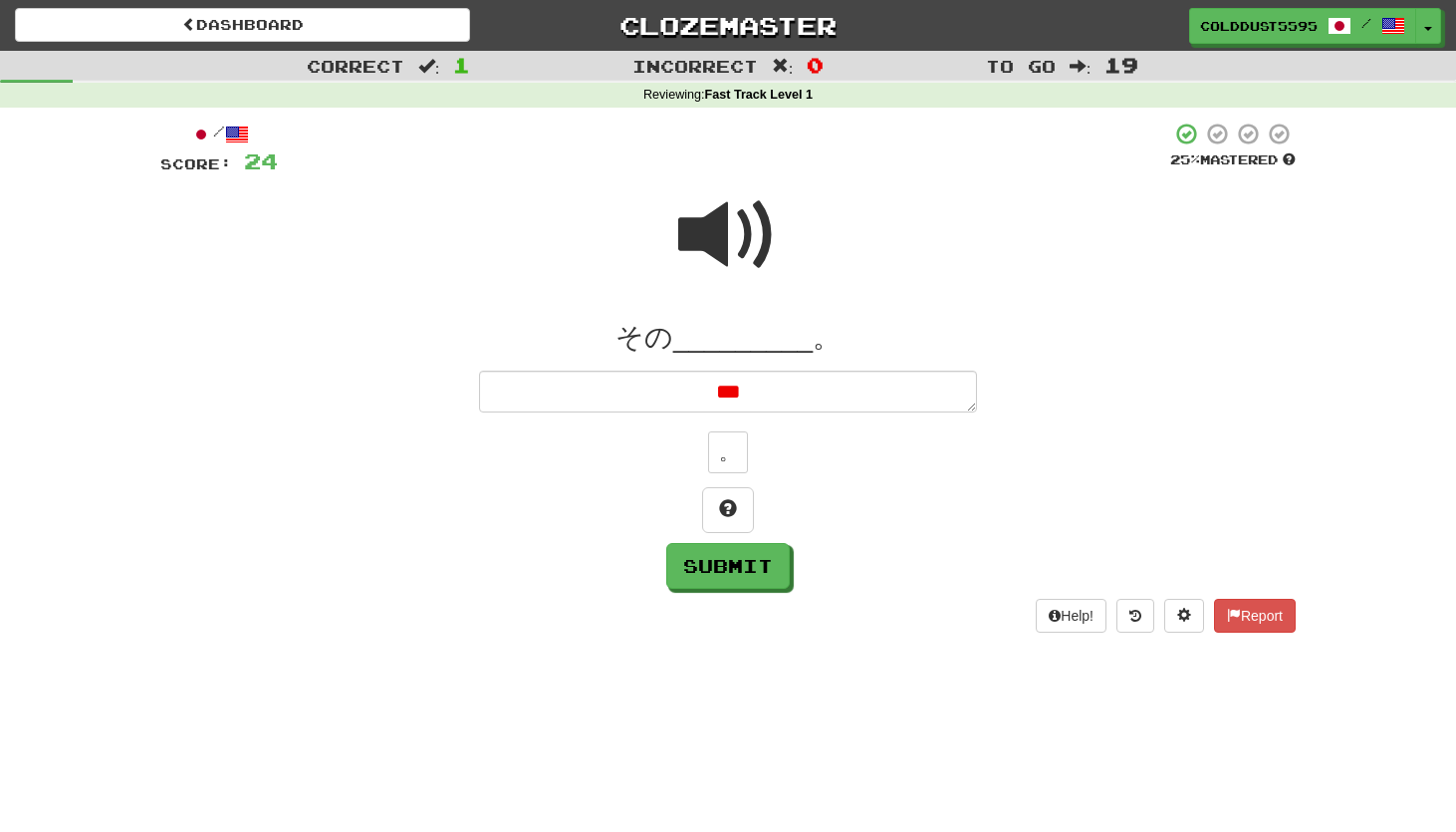 type on "*" 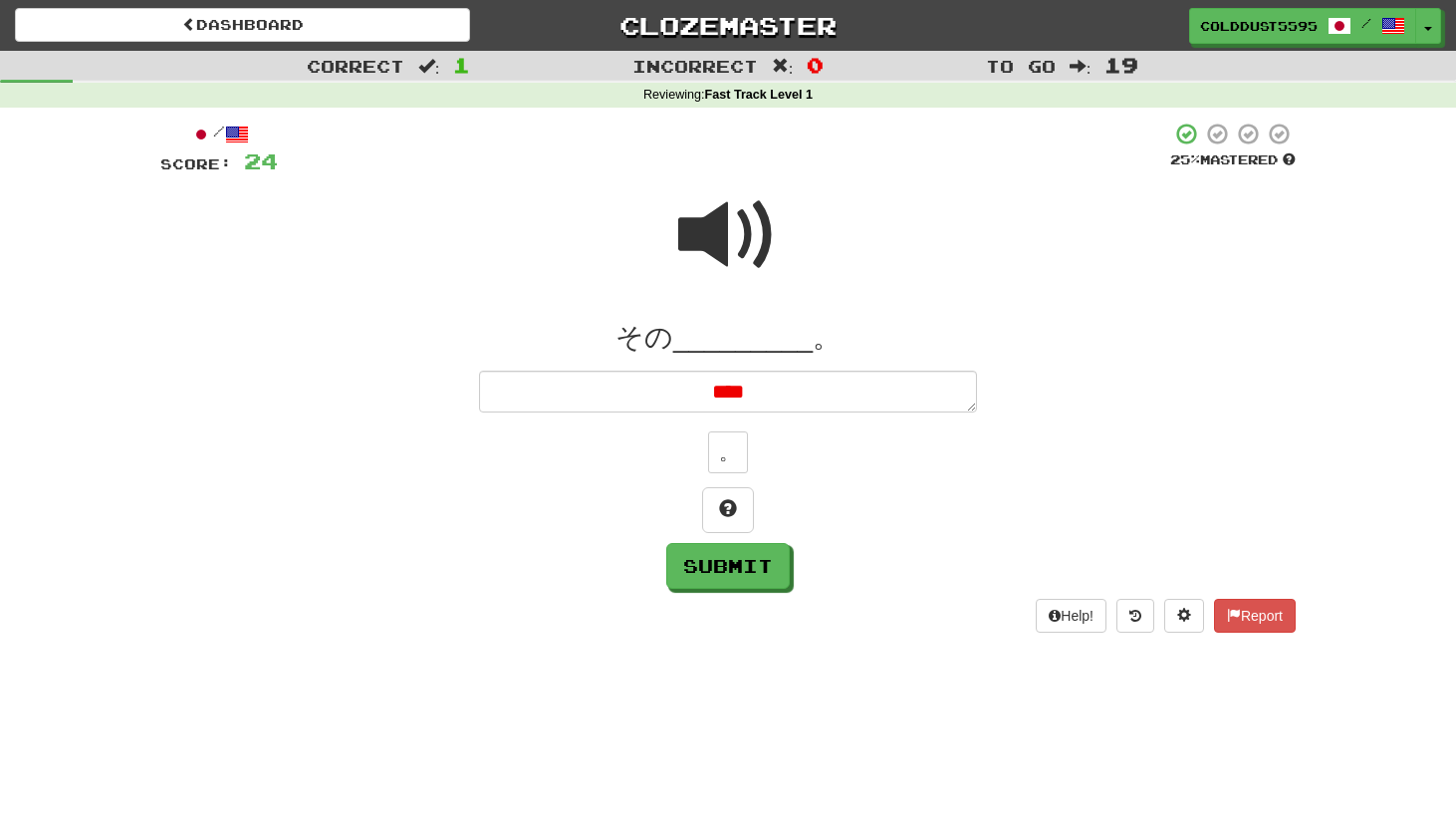 type on "*" 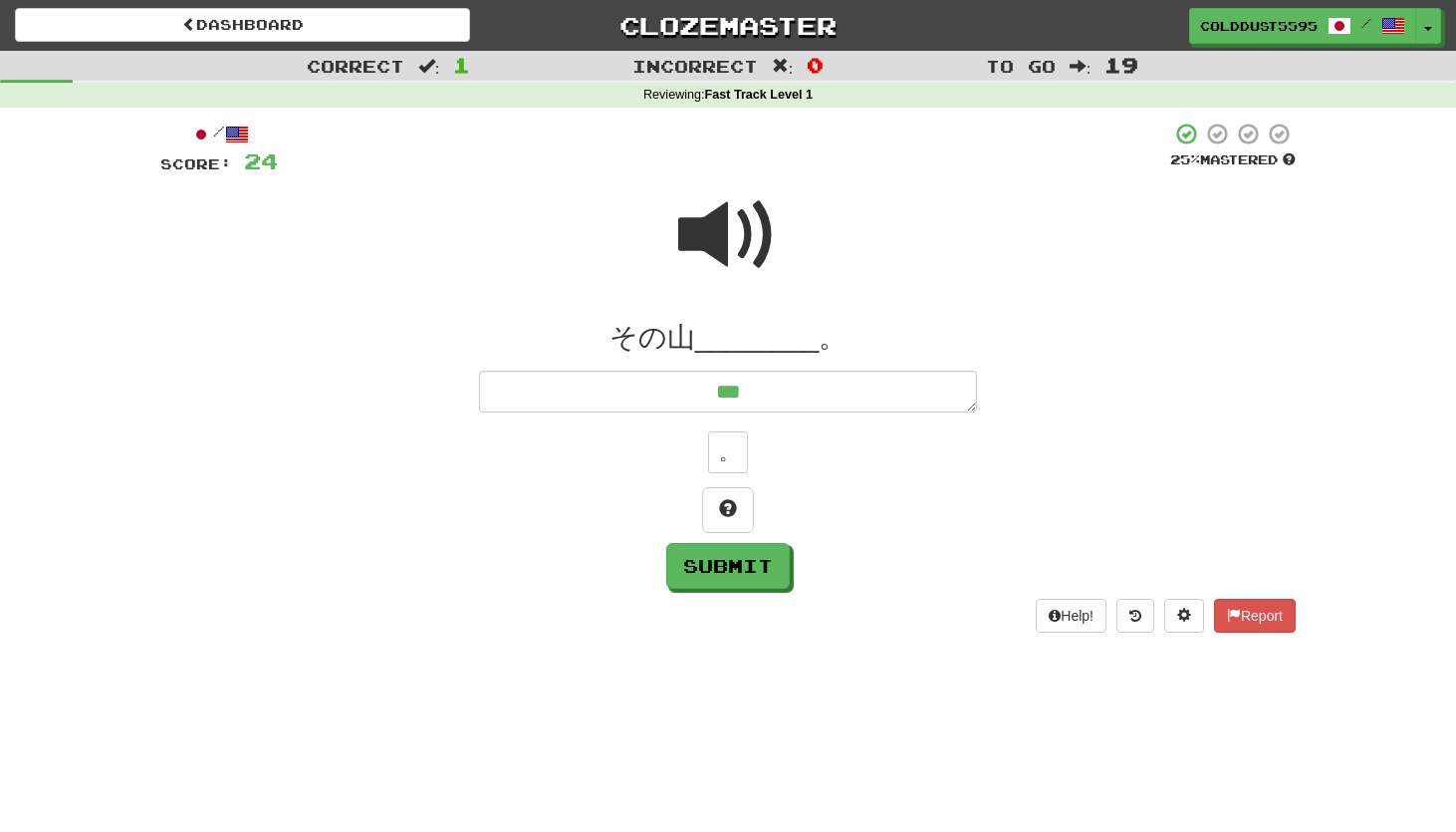 type on "*" 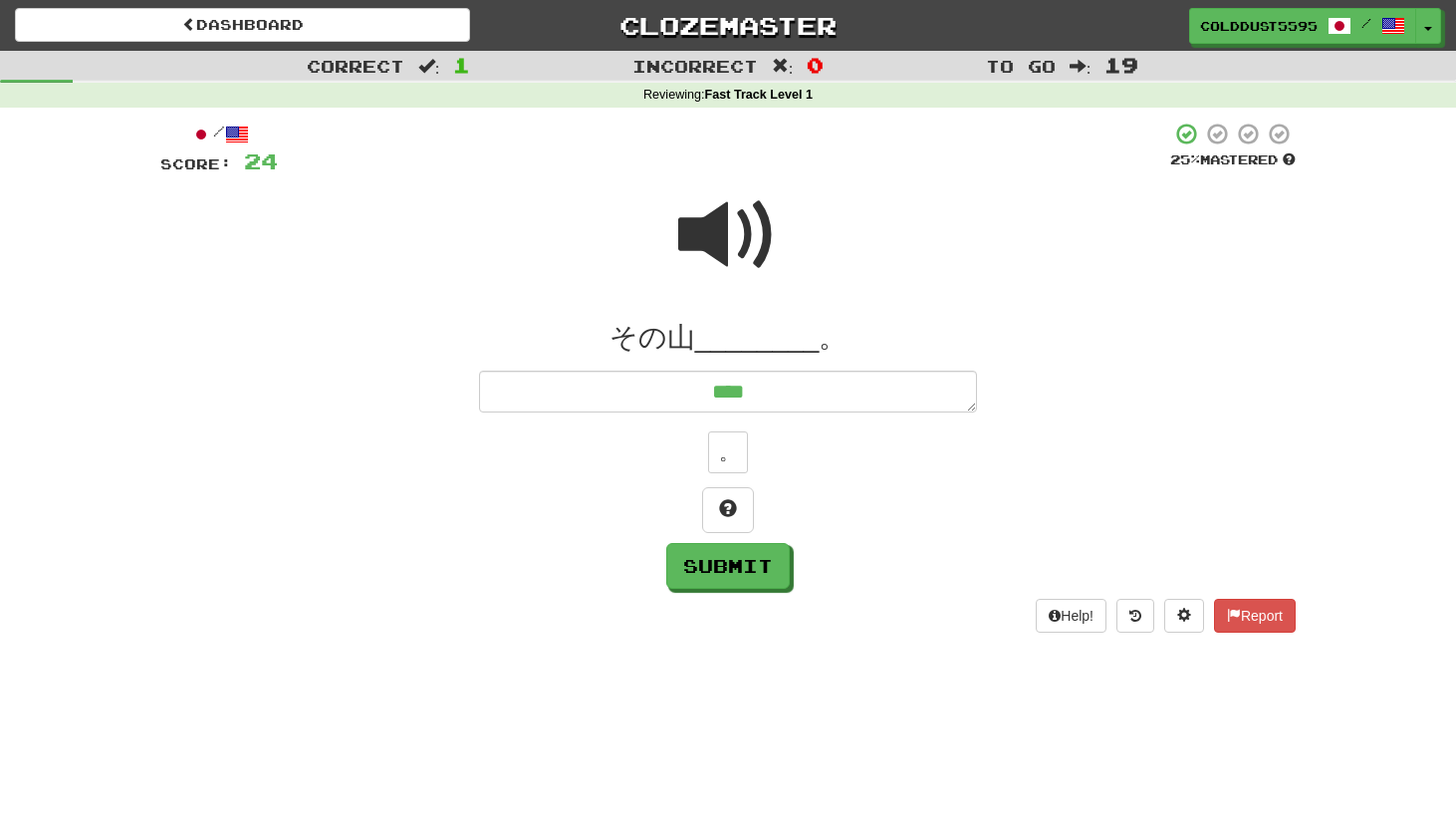 type on "*" 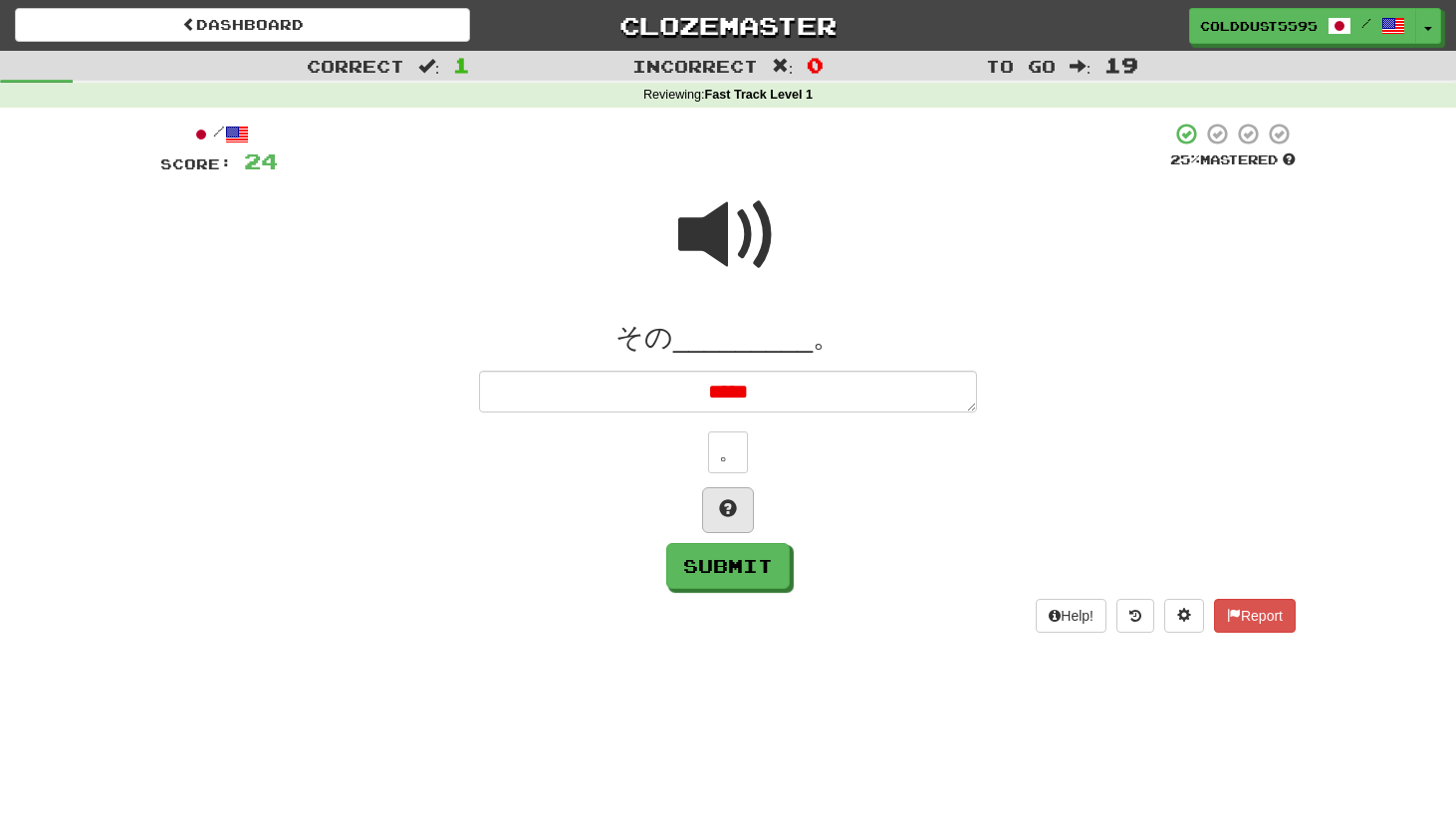 type on "*" 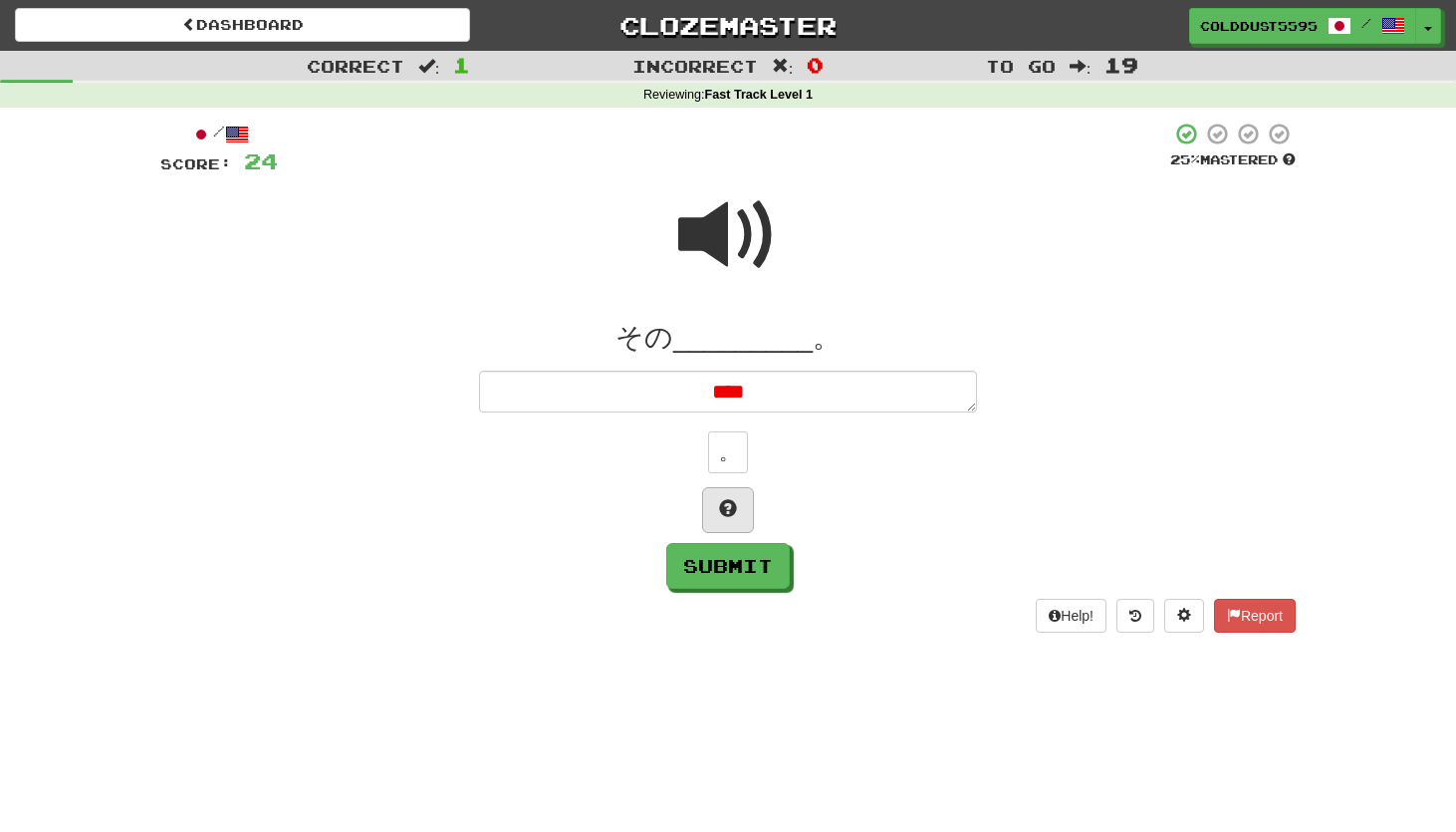 type on "*" 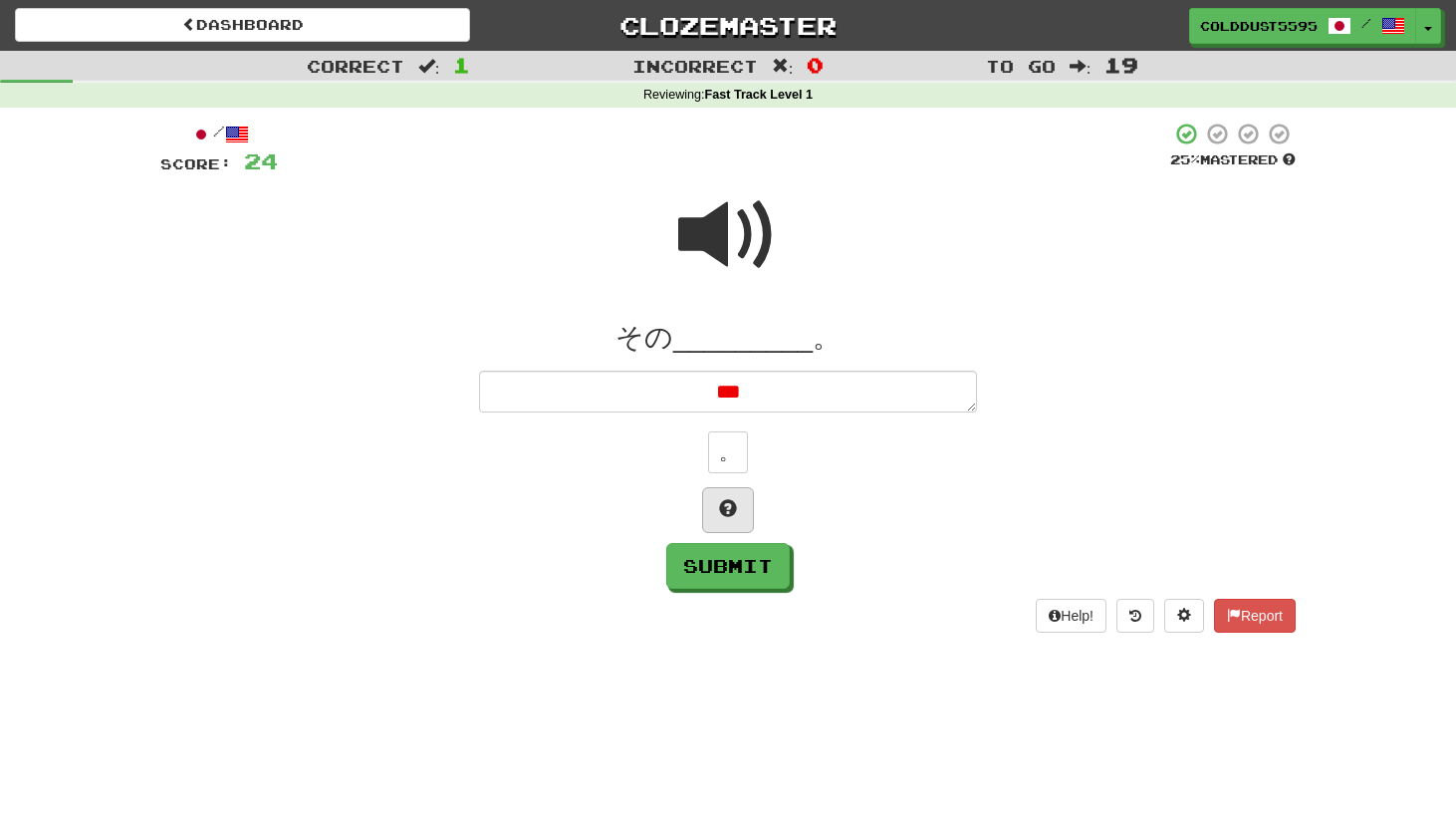 type on "*" 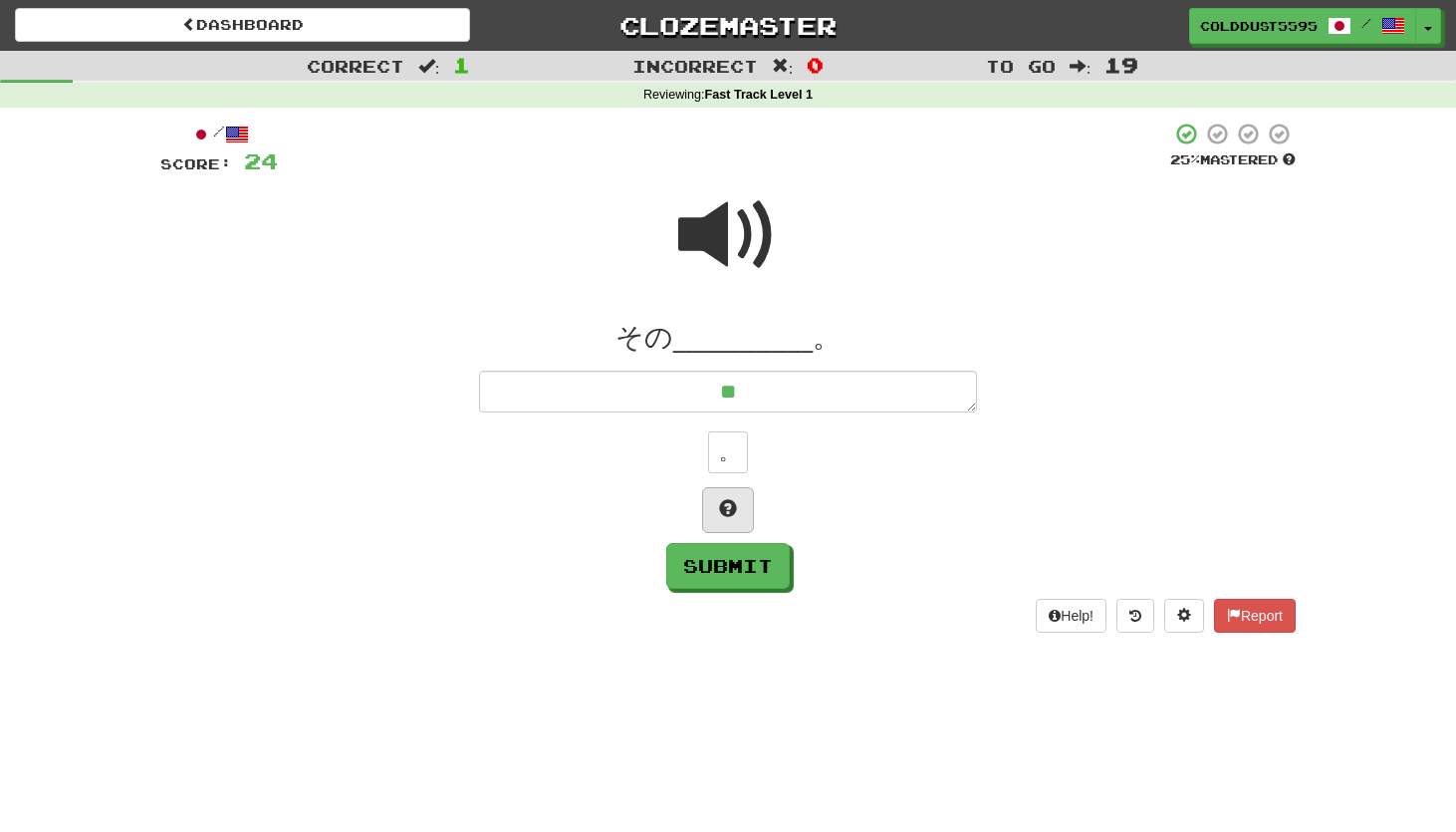 type on "*" 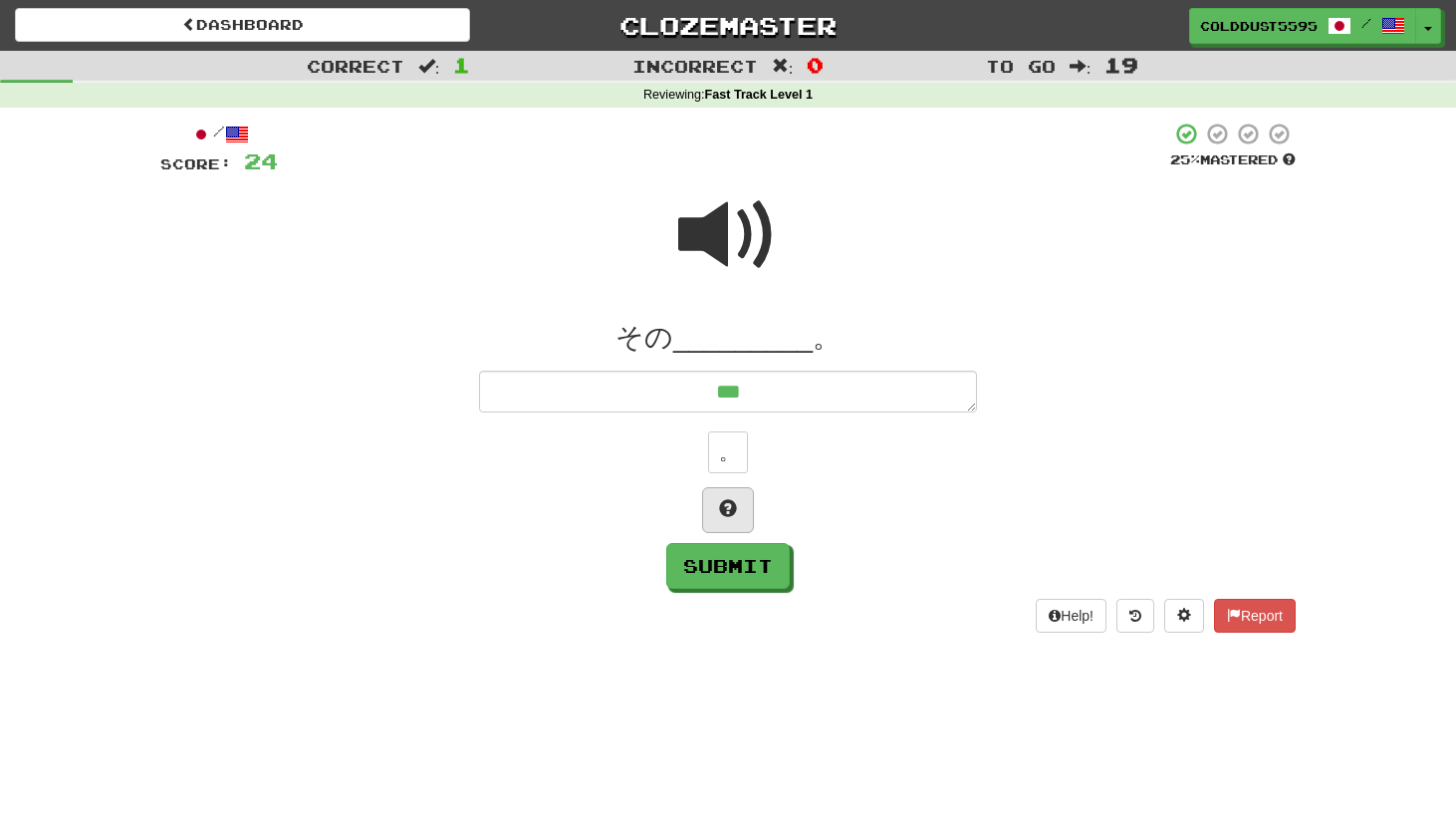 type on "*" 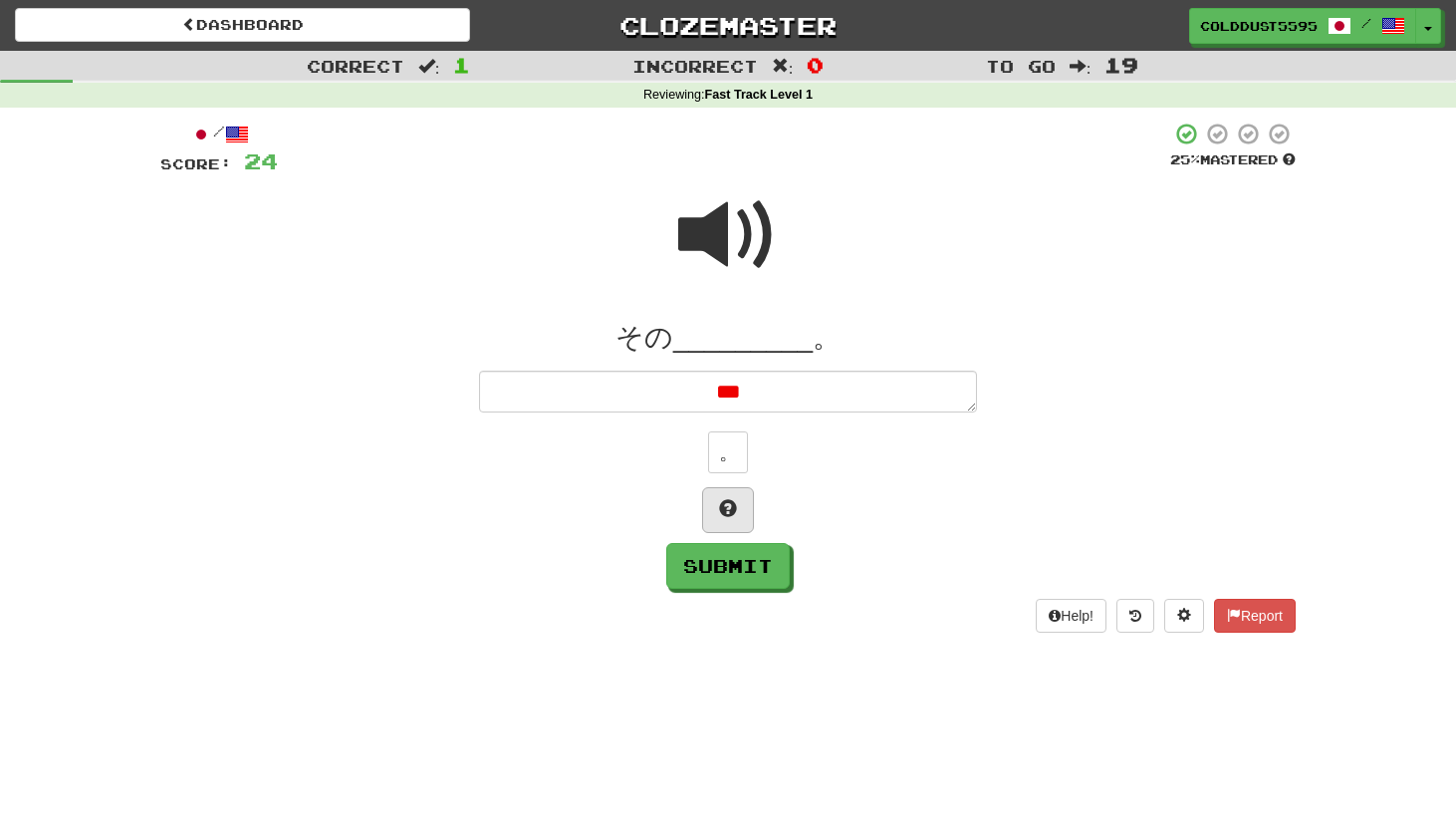 type on "*" 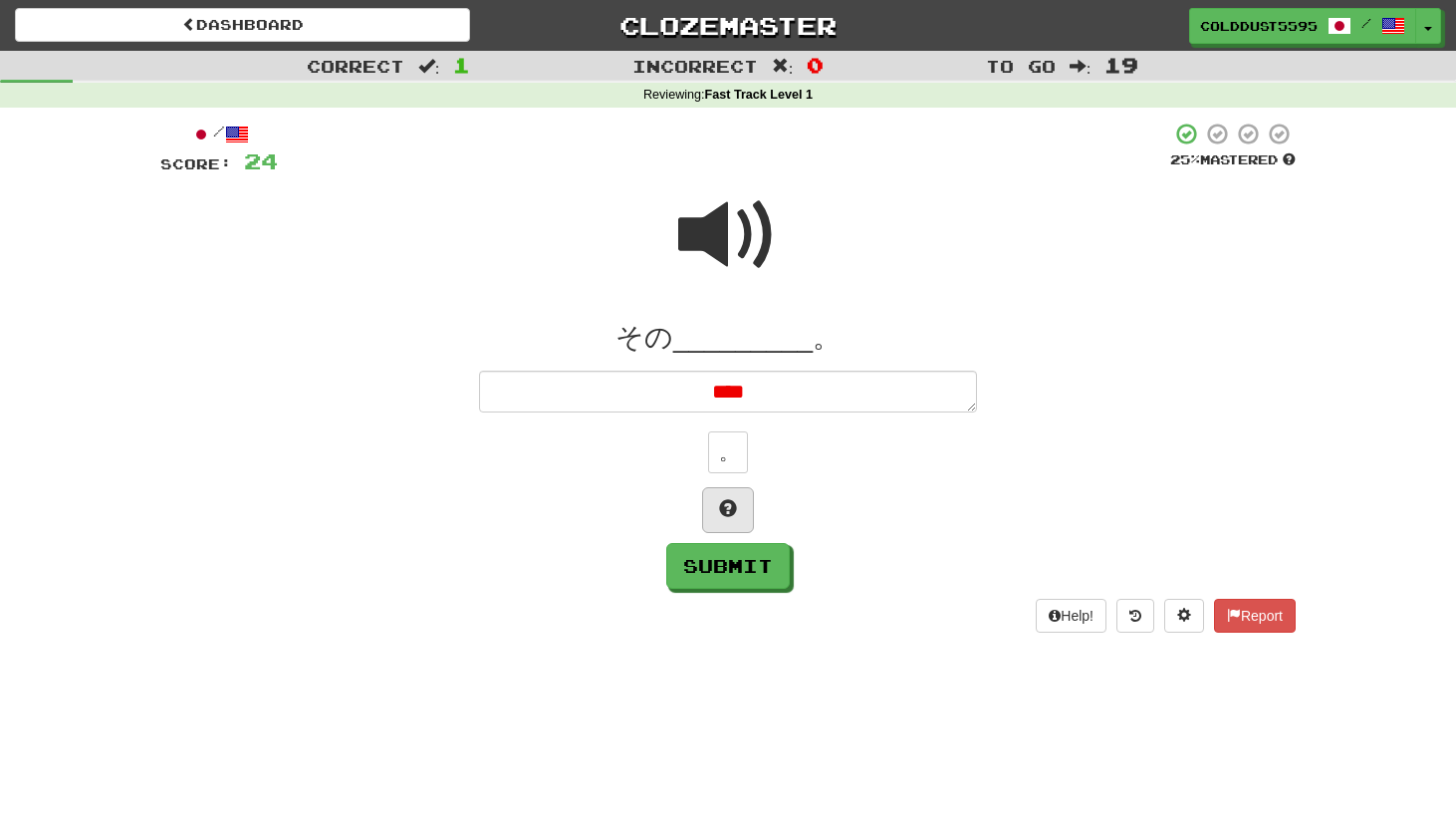 type on "*" 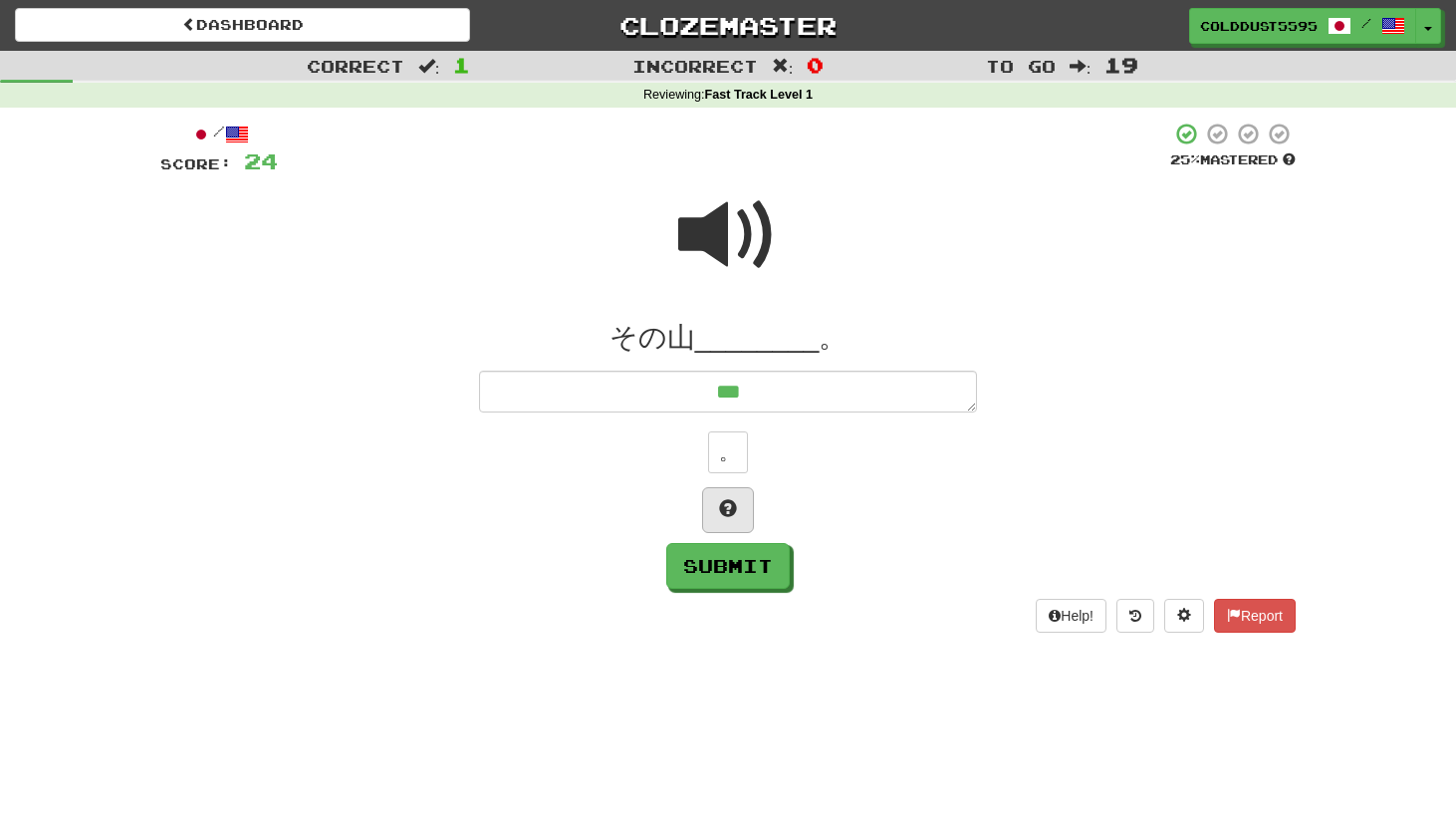 type on "*" 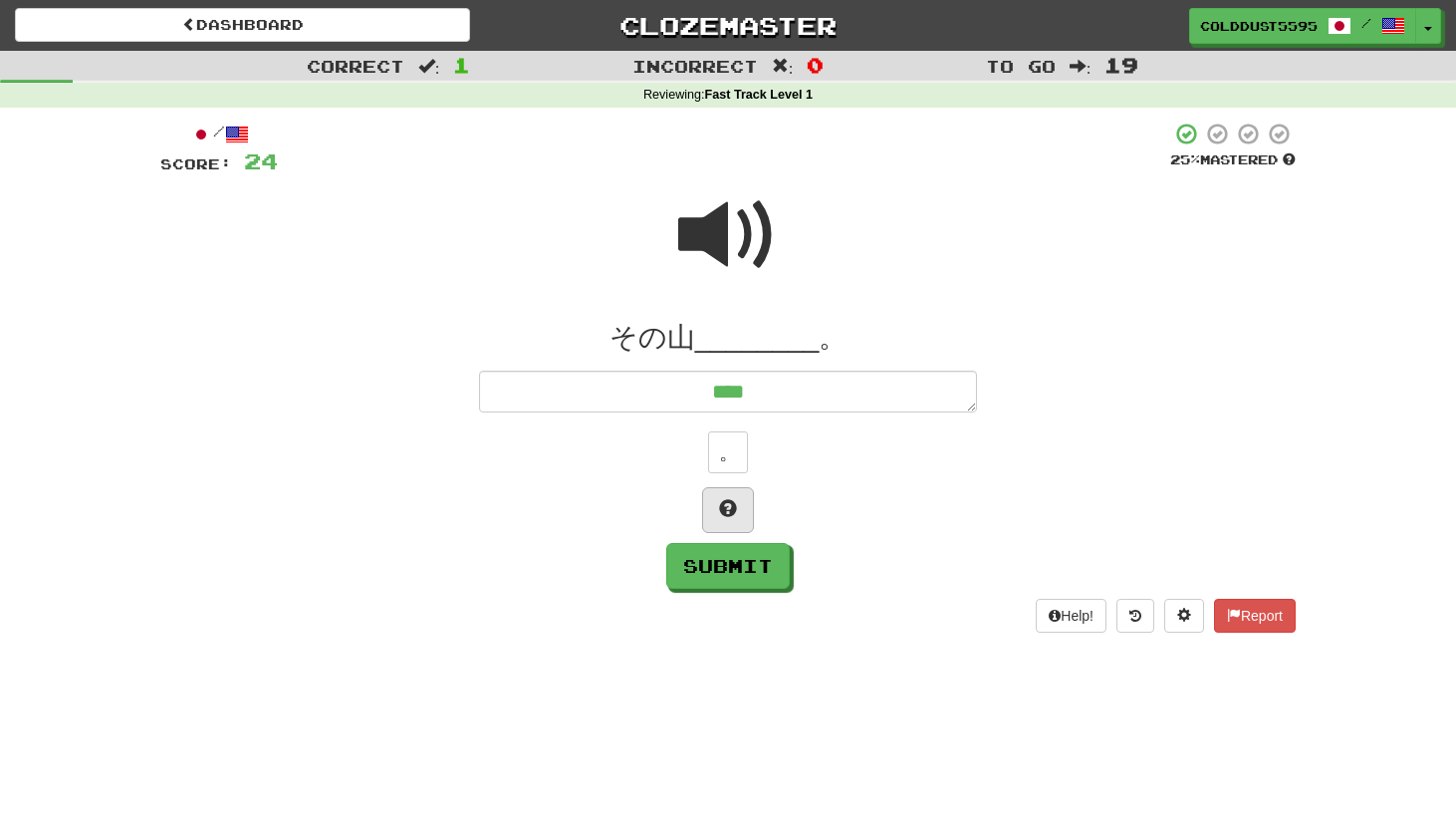 type on "*" 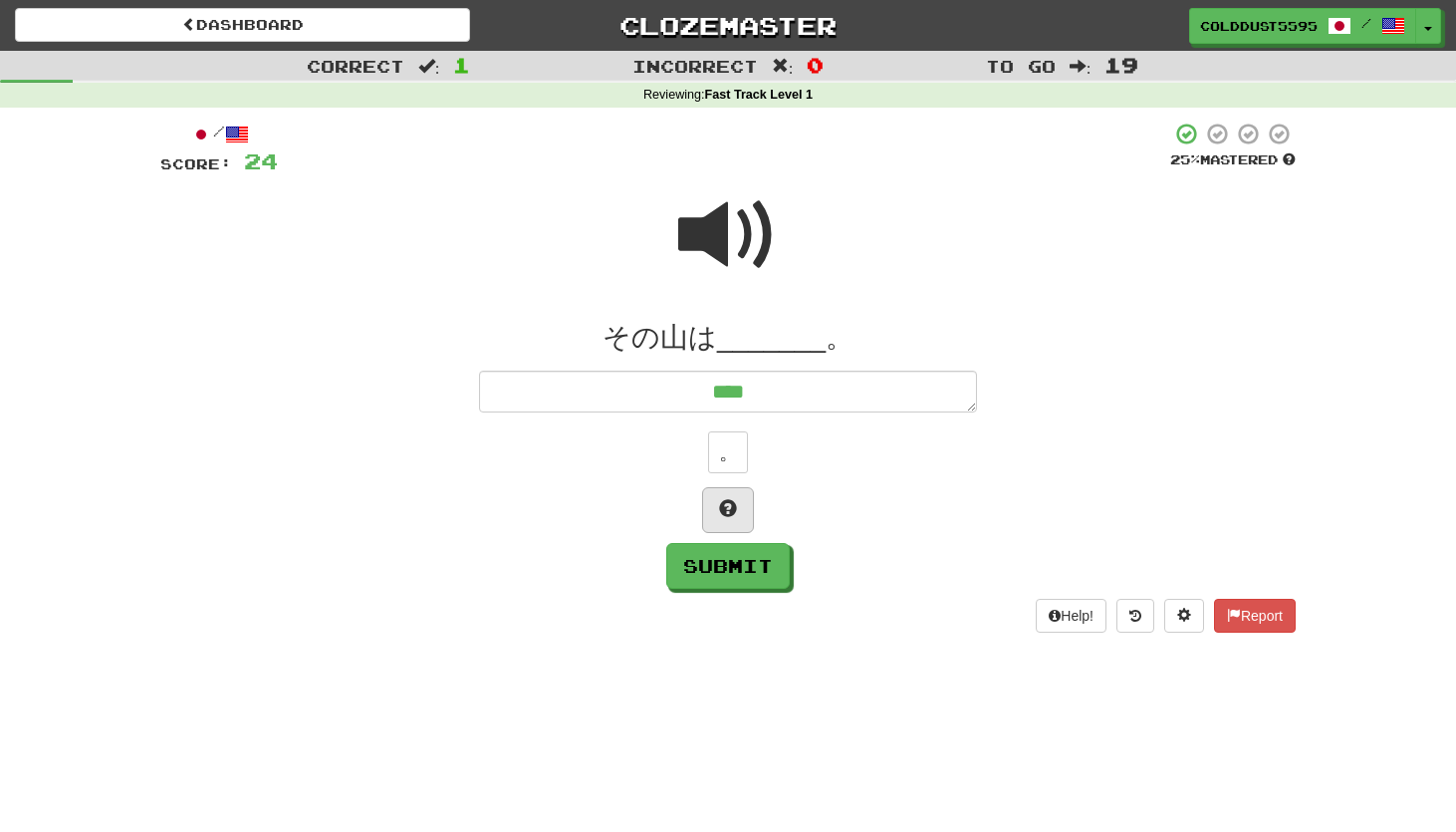 type on "*" 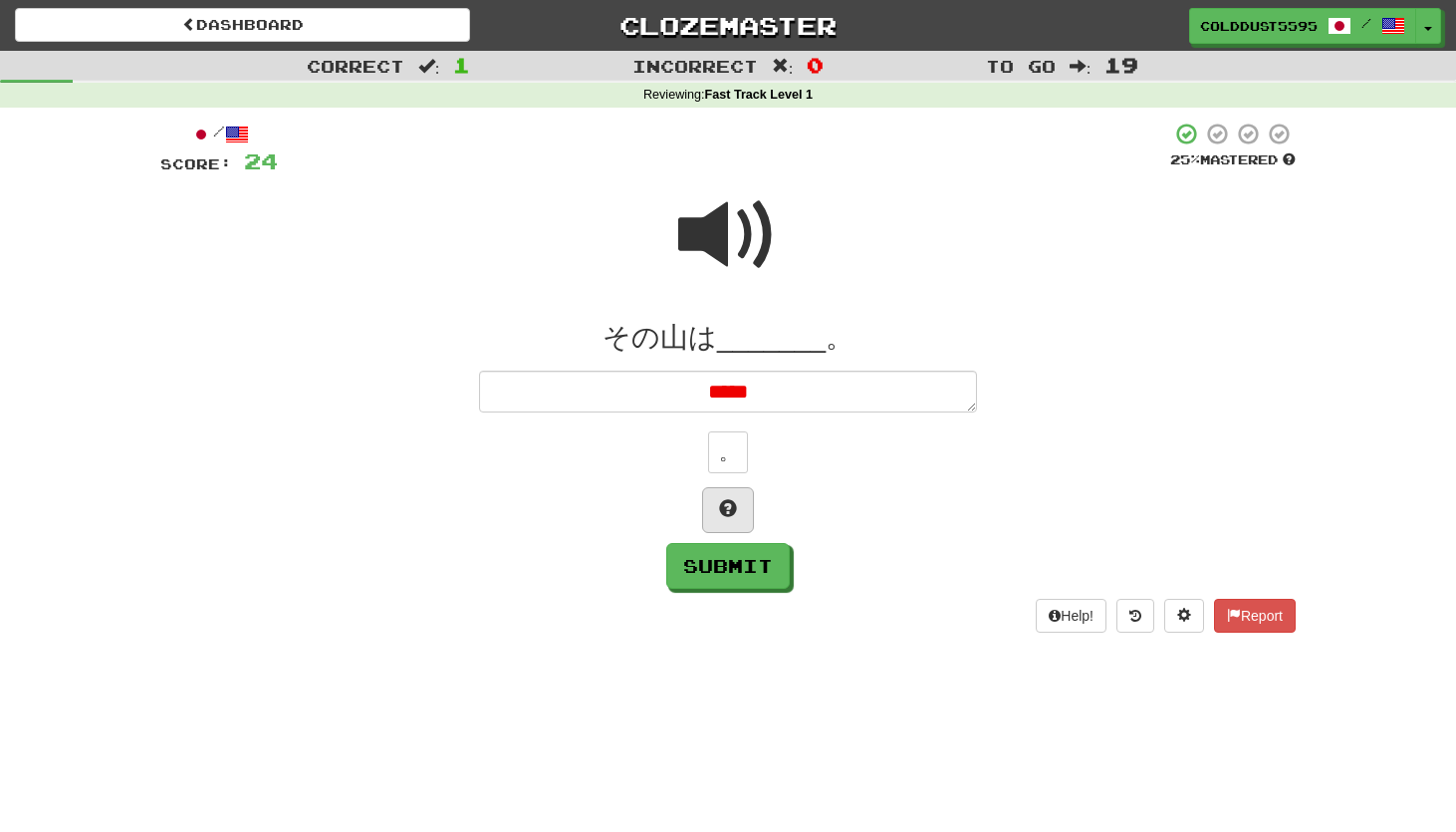 type on "*" 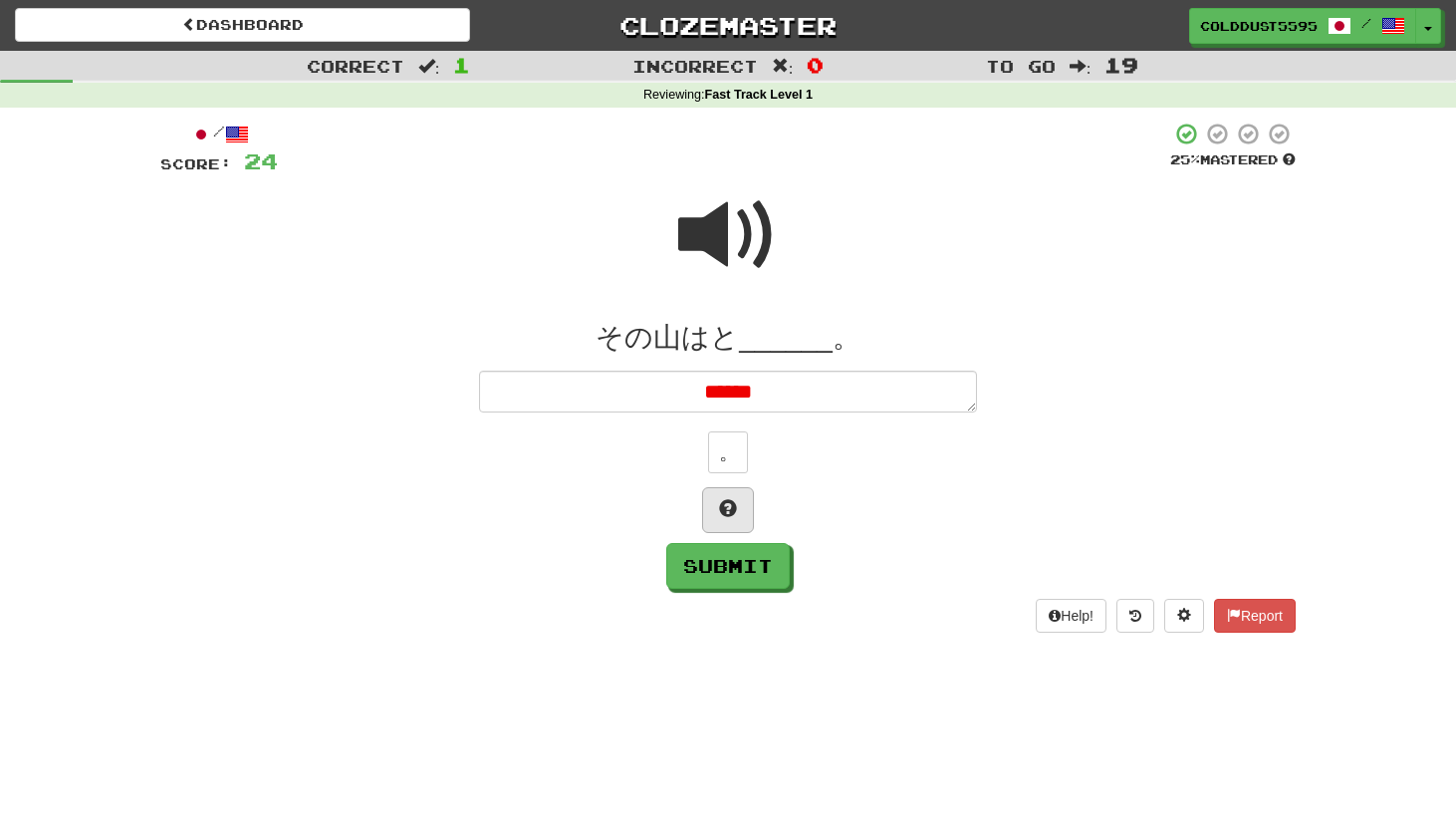 type on "*" 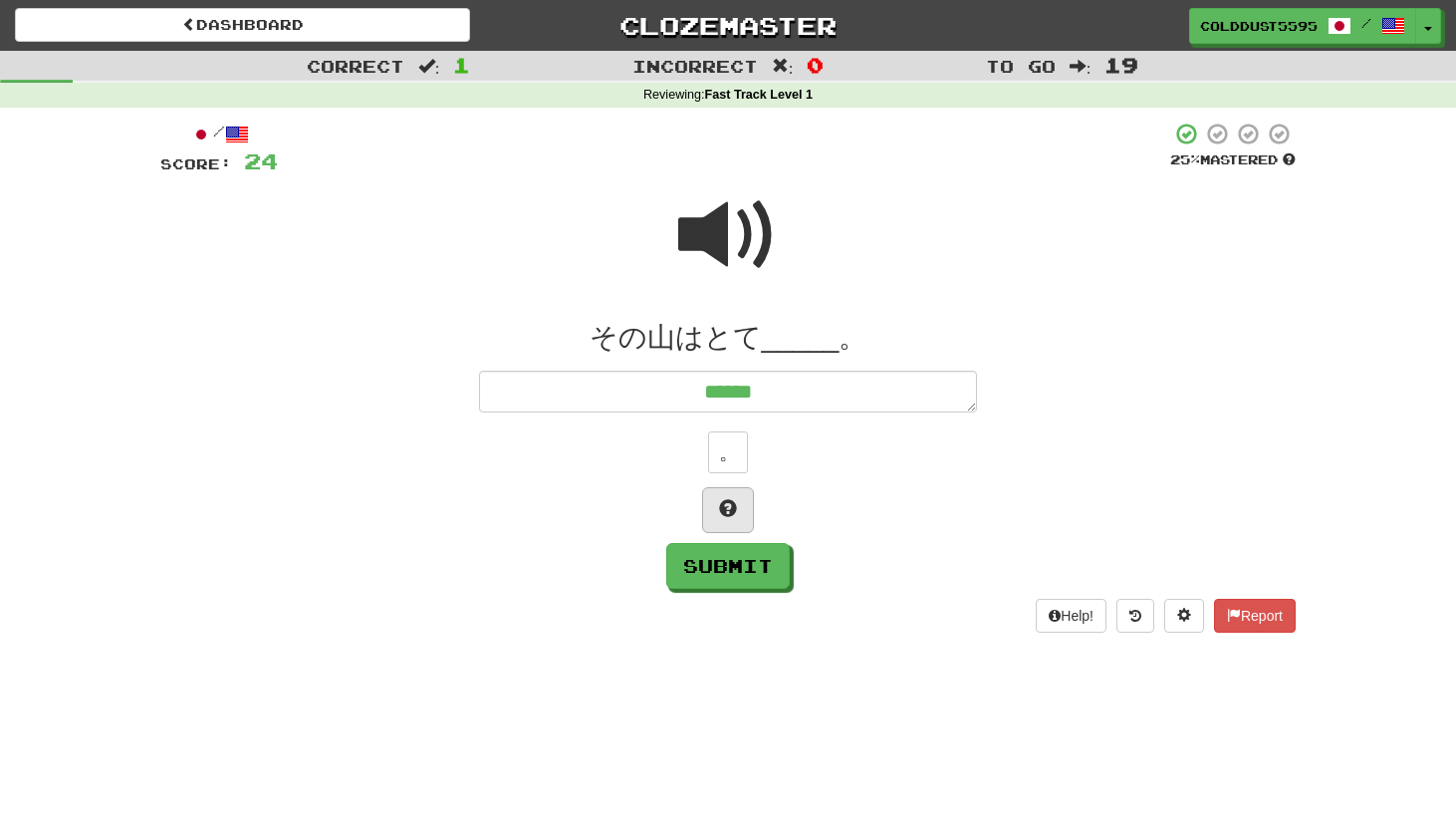 type on "*" 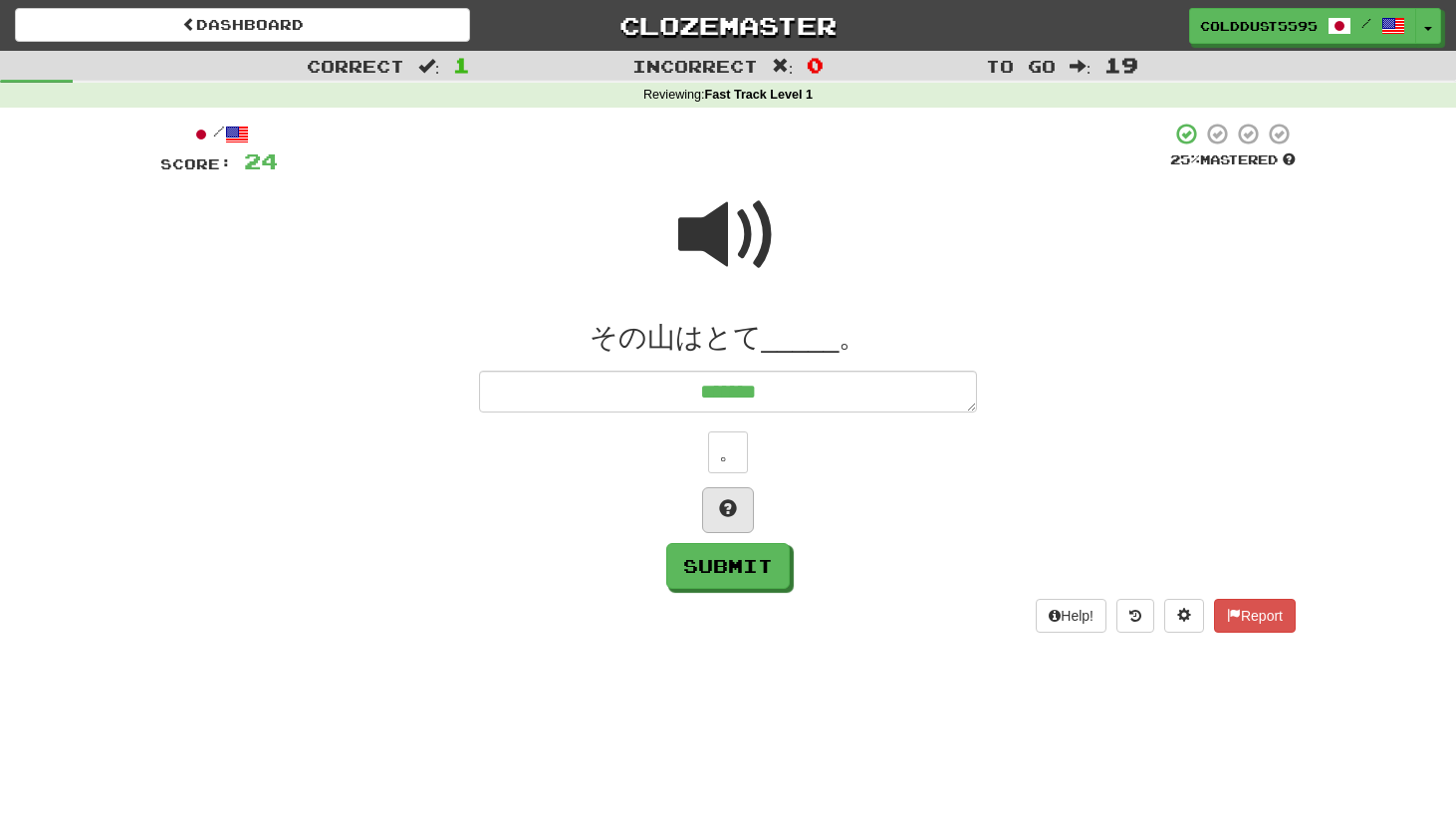 type on "*" 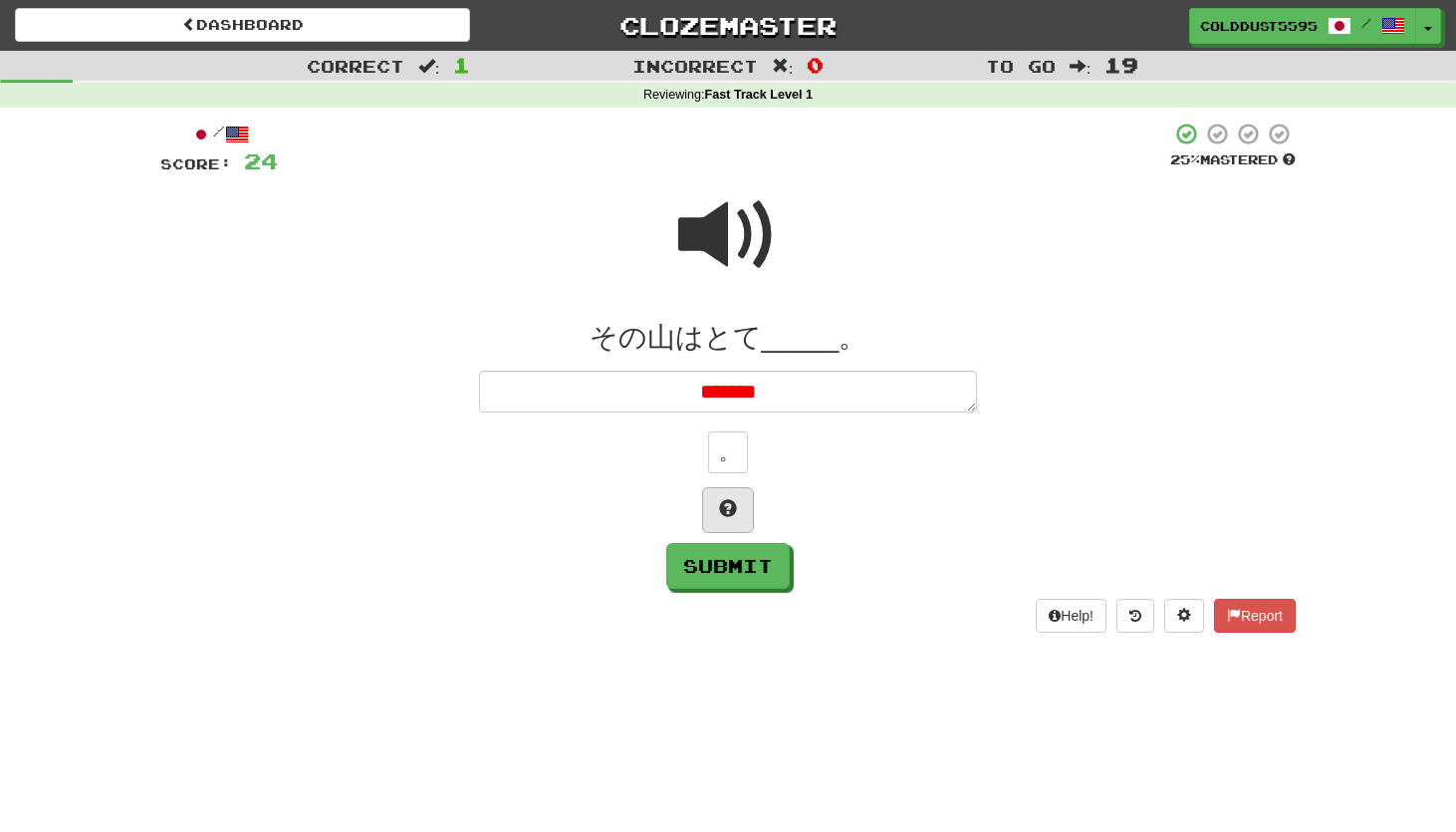 type on "*" 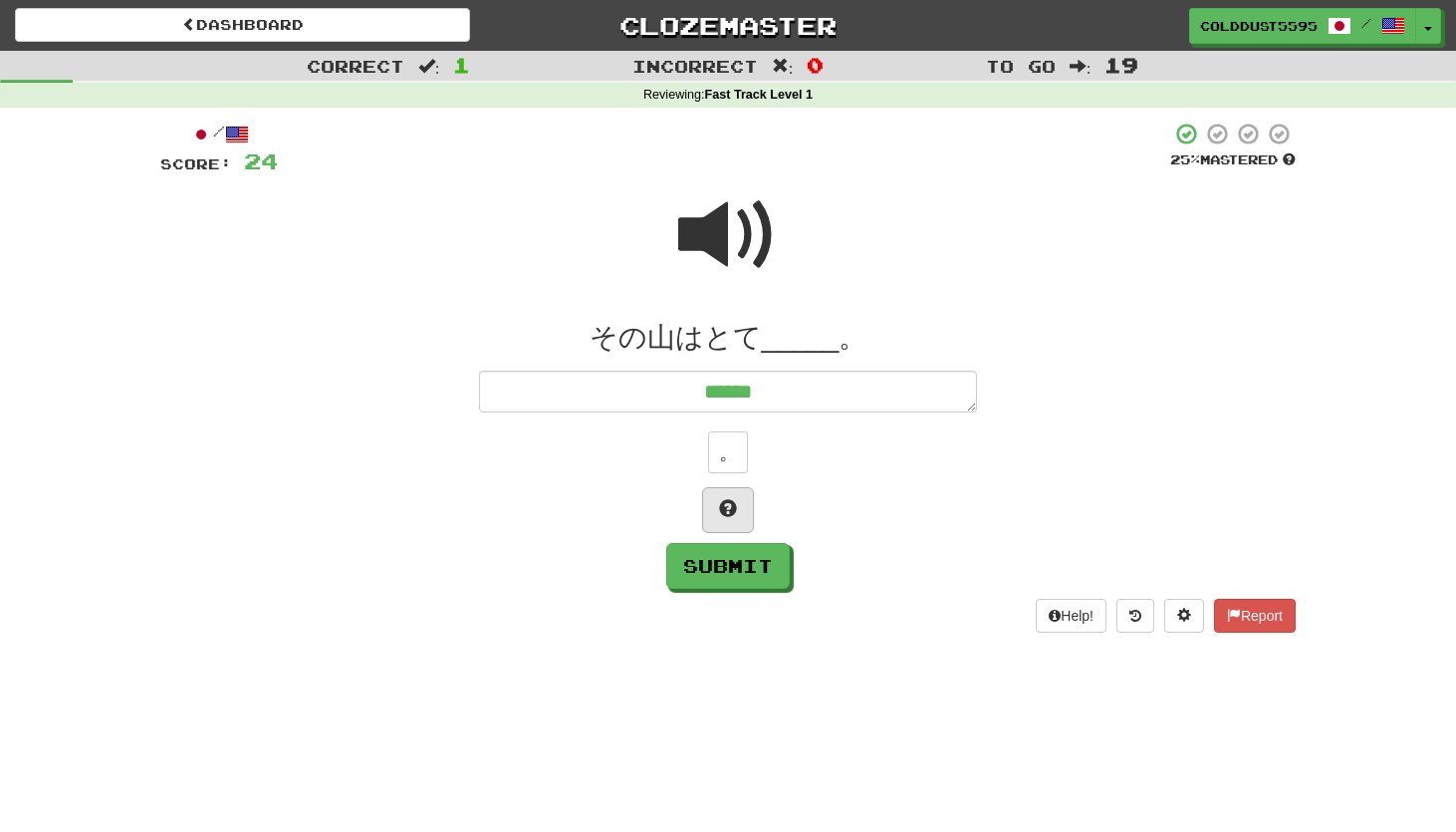 type on "*" 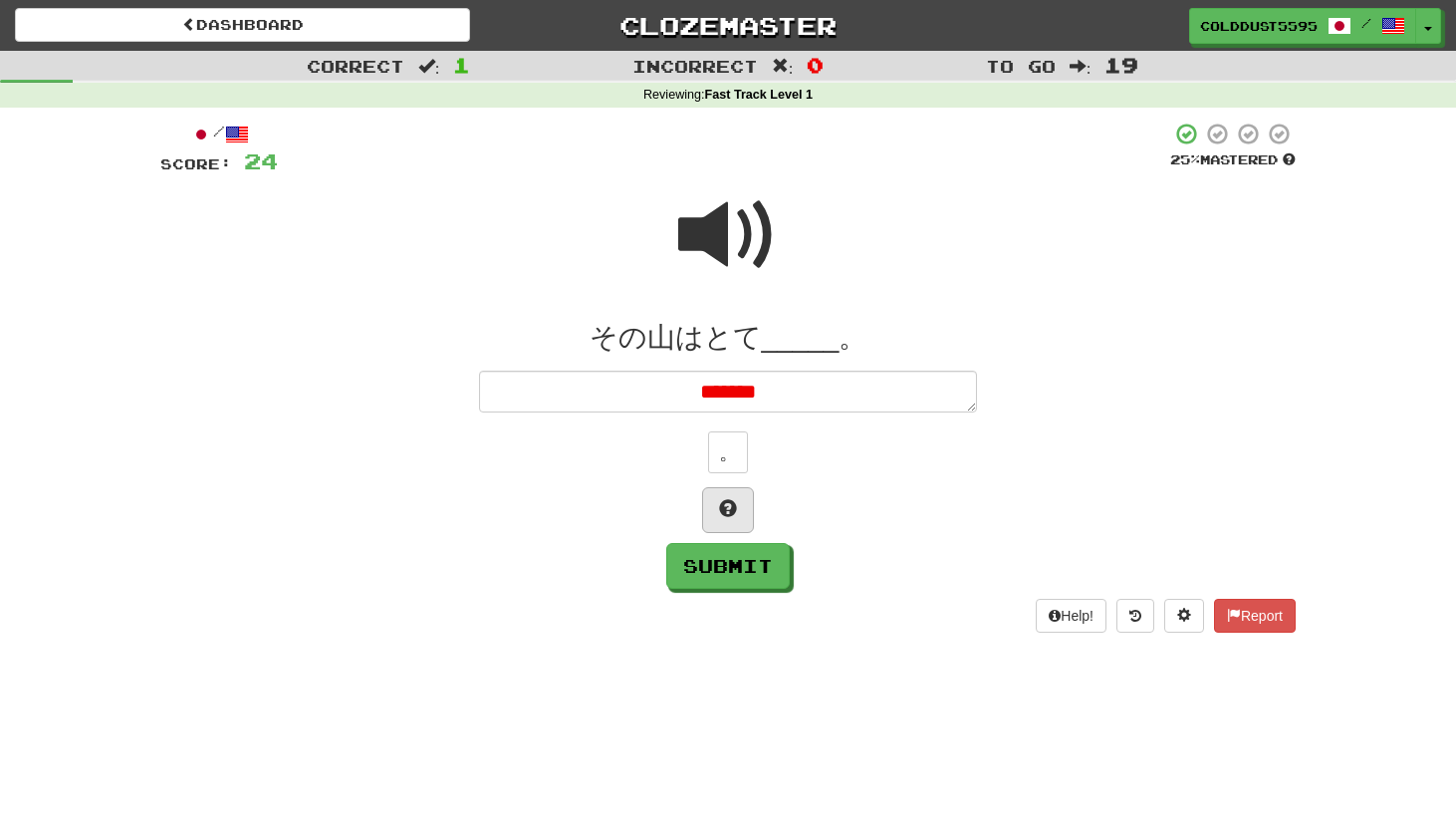 type on "*" 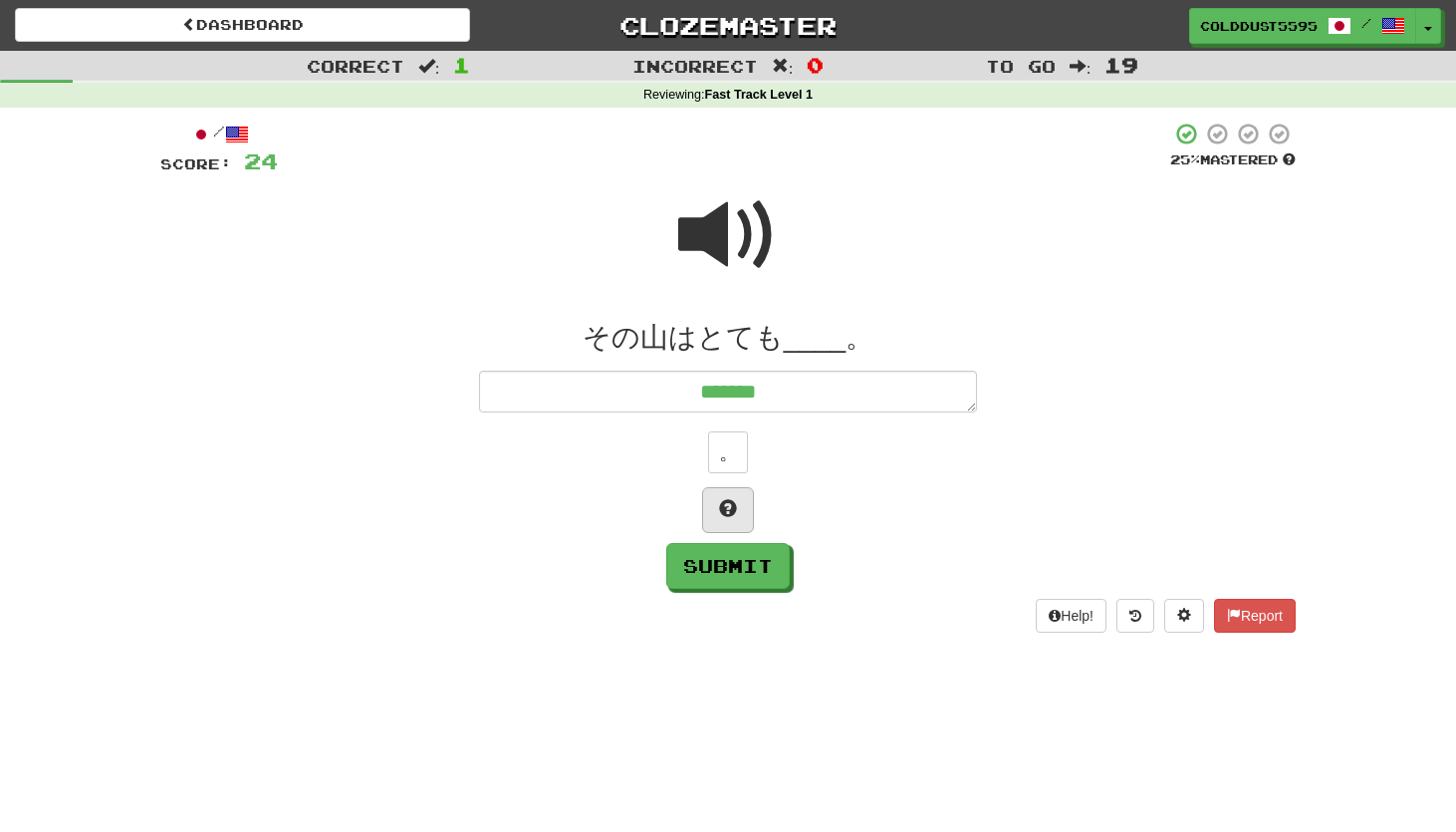 type on "*" 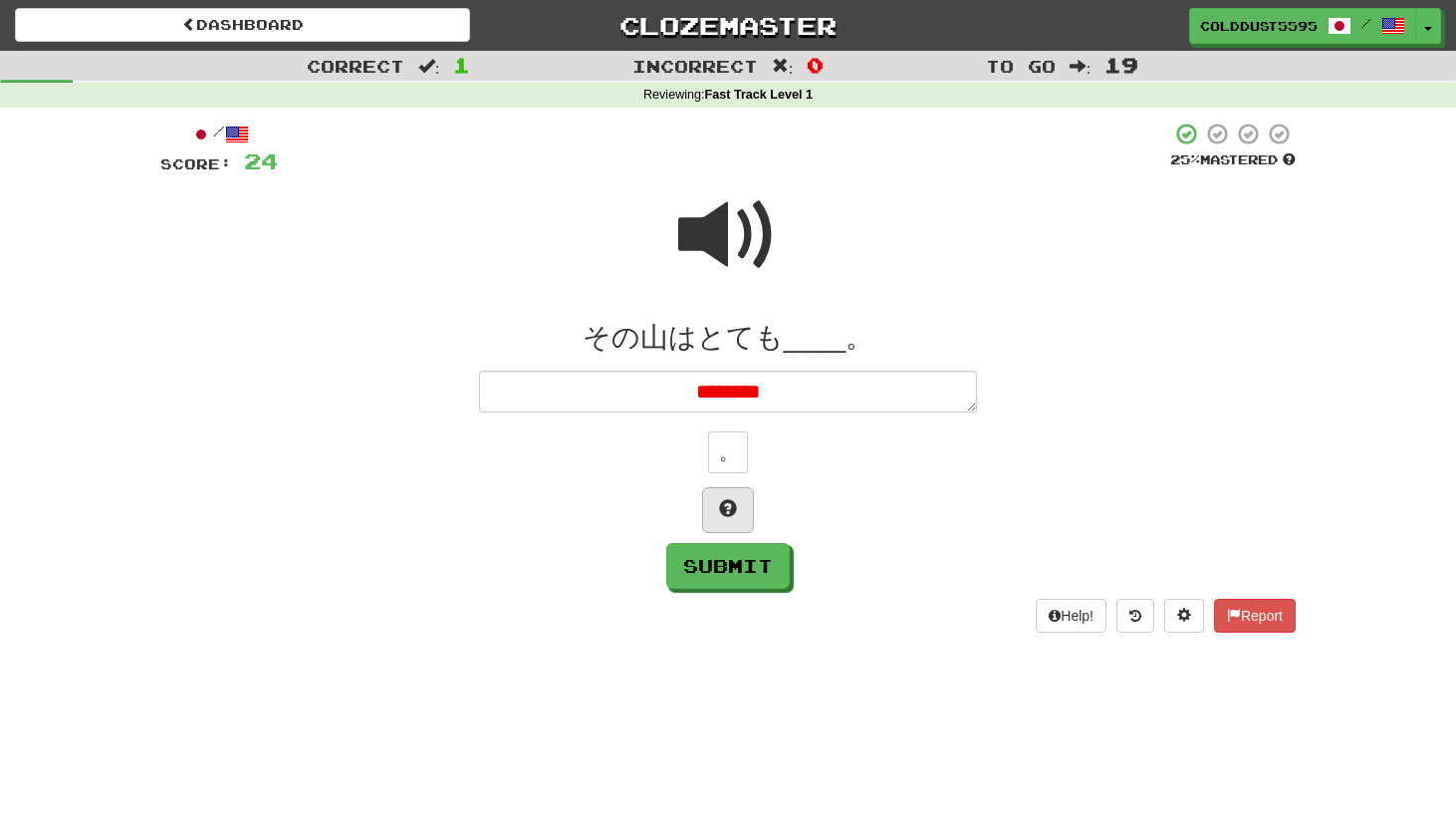 type on "*" 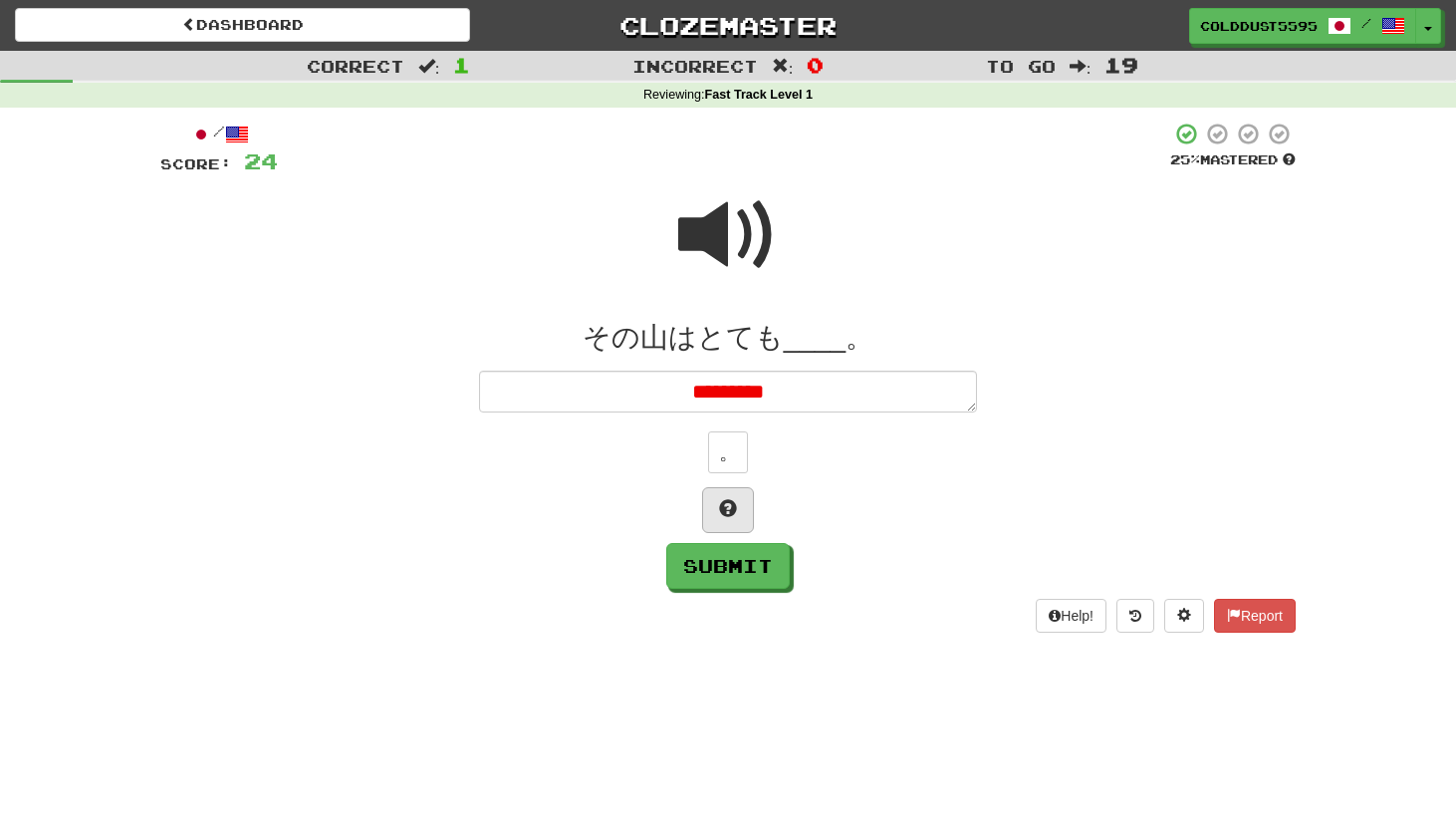 type on "*" 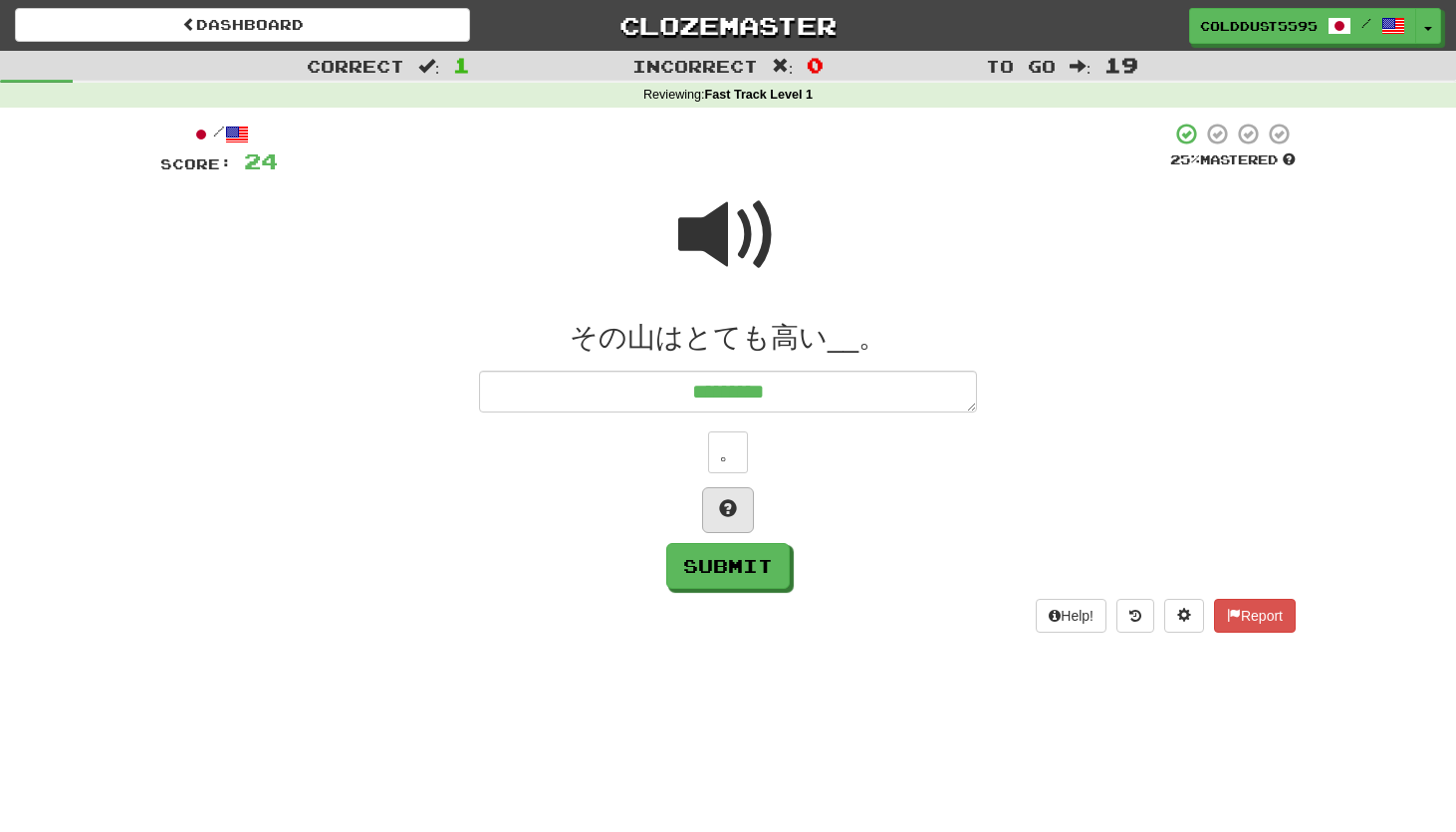 type on "*" 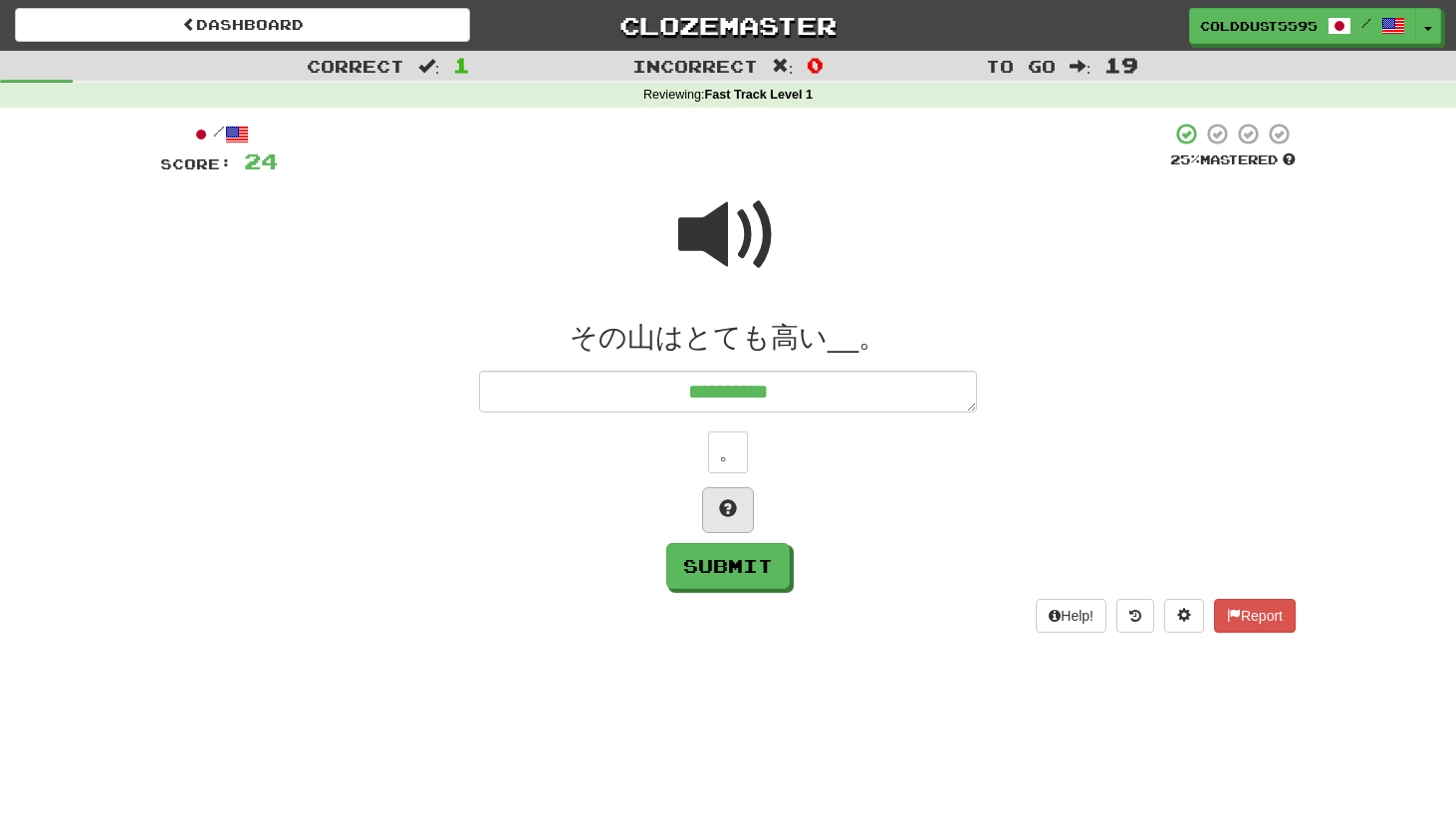 type on "**********" 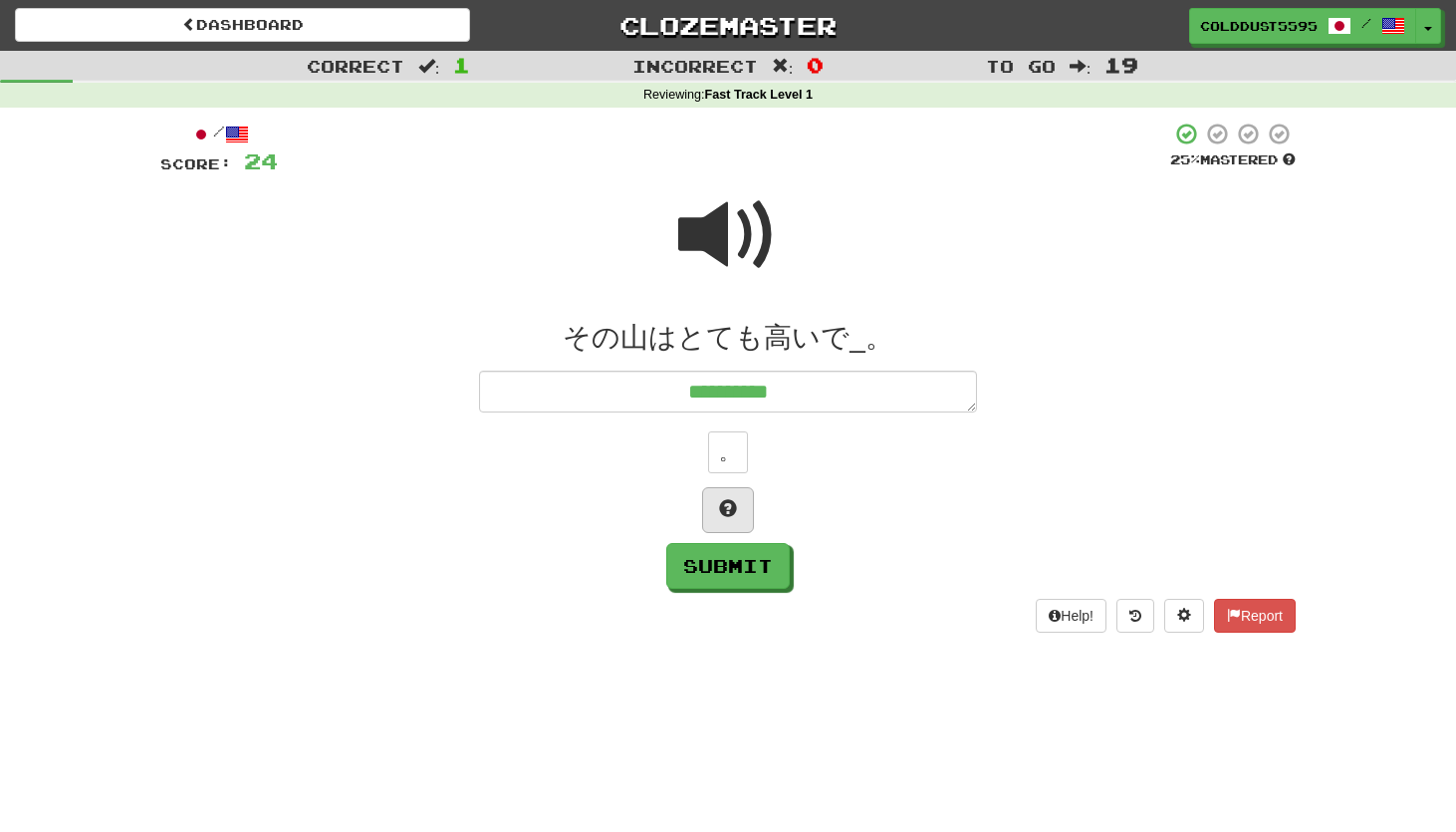 type on "*" 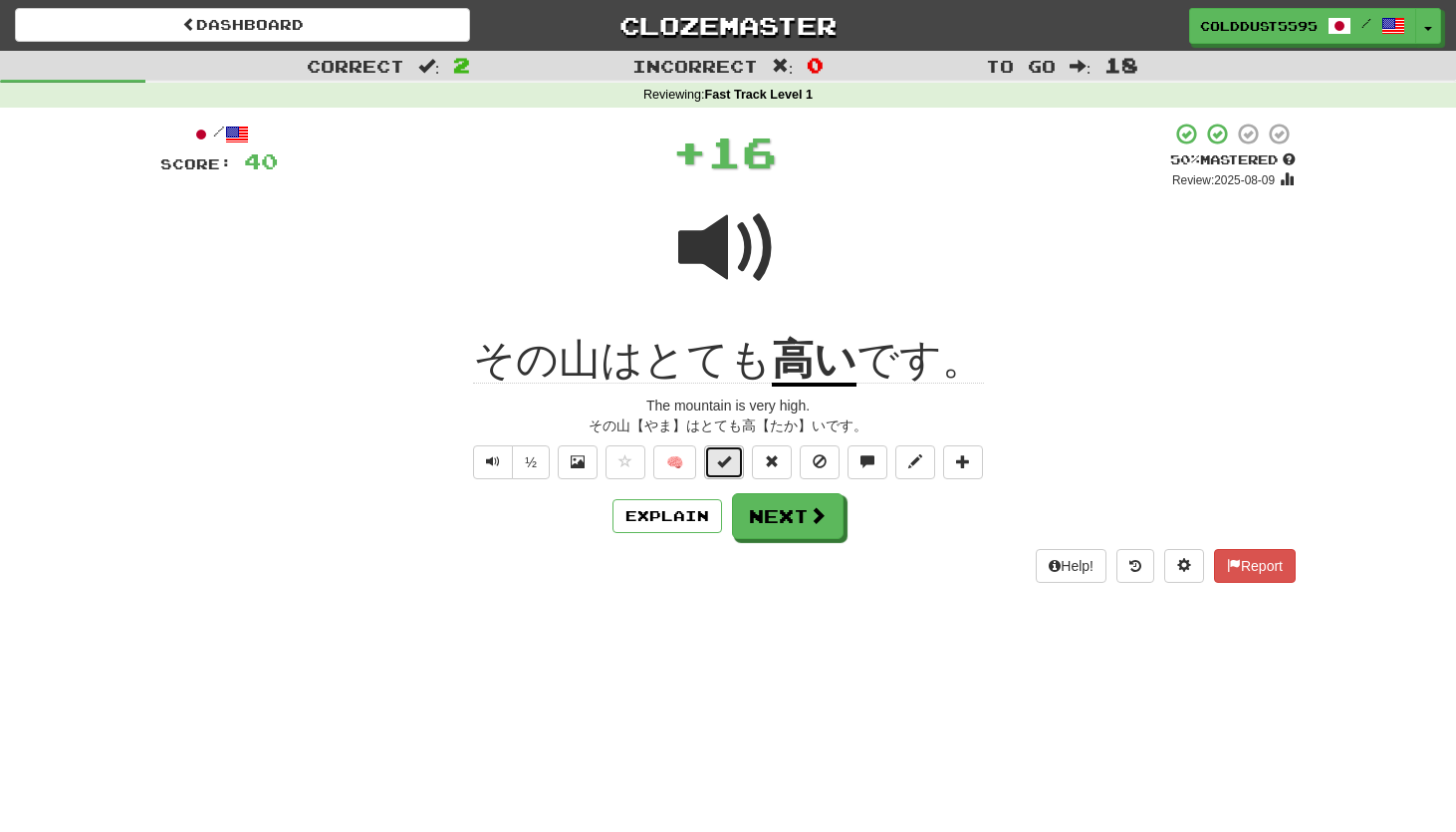 click at bounding box center [724, 462] 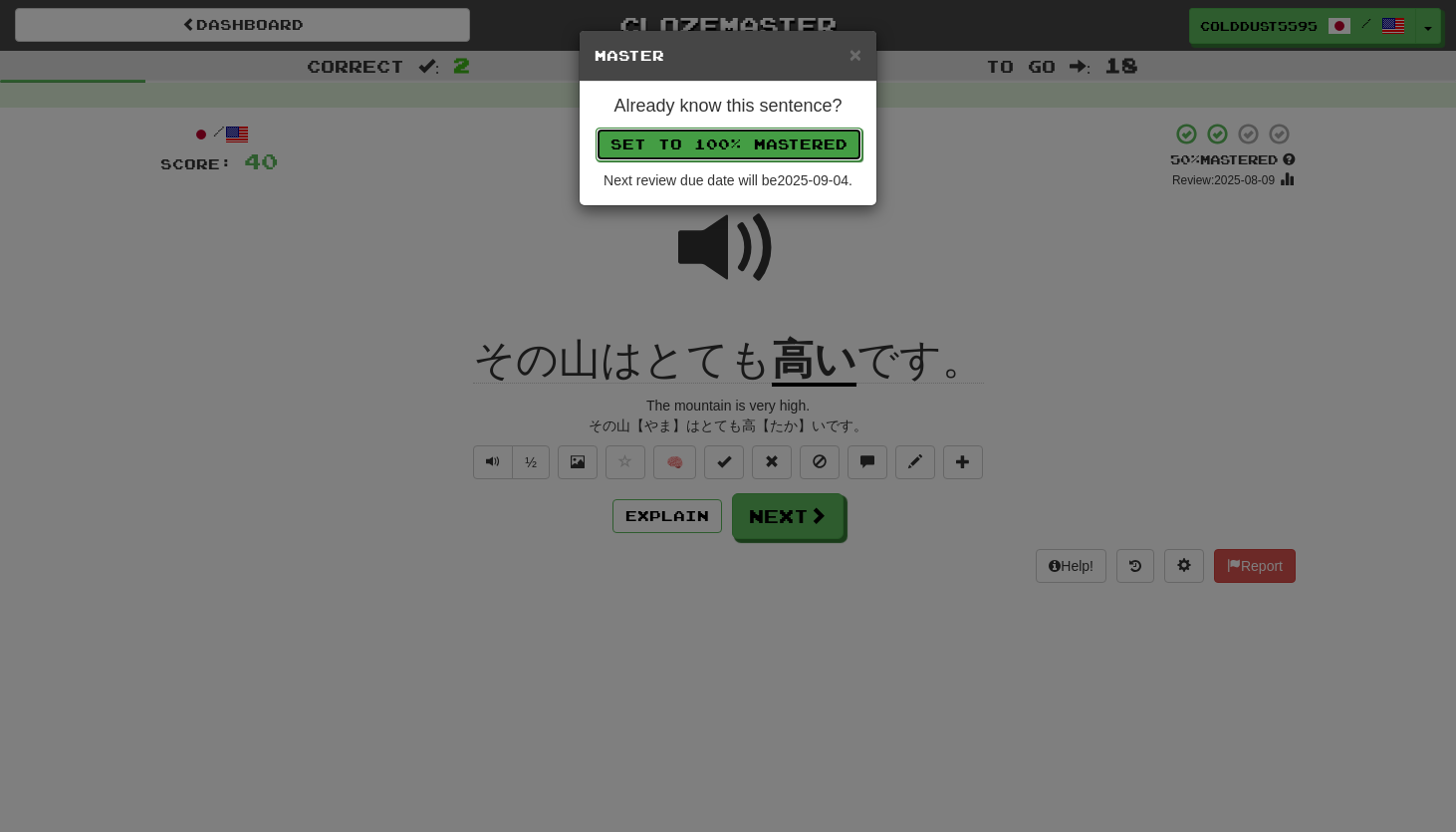 click on "Set to 100% Mastered" at bounding box center (729, 144) 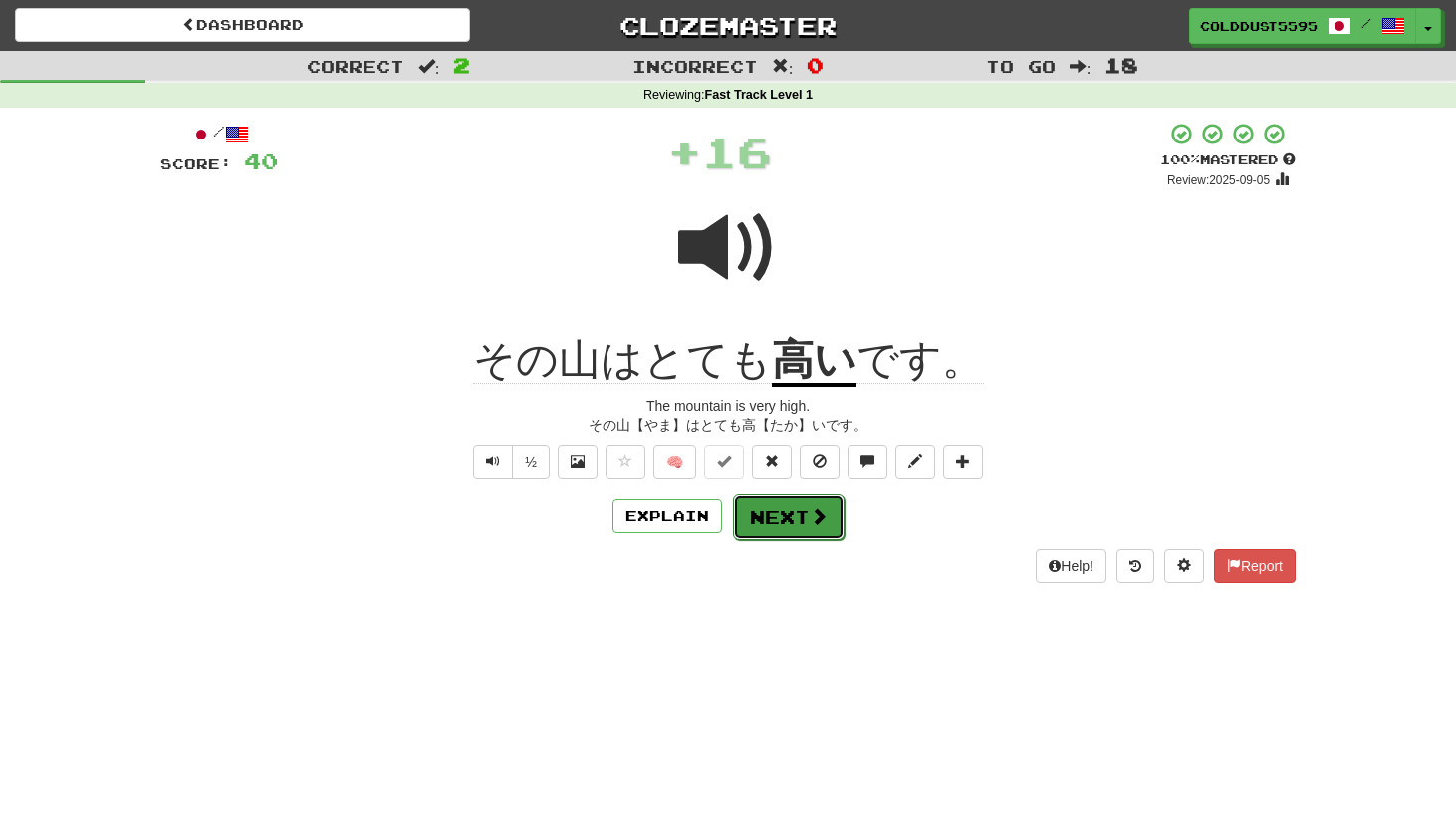 click on "Next" at bounding box center (789, 517) 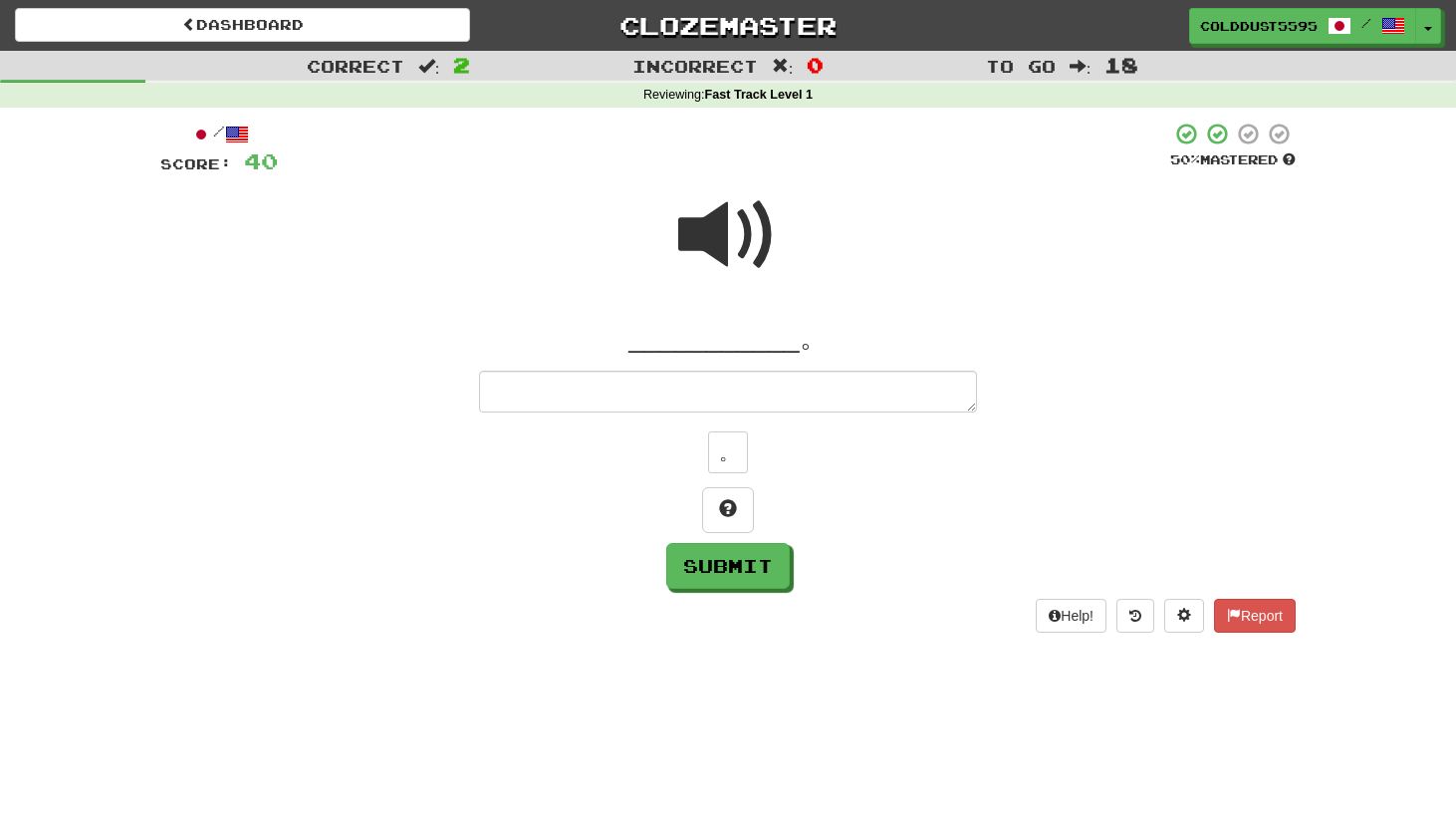 type on "*" 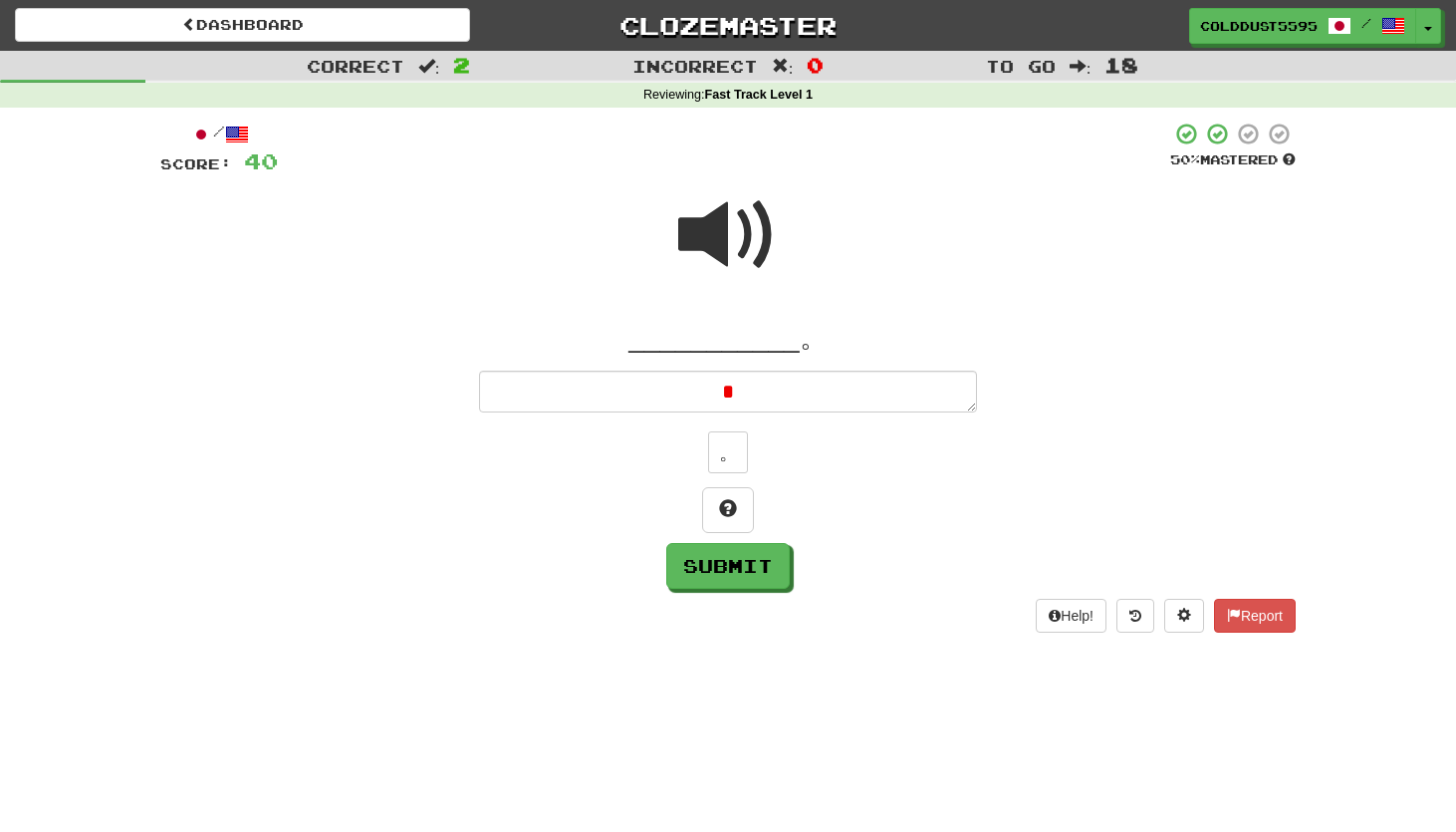 type on "*" 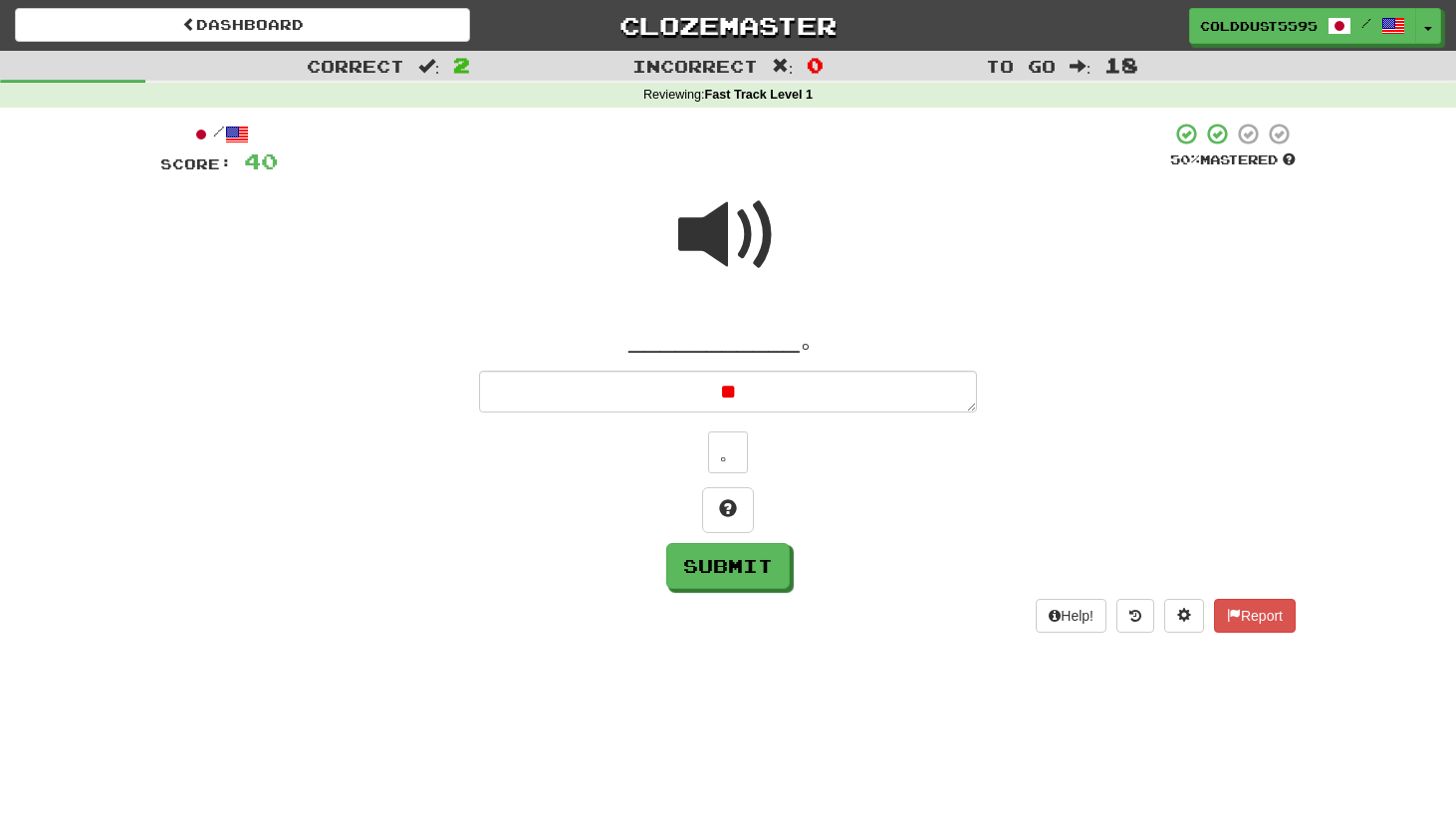 type on "*" 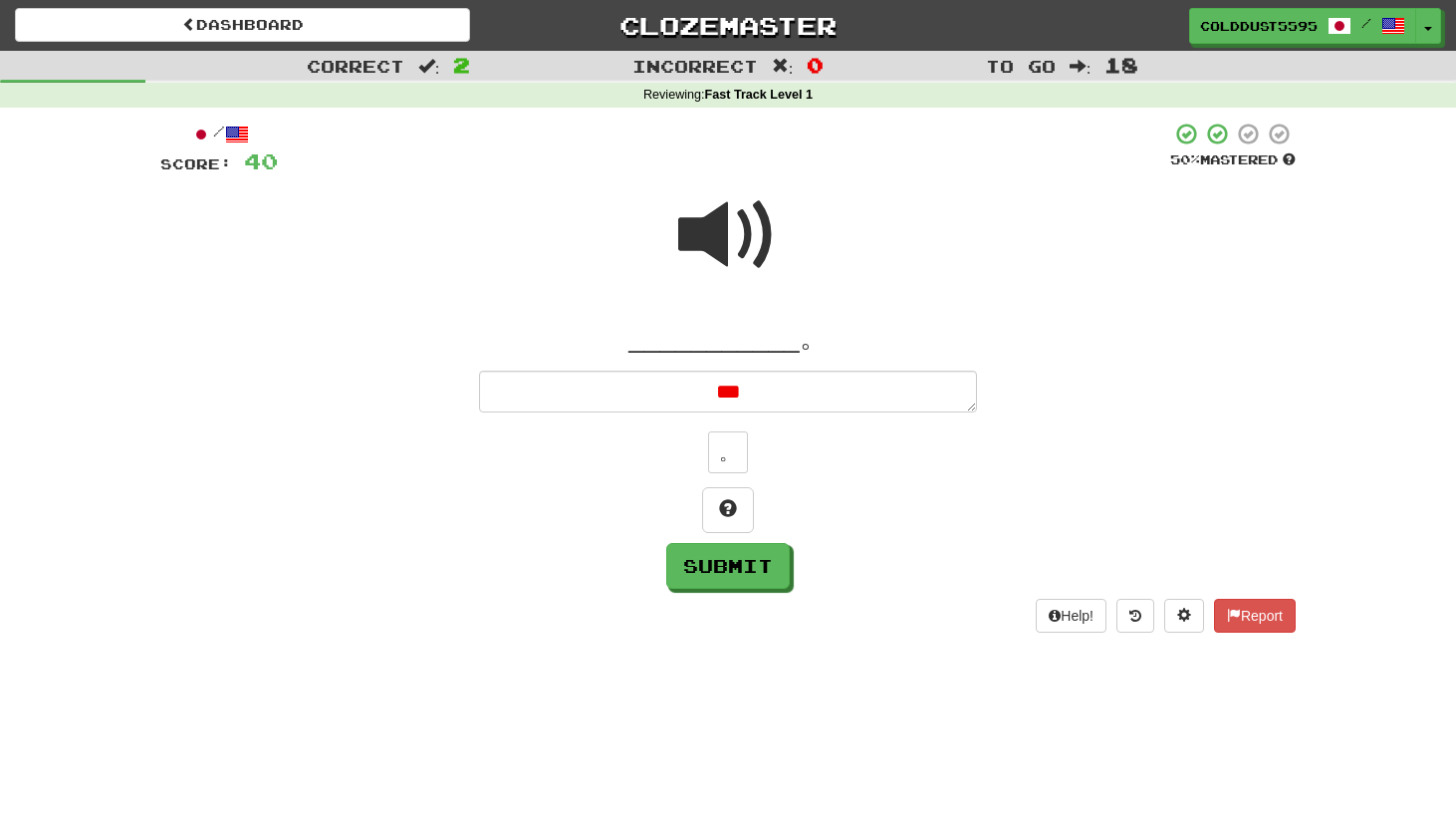 type on "*" 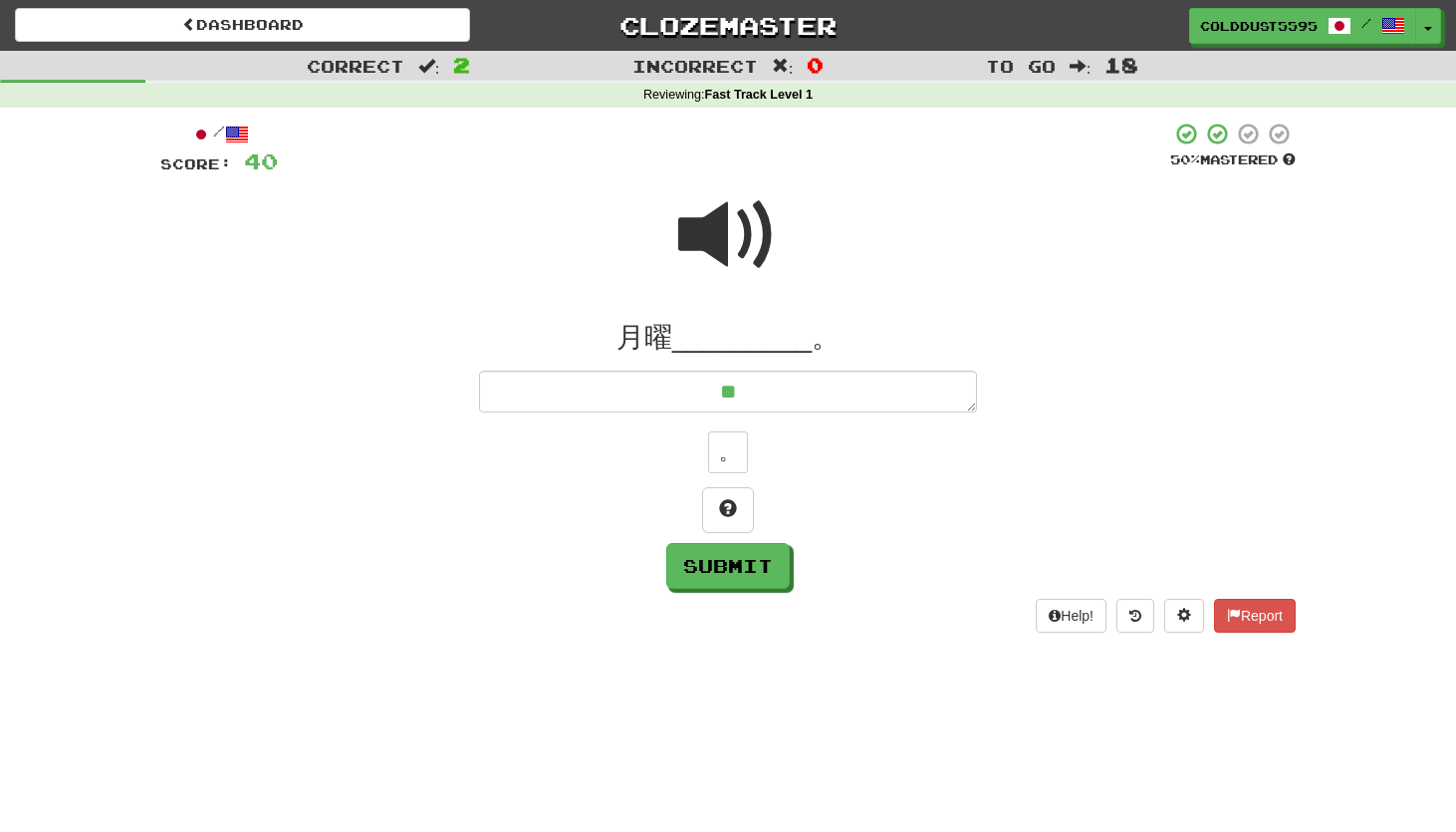 type on "*" 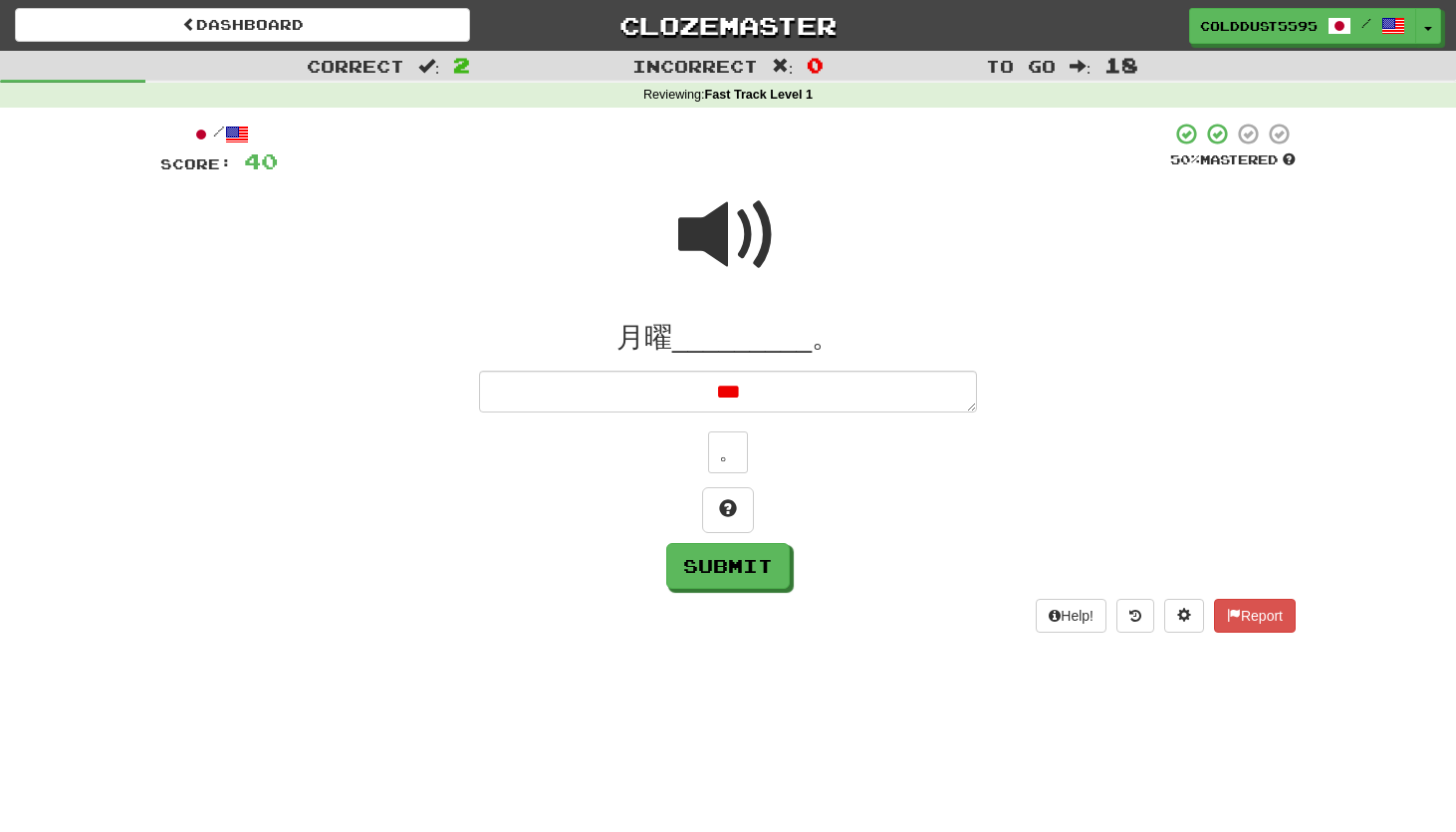 type on "*" 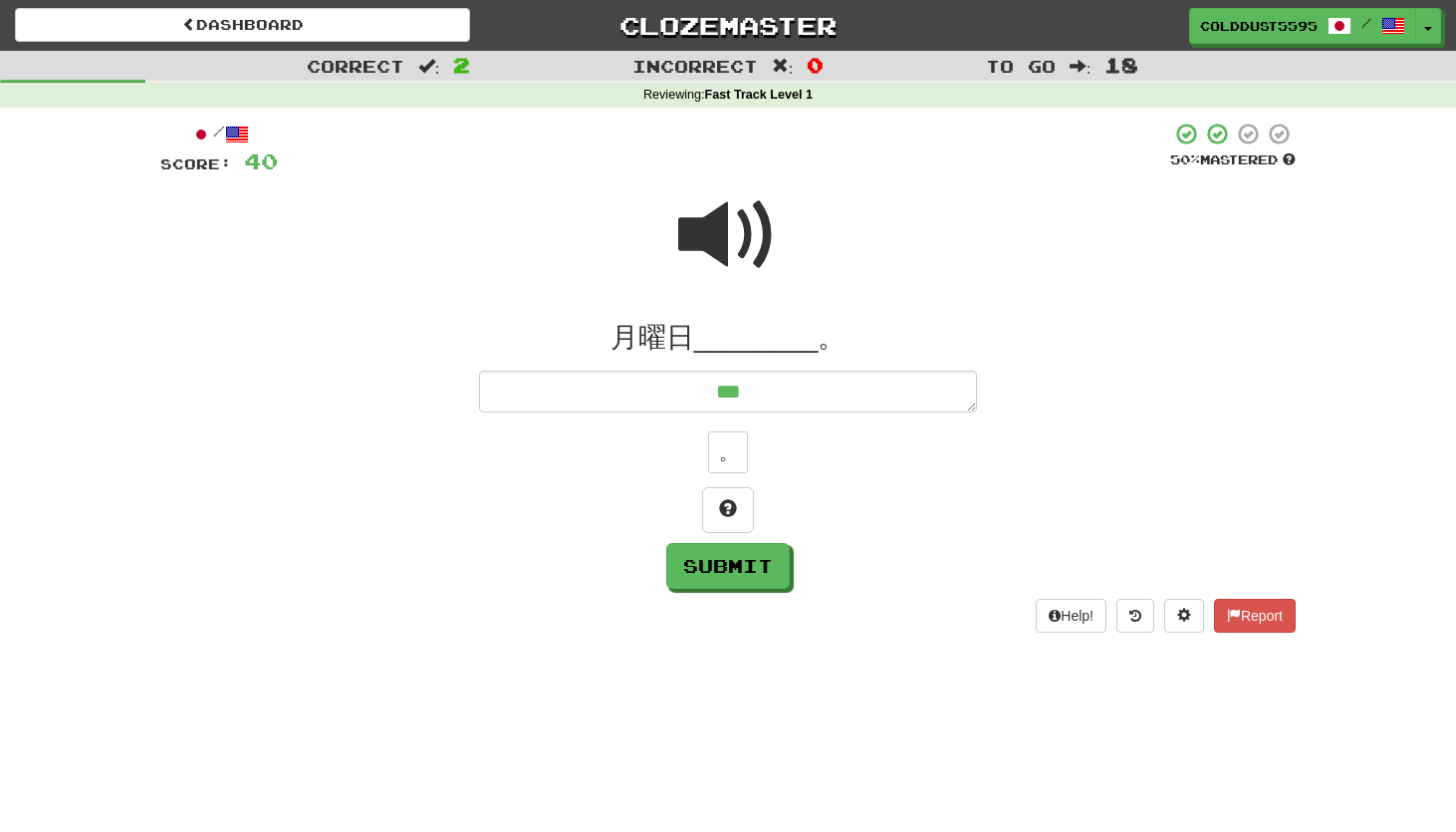 type on "*" 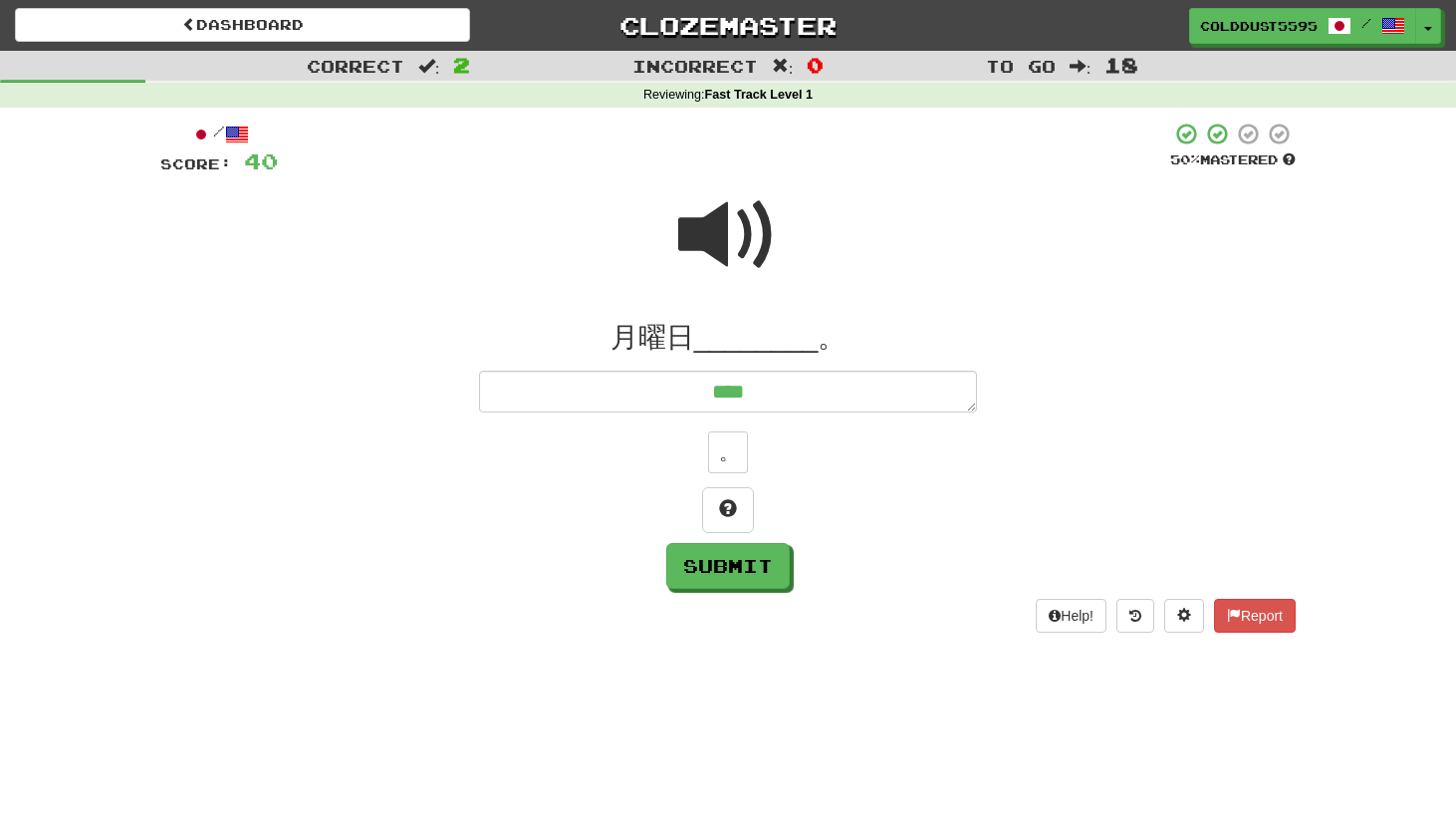 type on "*" 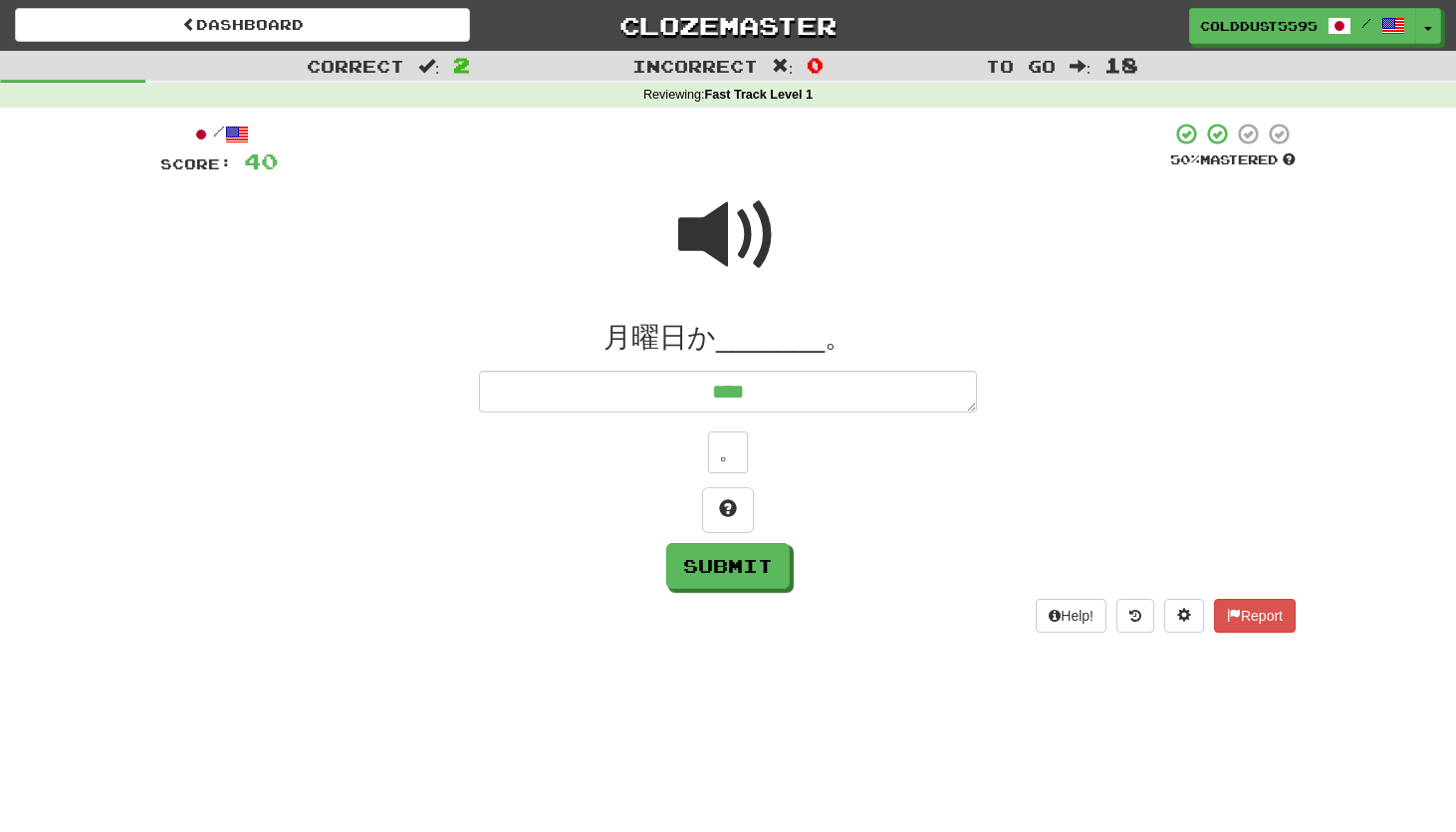 type on "*" 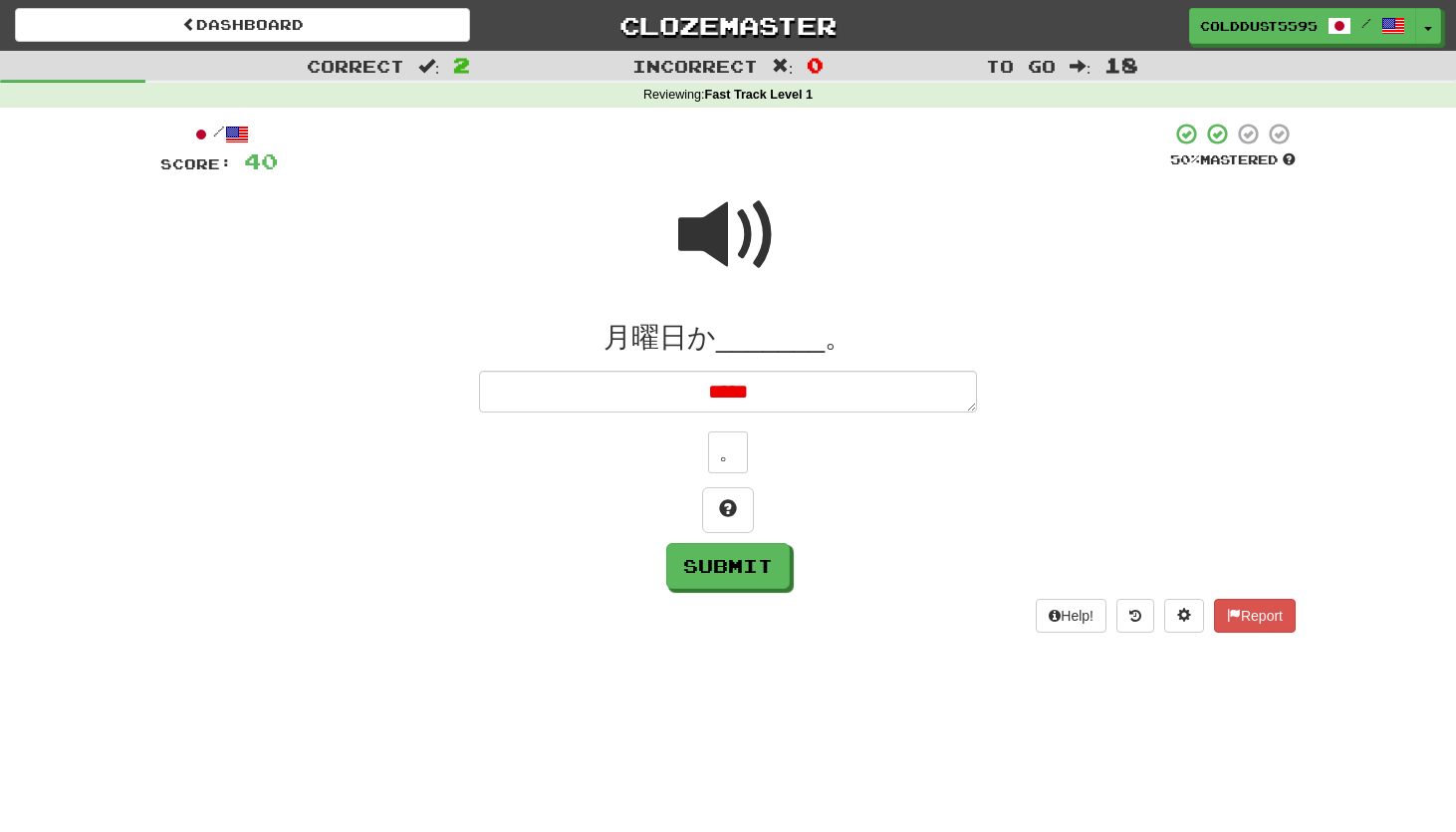 type on "*" 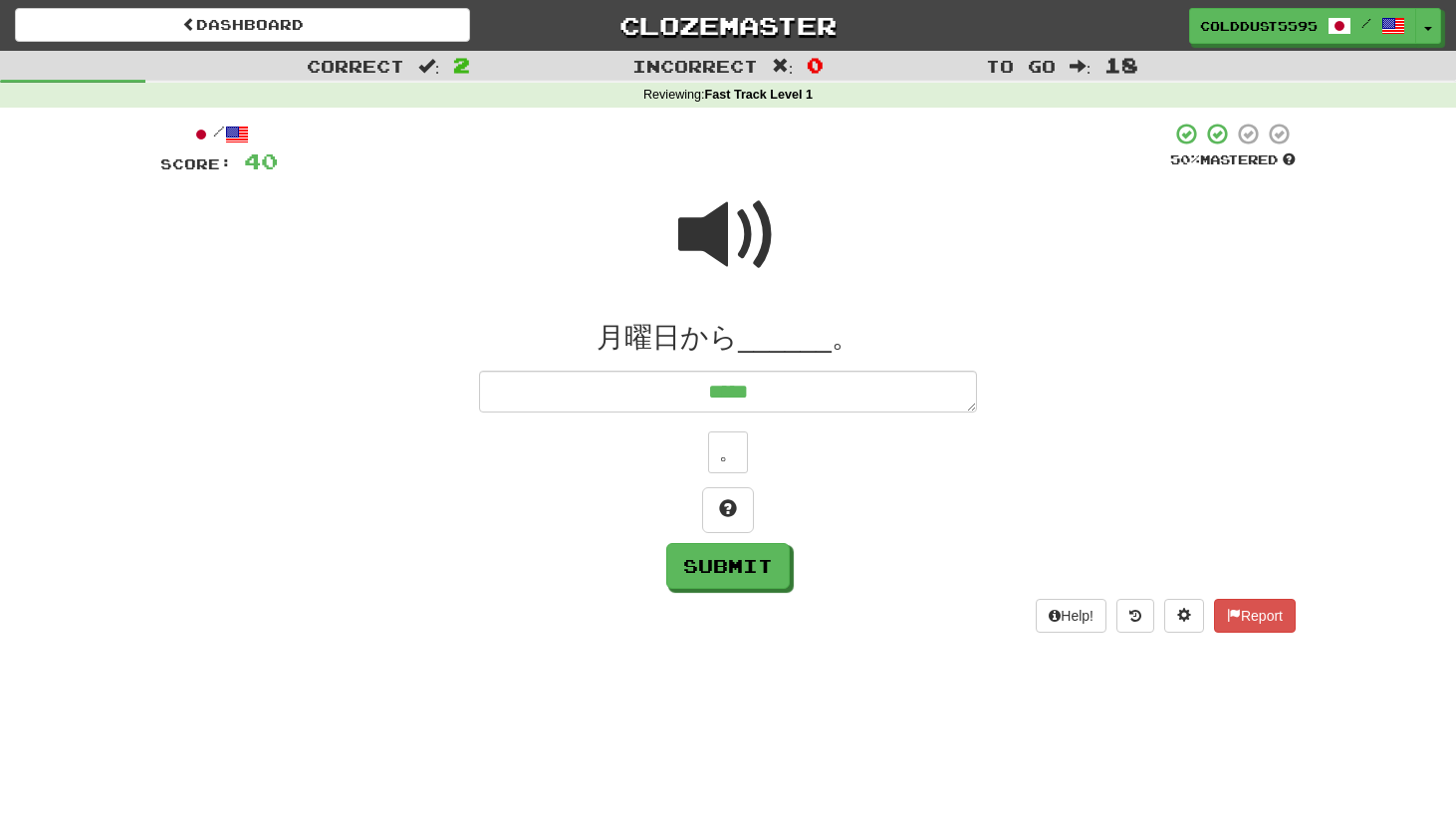 type on "*" 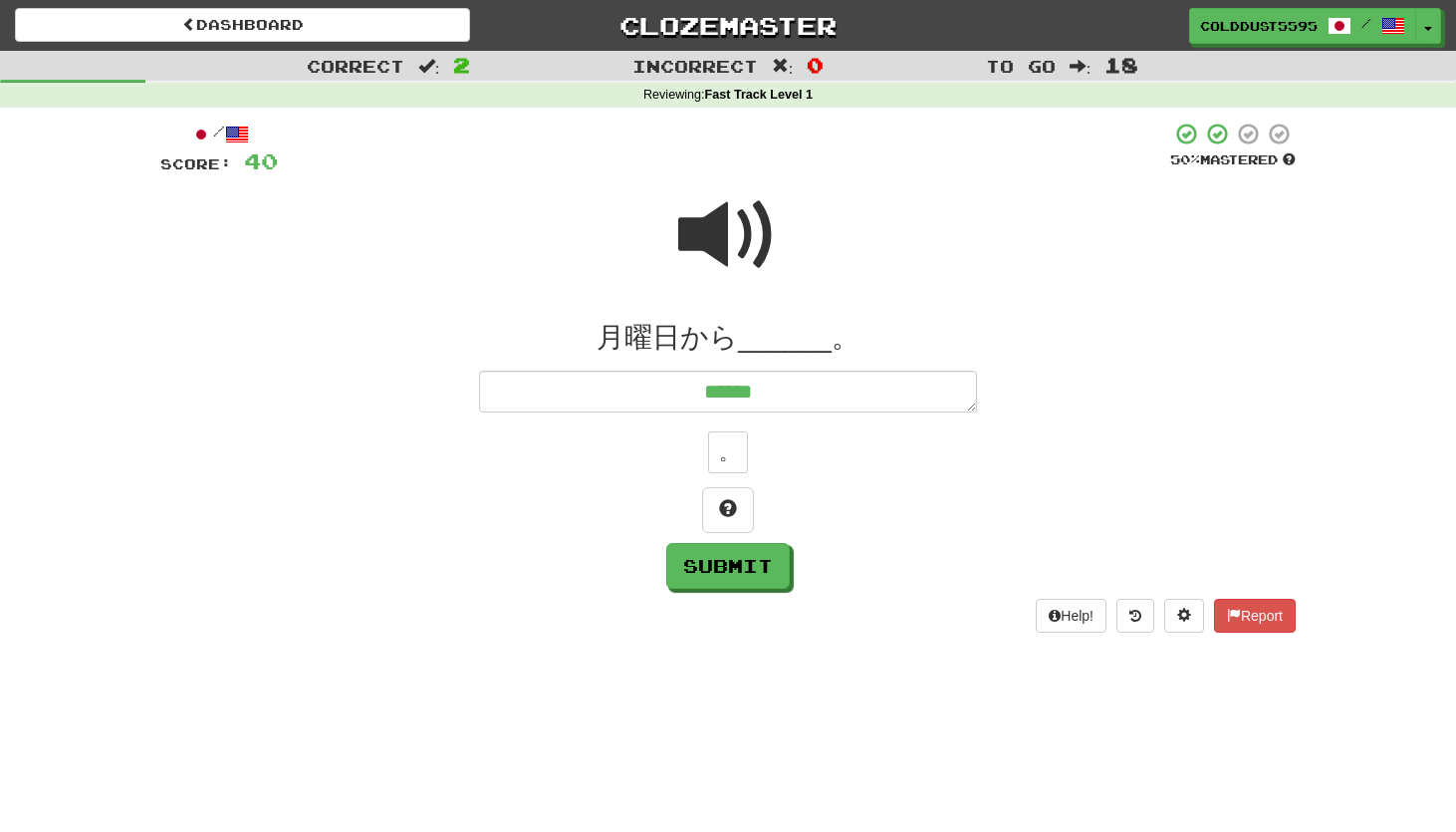 type on "*" 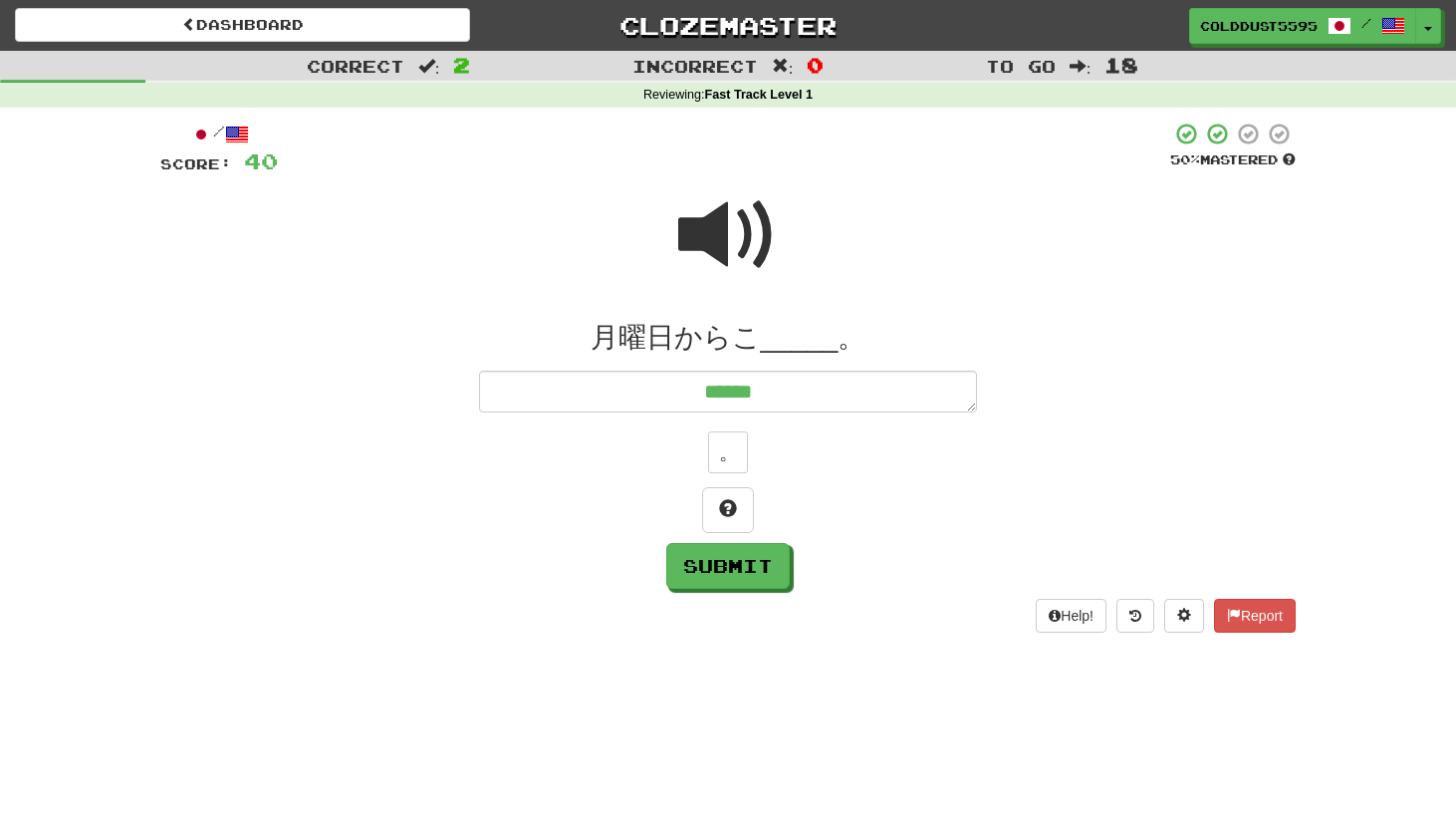 type on "*" 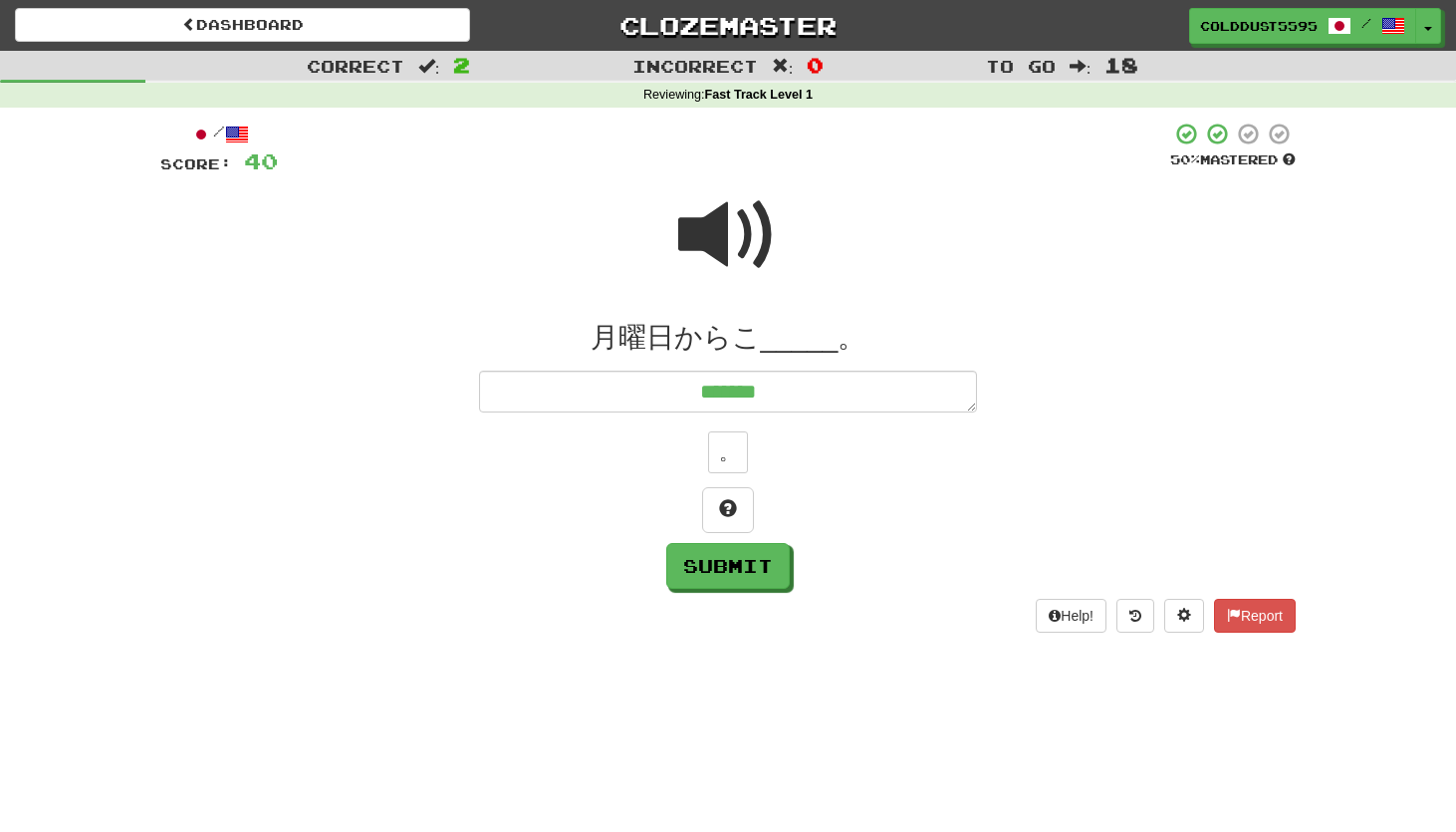 type on "*******" 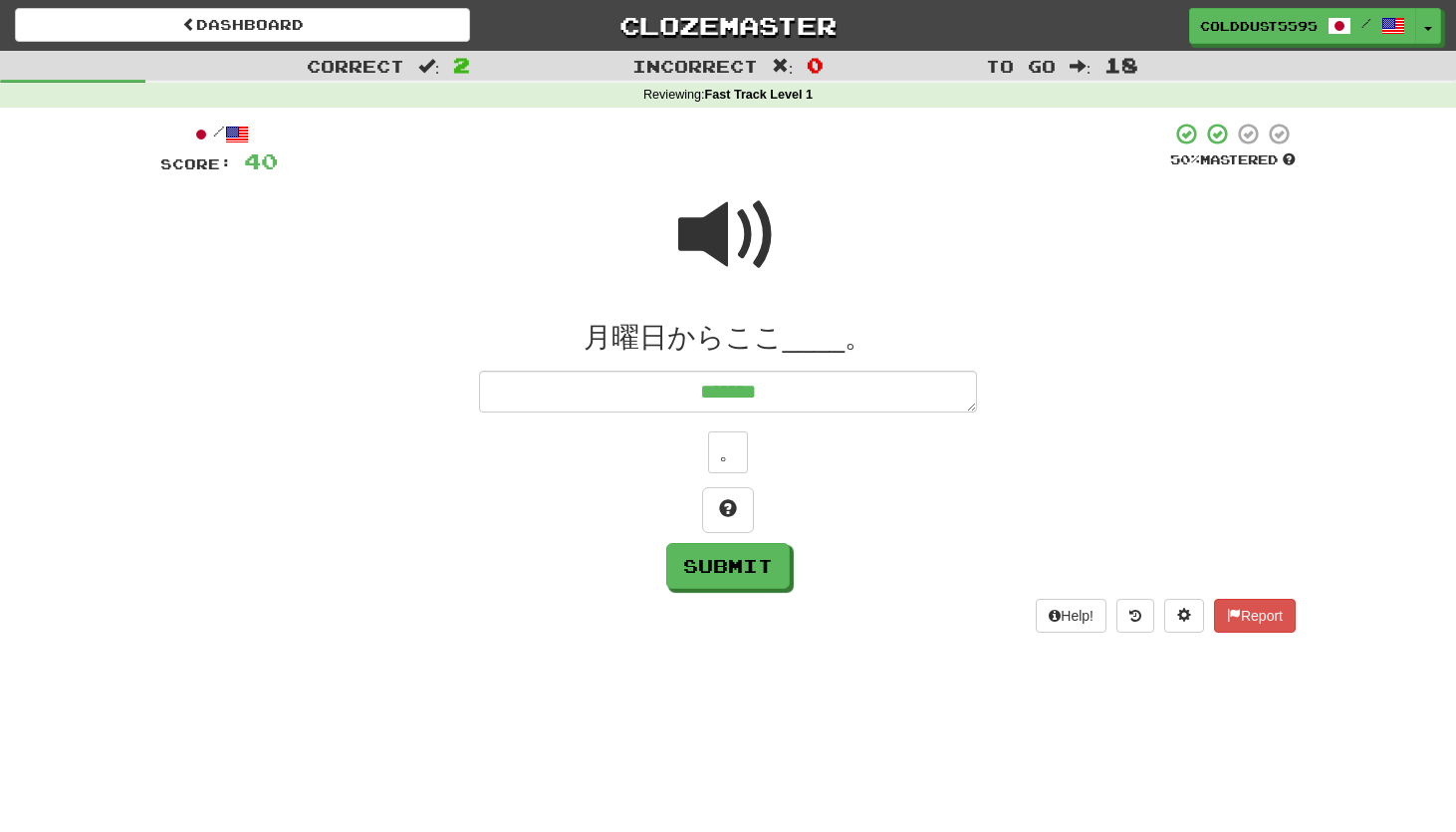 type on "*" 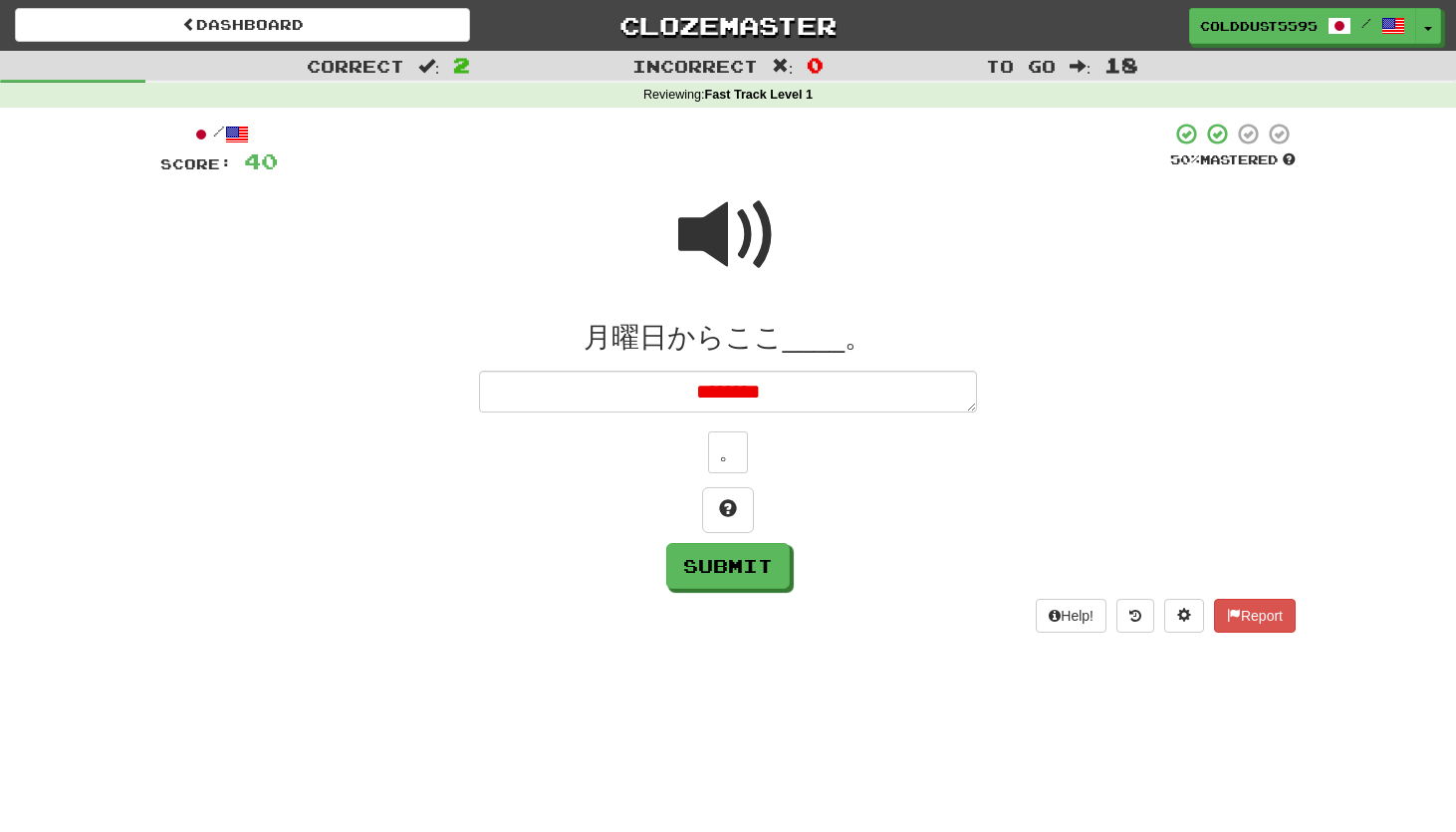 type on "*" 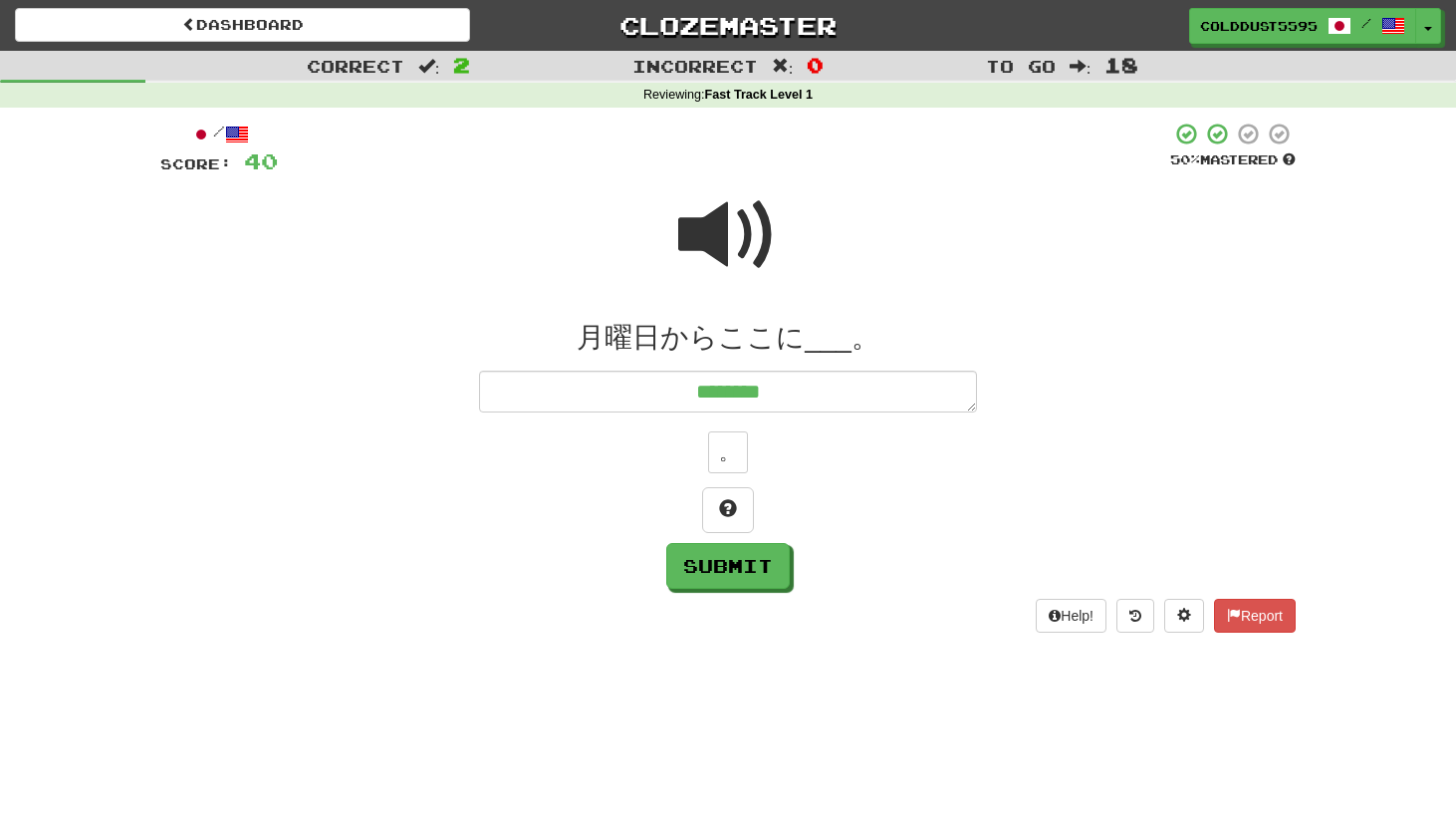 type on "*" 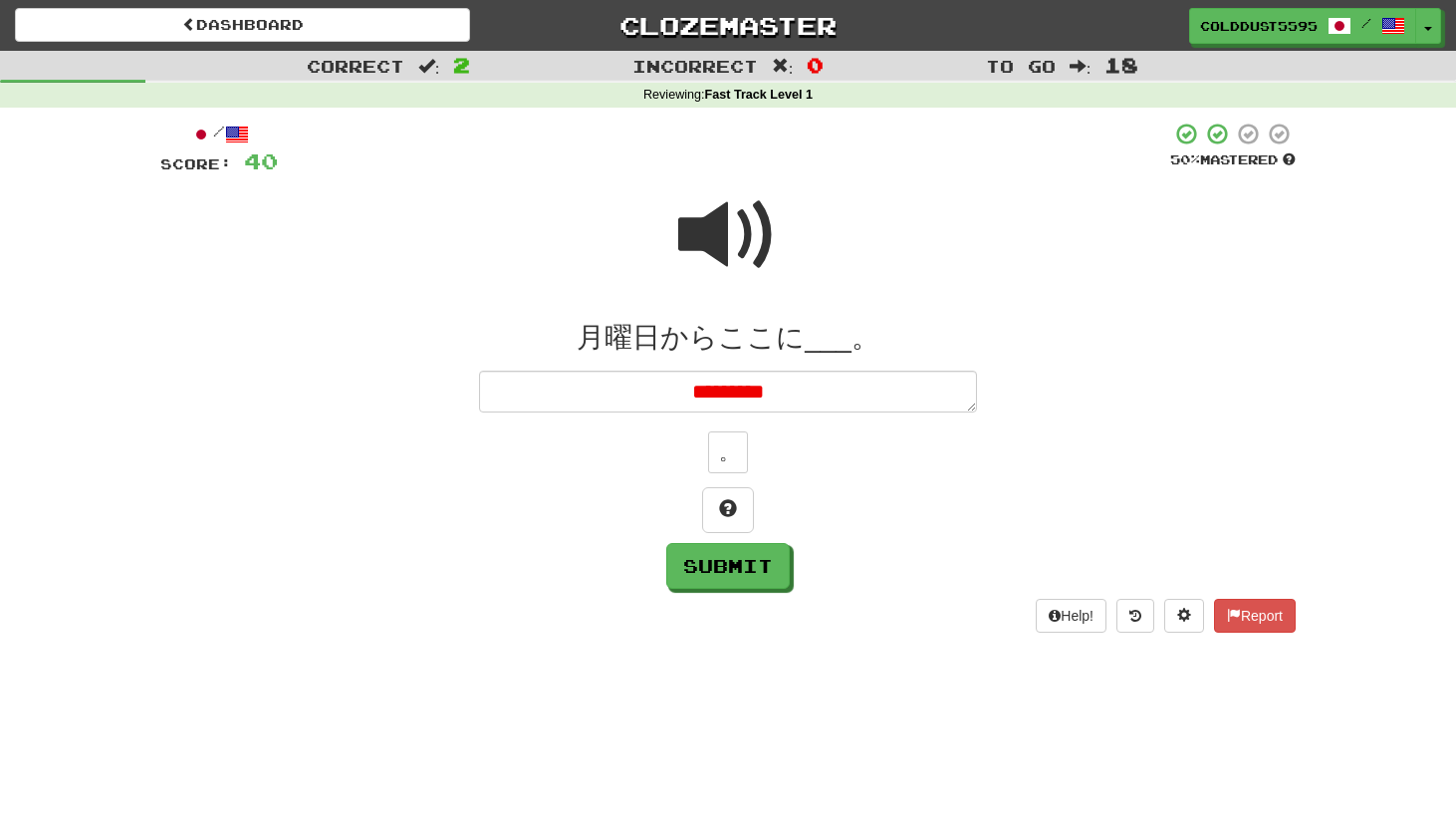type on "*" 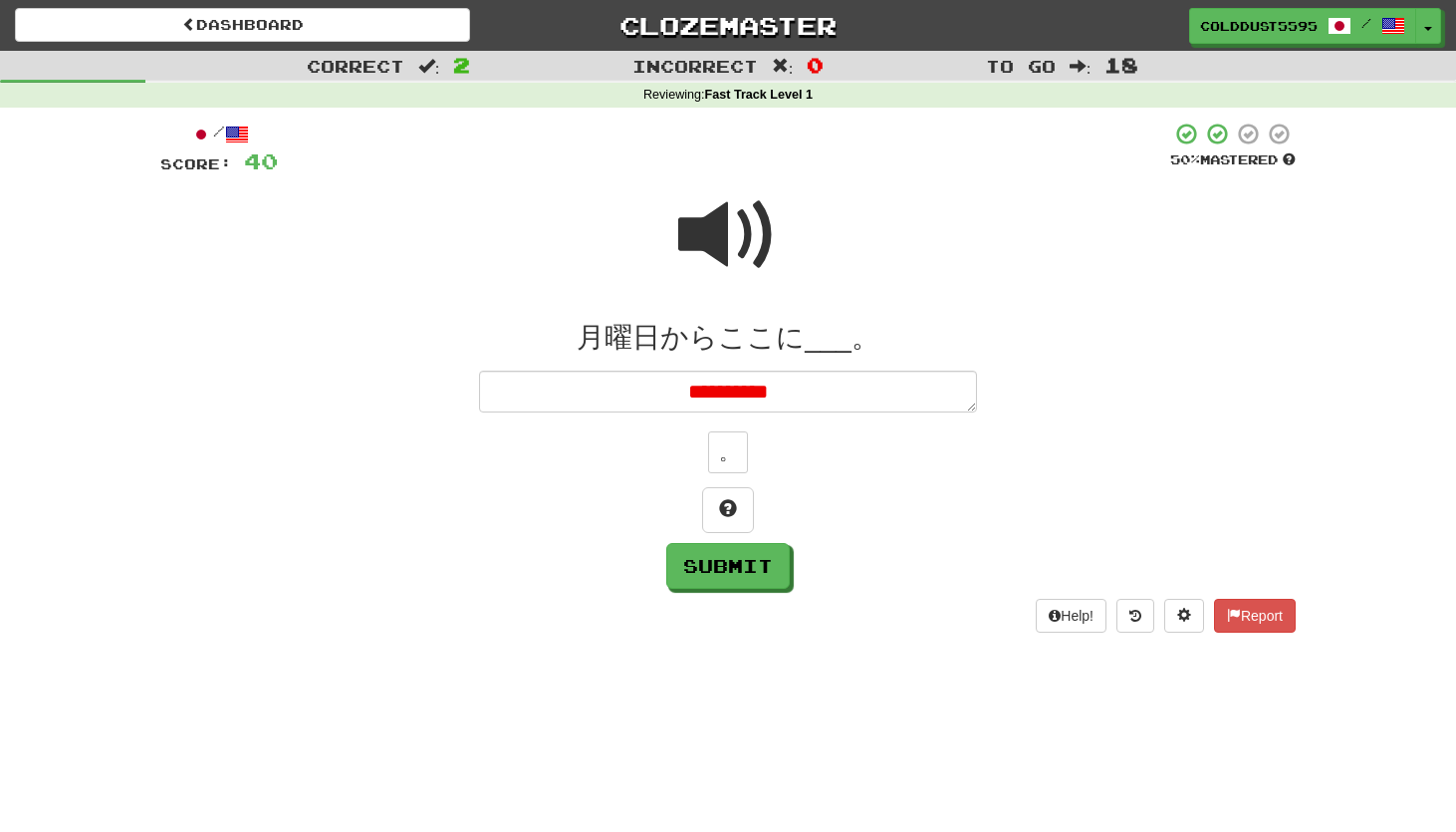 type on "*" 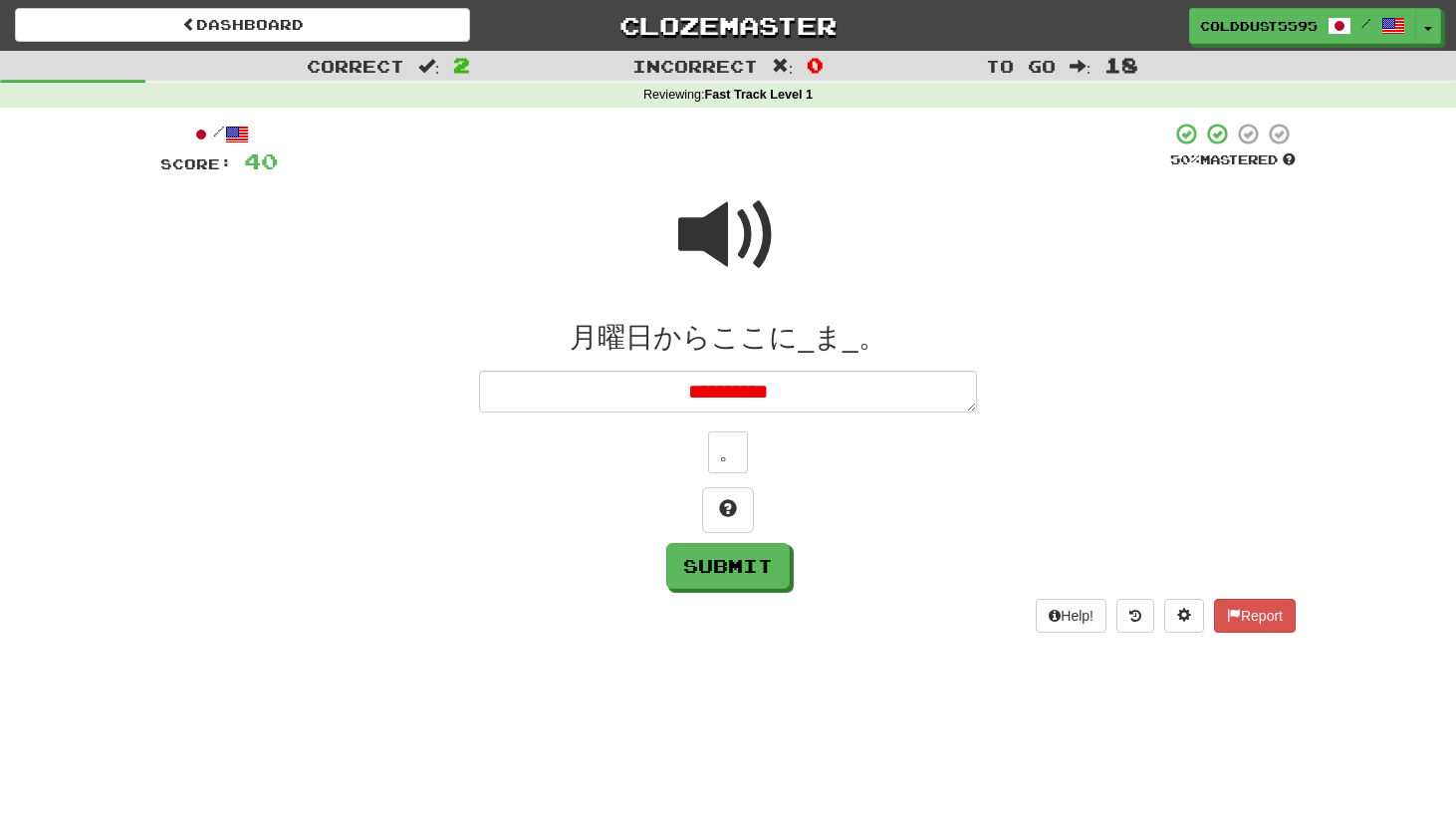 type on "*" 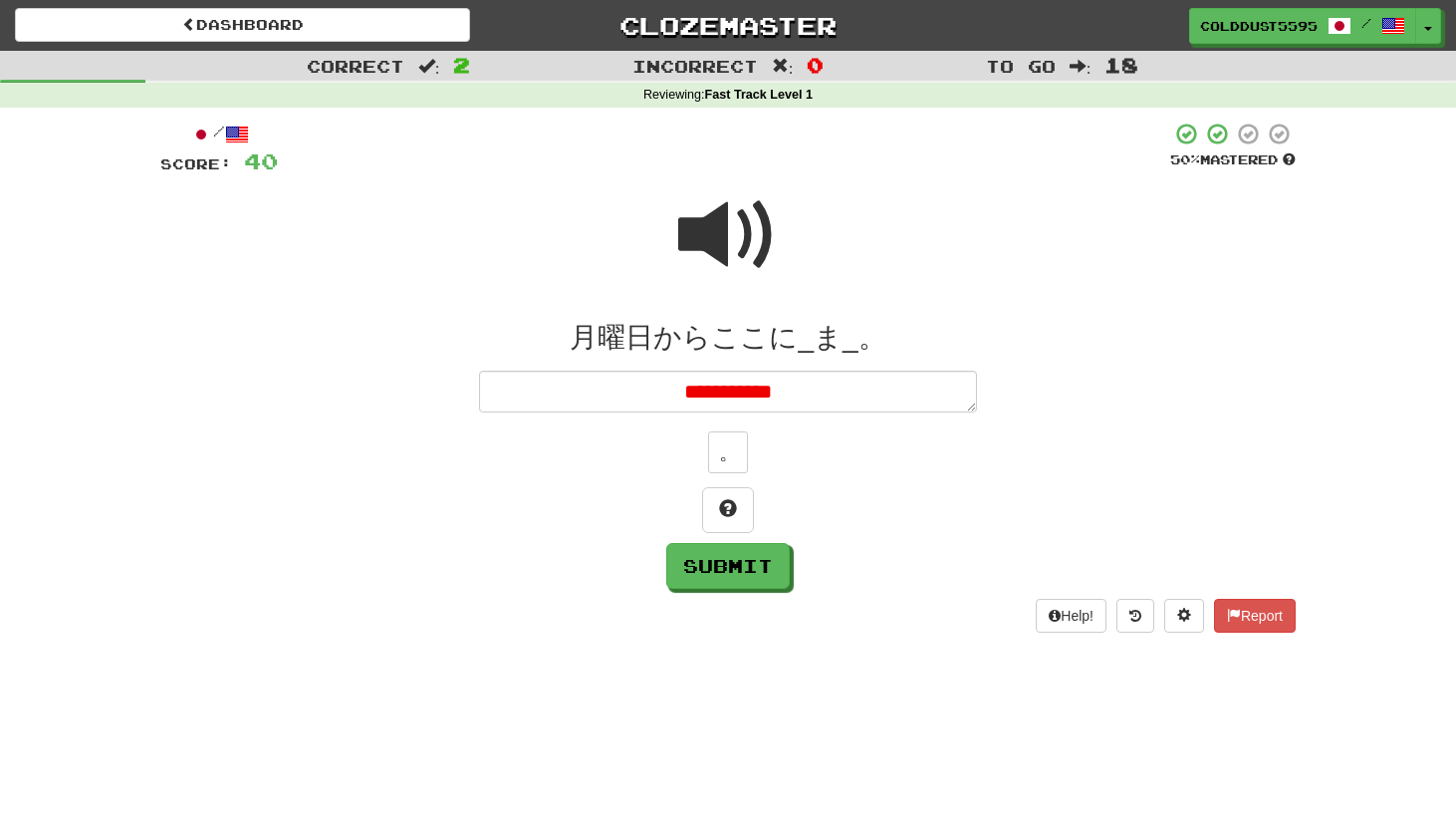type on "**********" 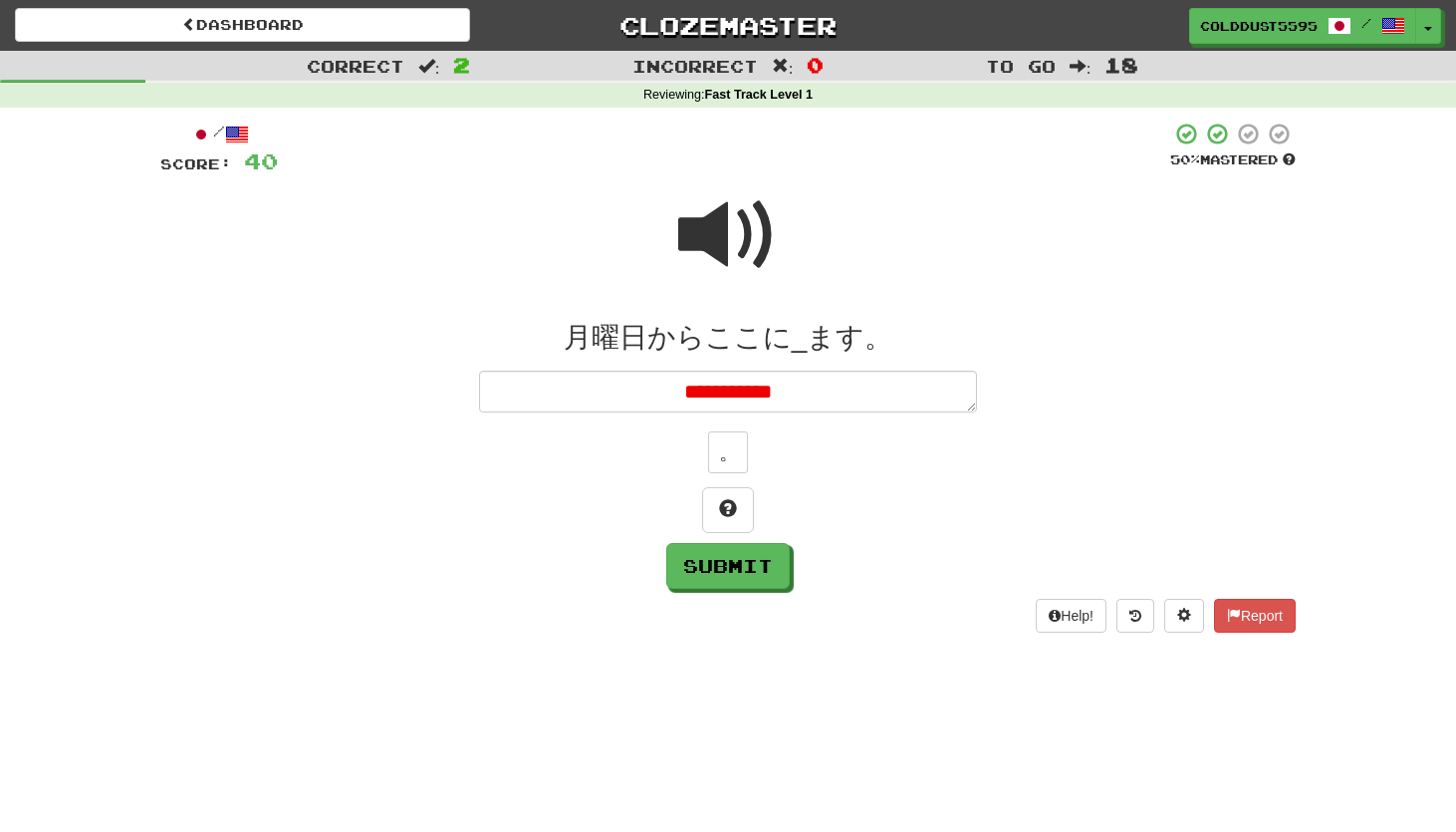 type on "*" 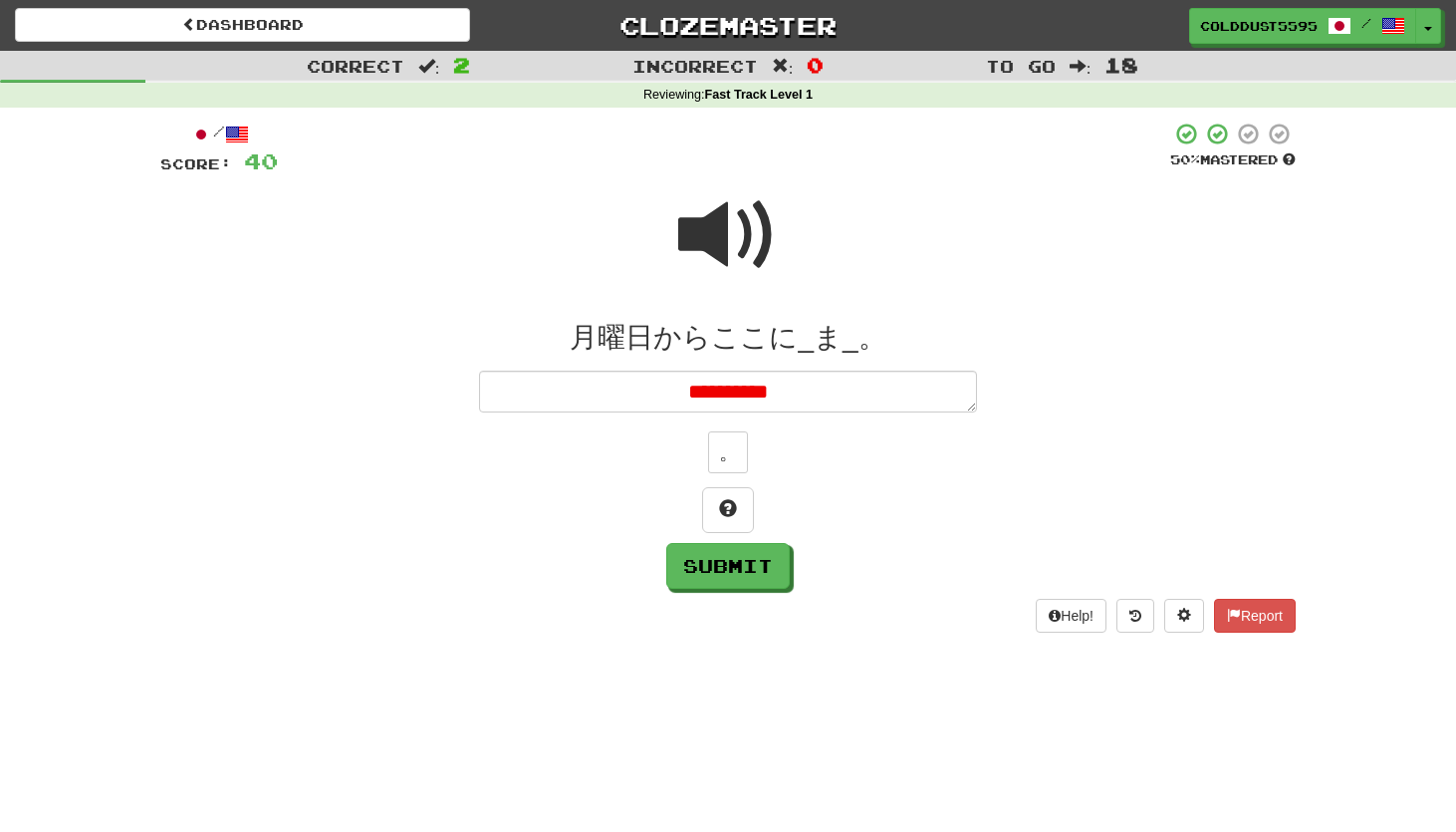 type on "*" 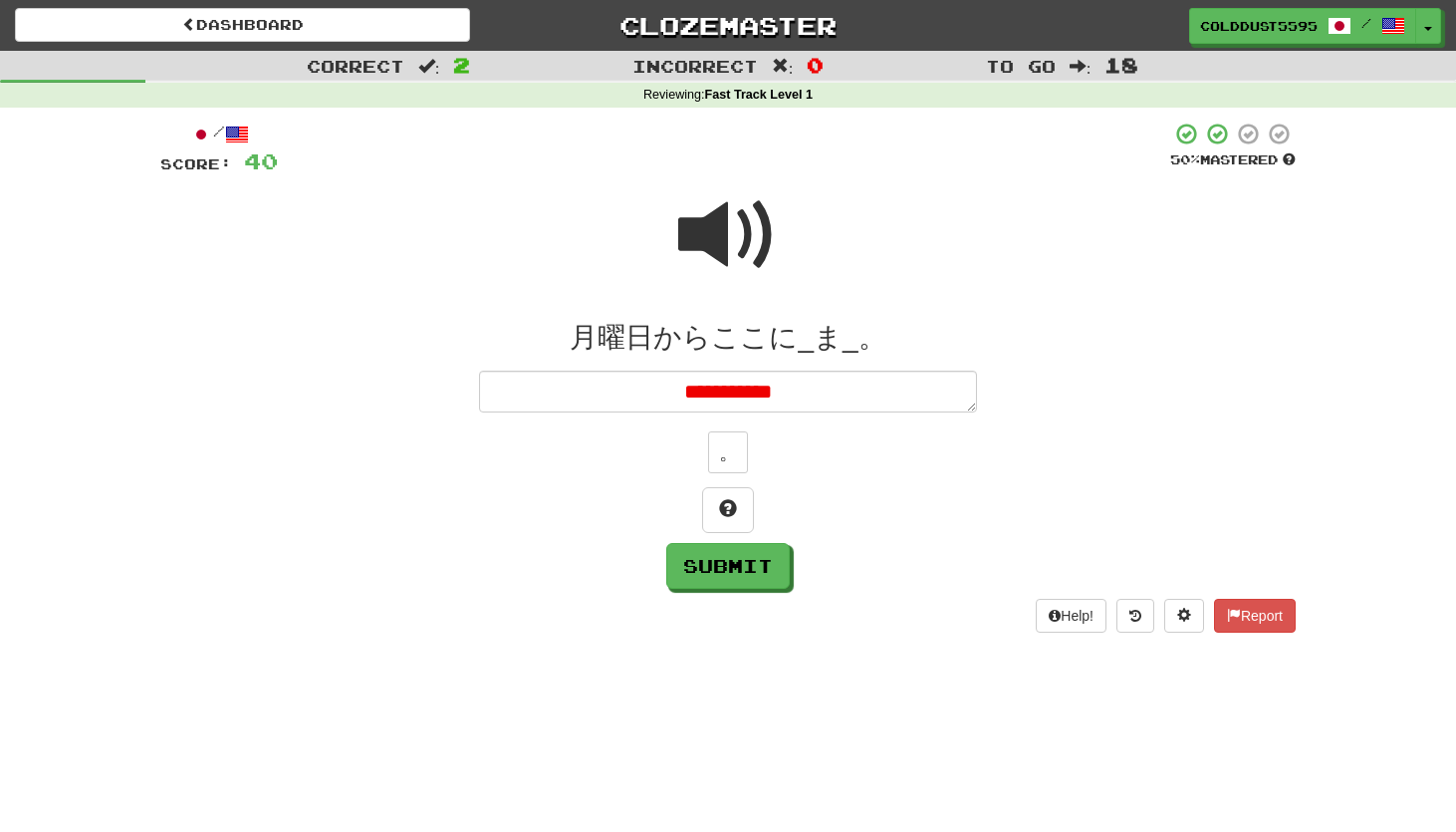 type on "*" 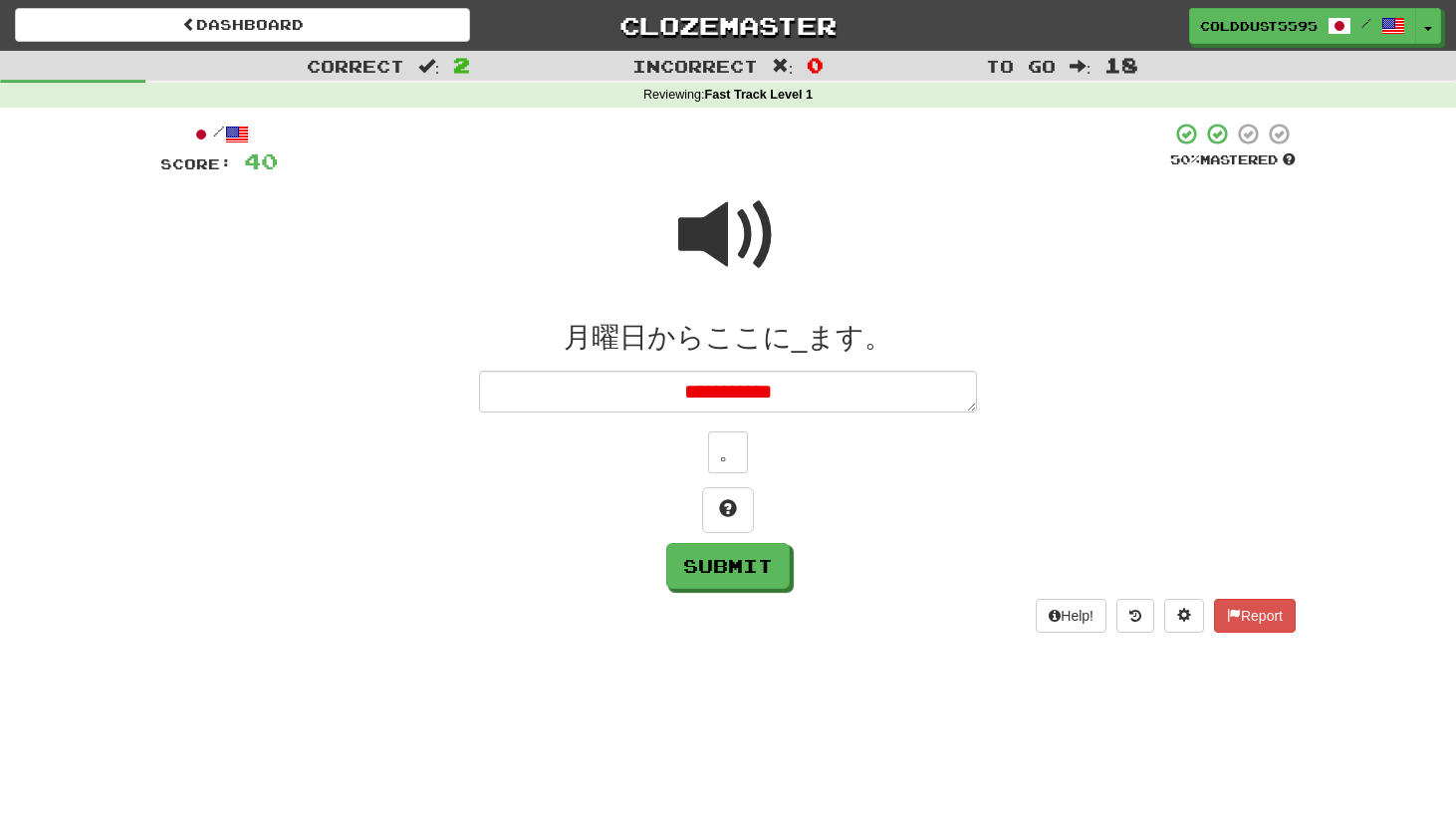 type on "*" 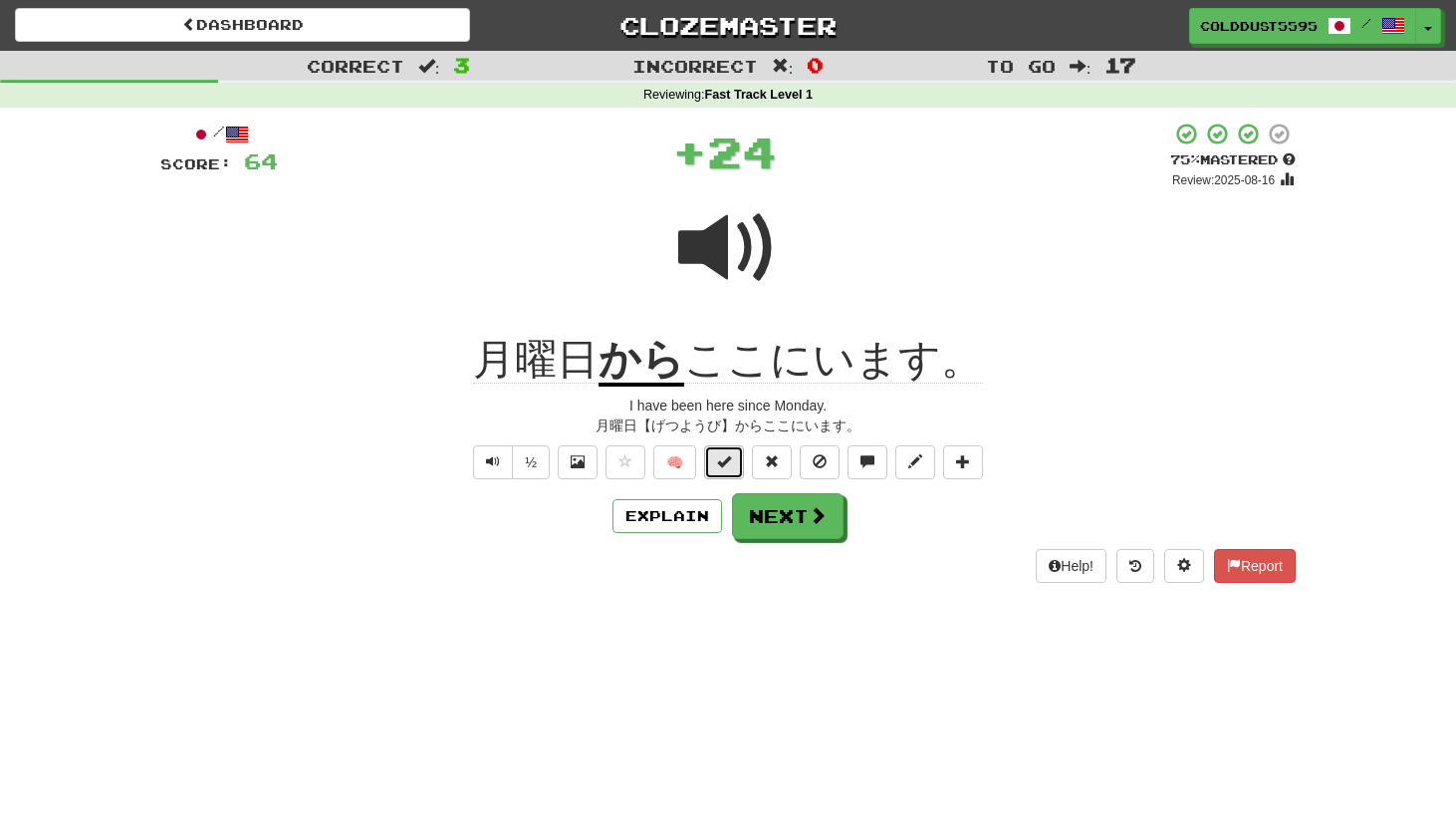 click at bounding box center [724, 462] 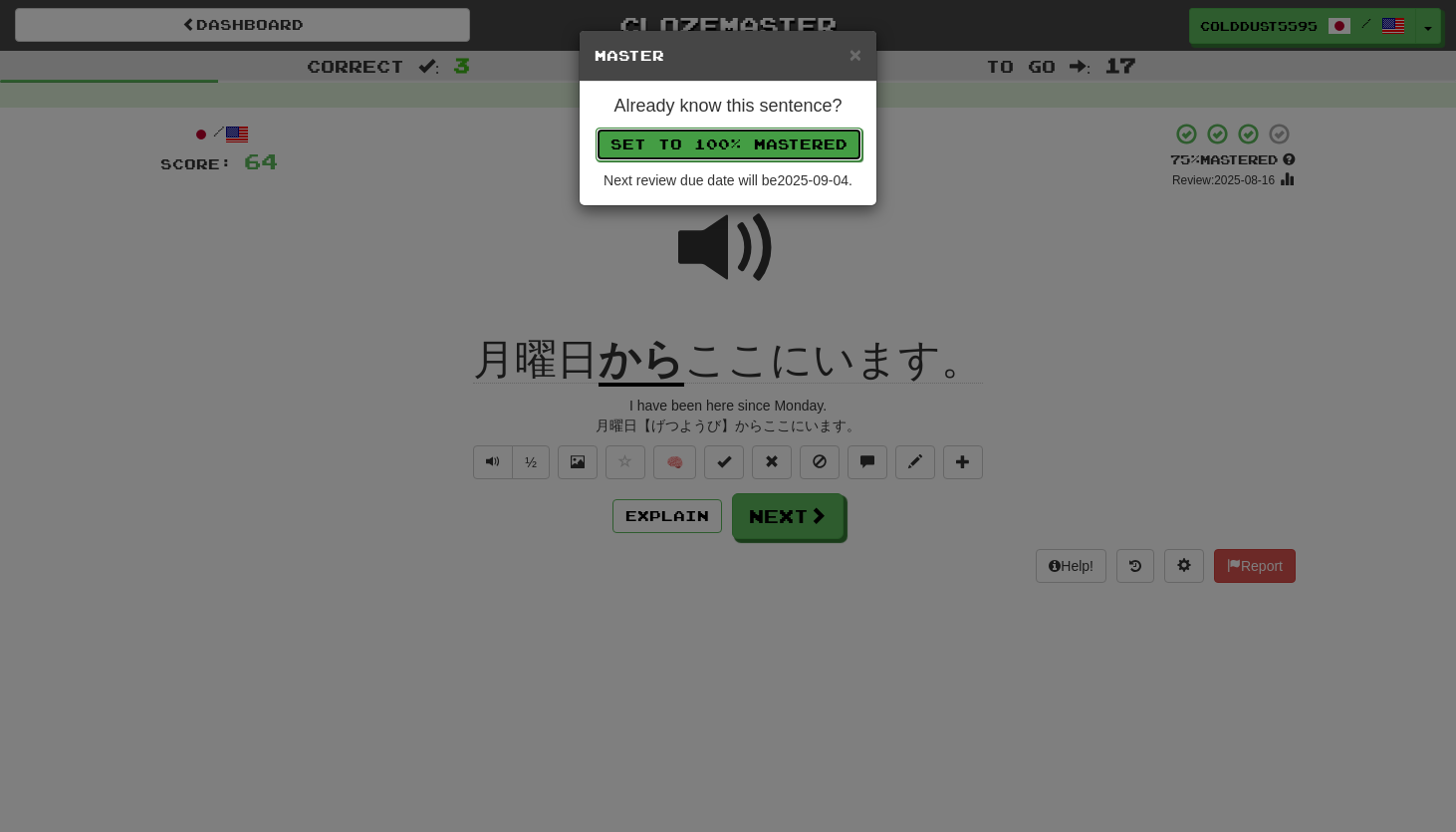 click on "Set to 100% Mastered" at bounding box center [729, 144] 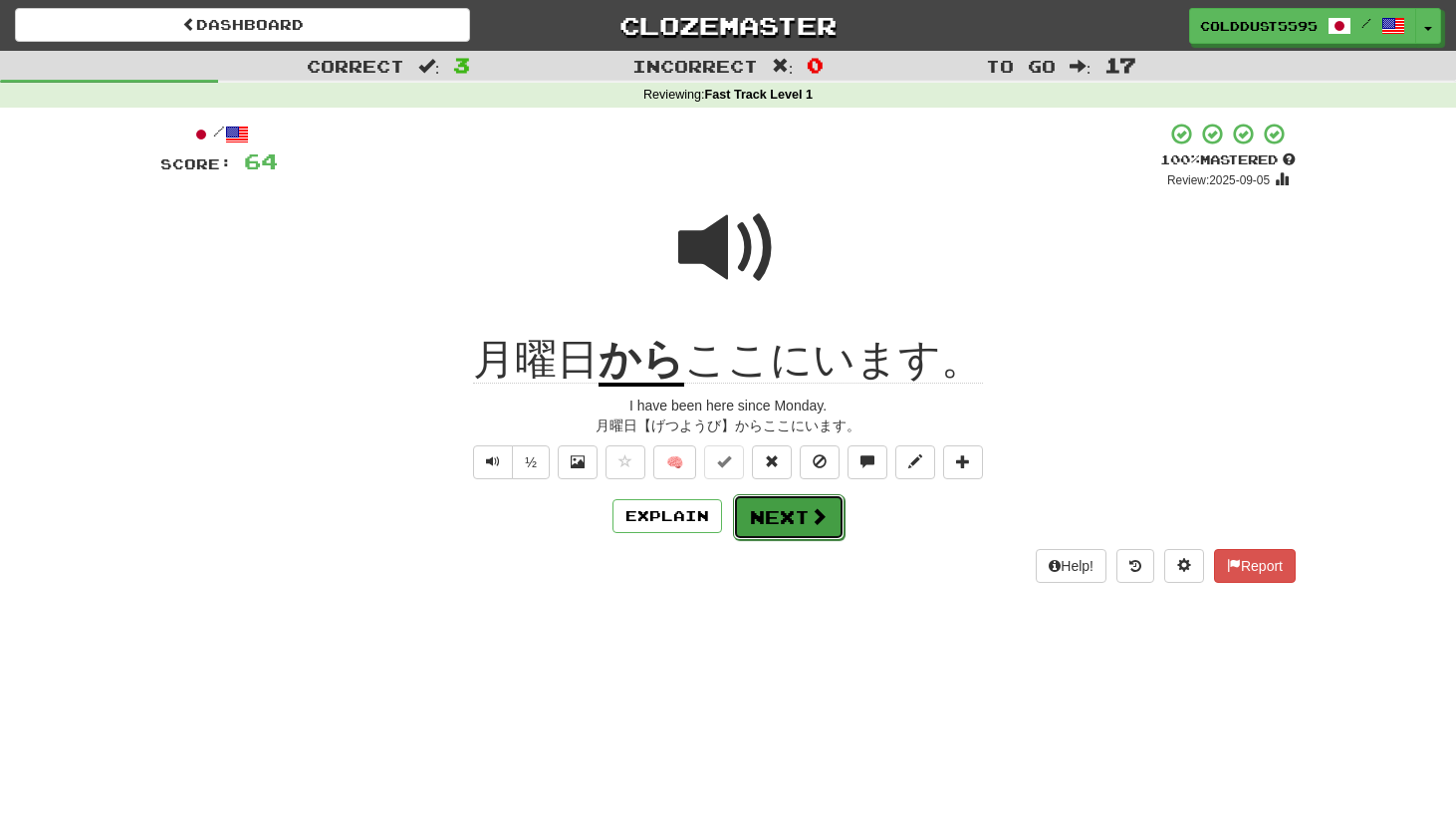 click on "Next" at bounding box center [789, 517] 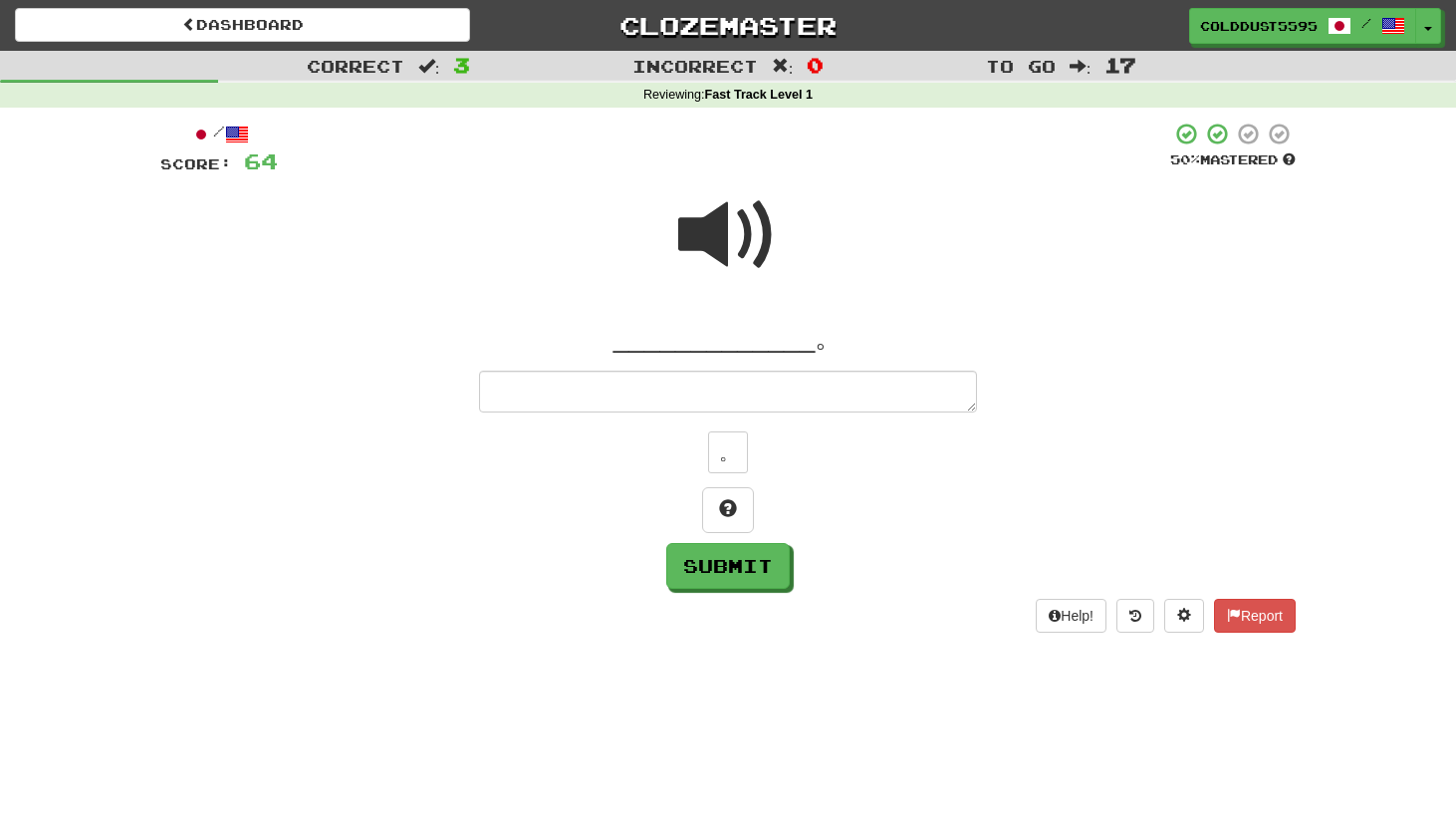 type on "*" 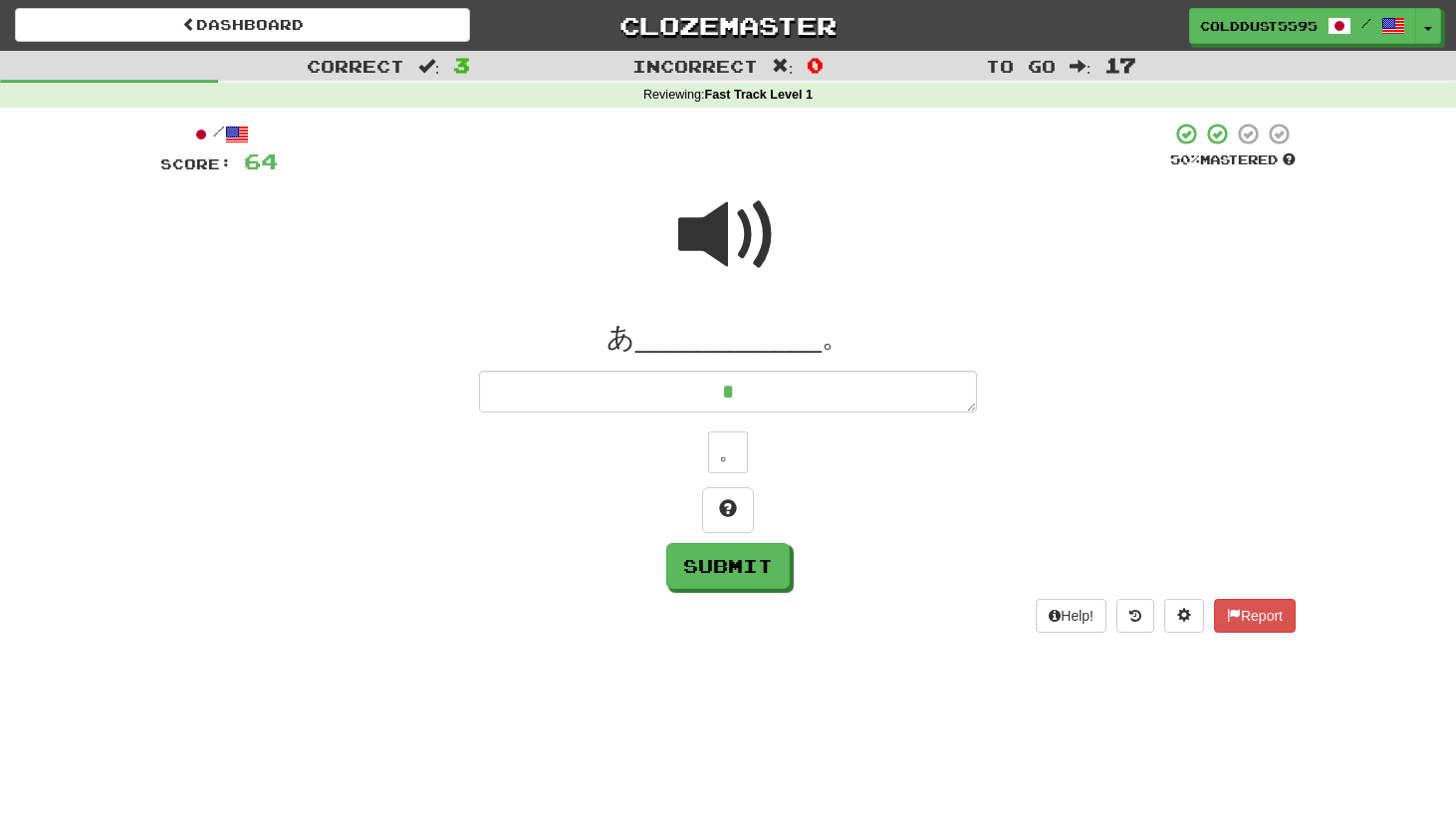 type on "*" 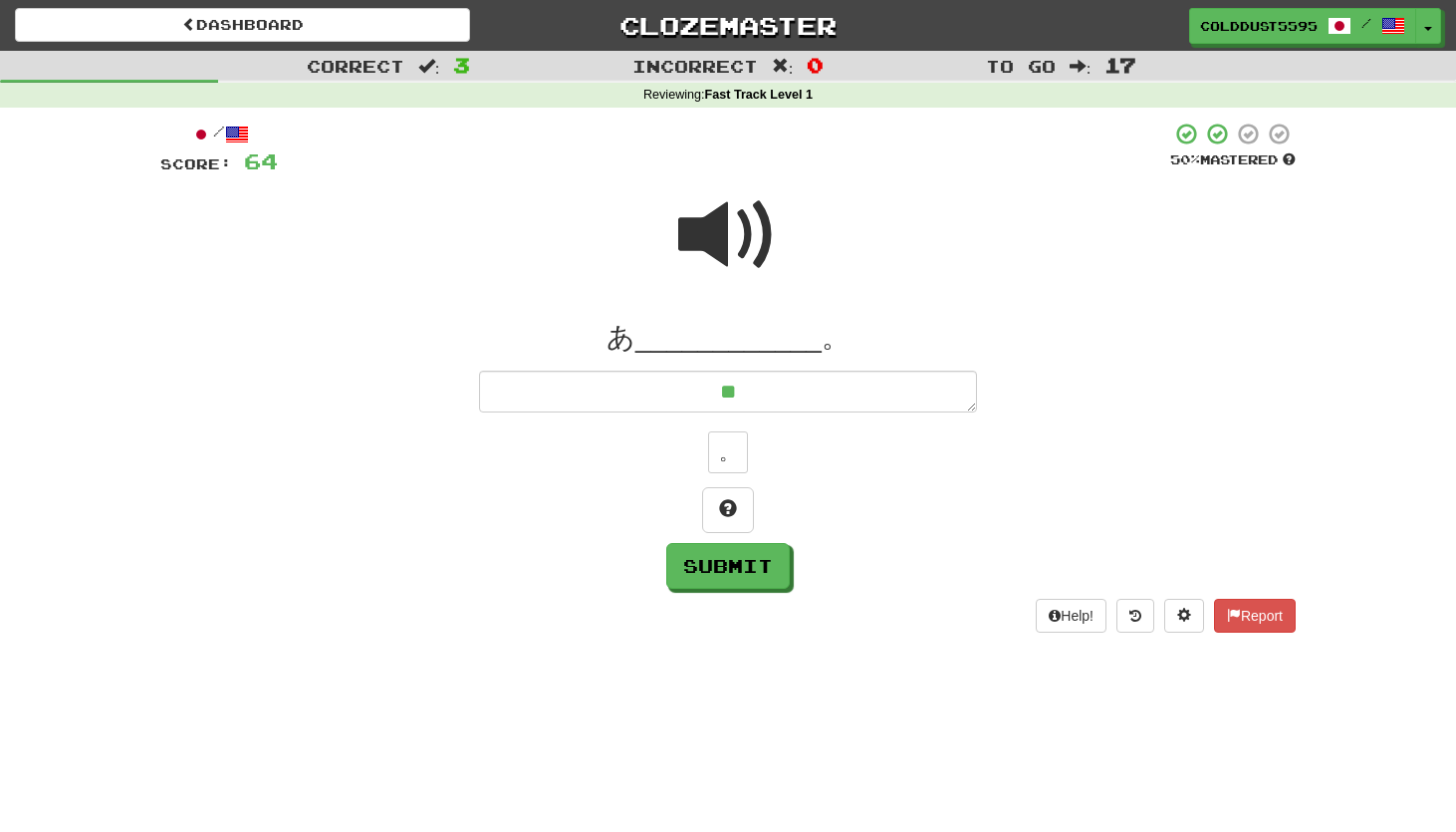 type on "*" 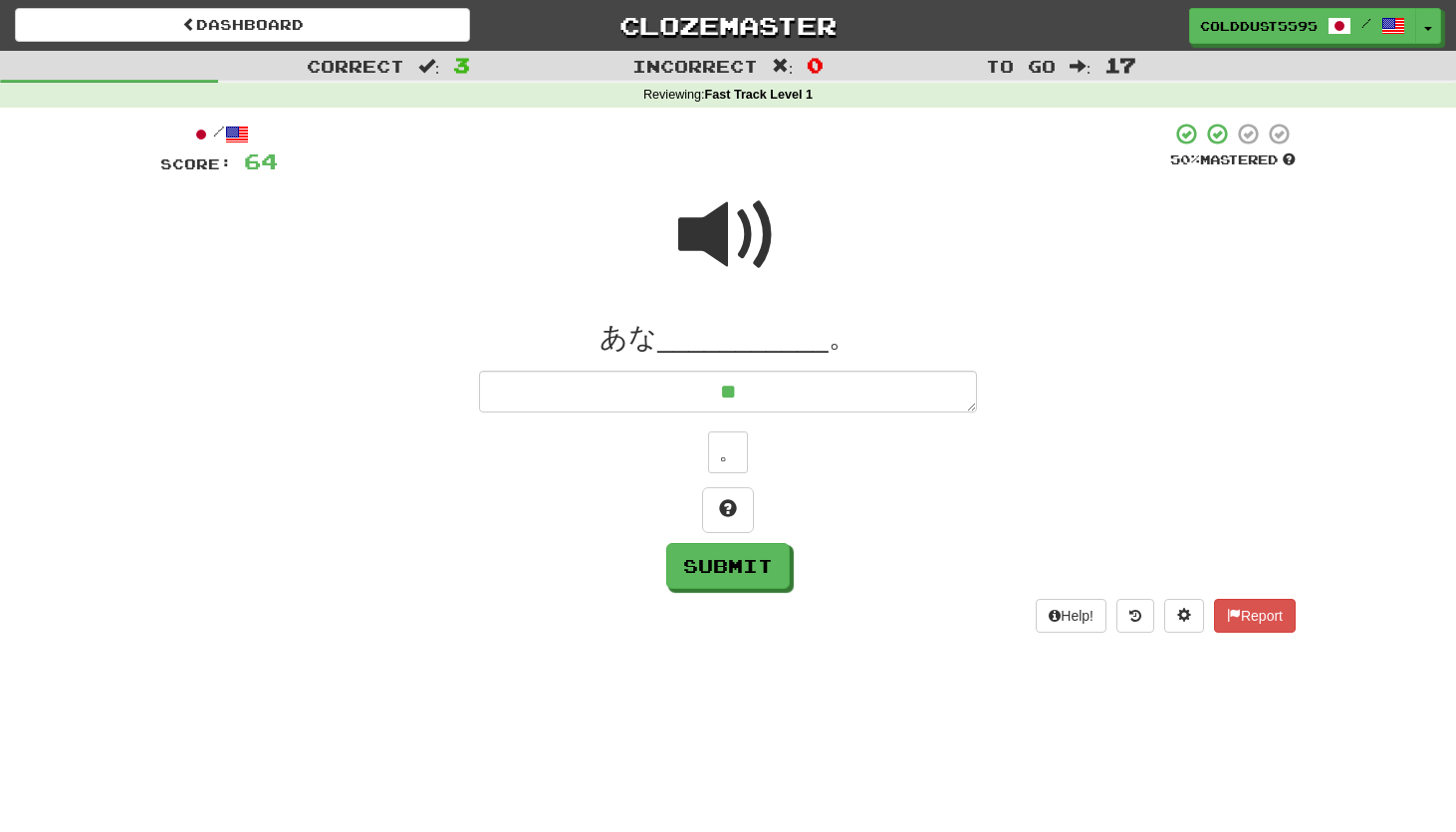 type on "*" 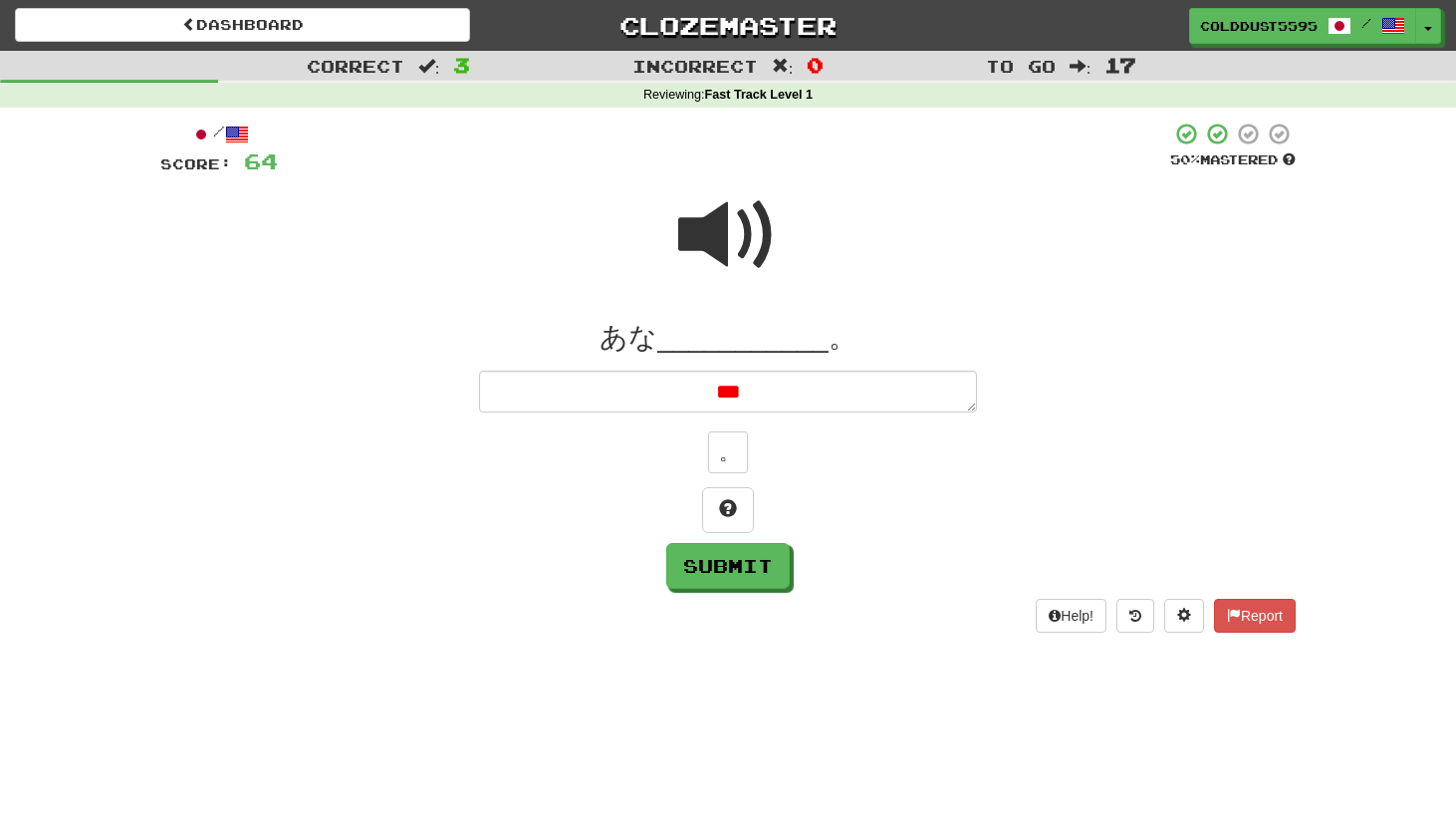 type on "*" 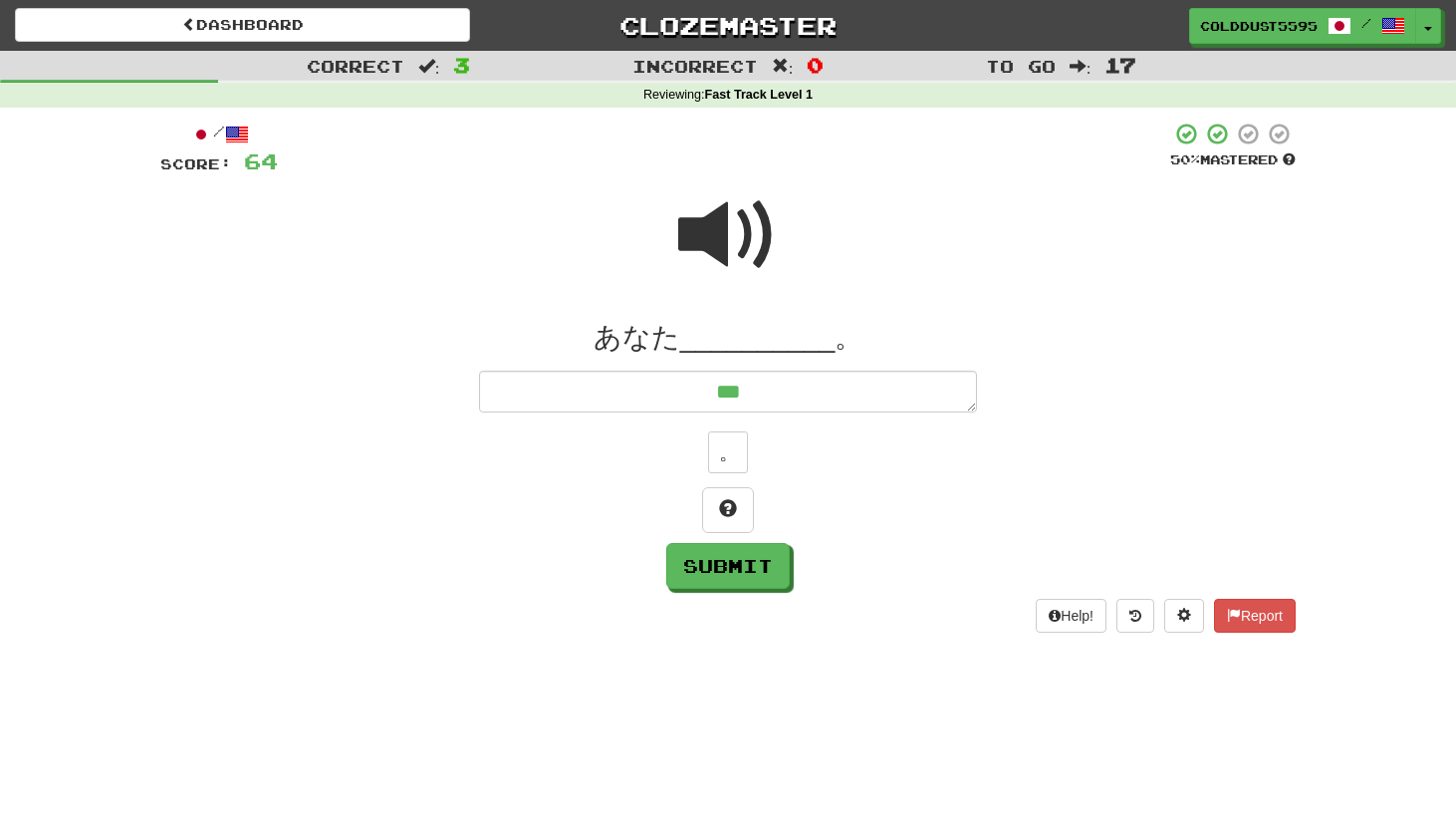 type on "*" 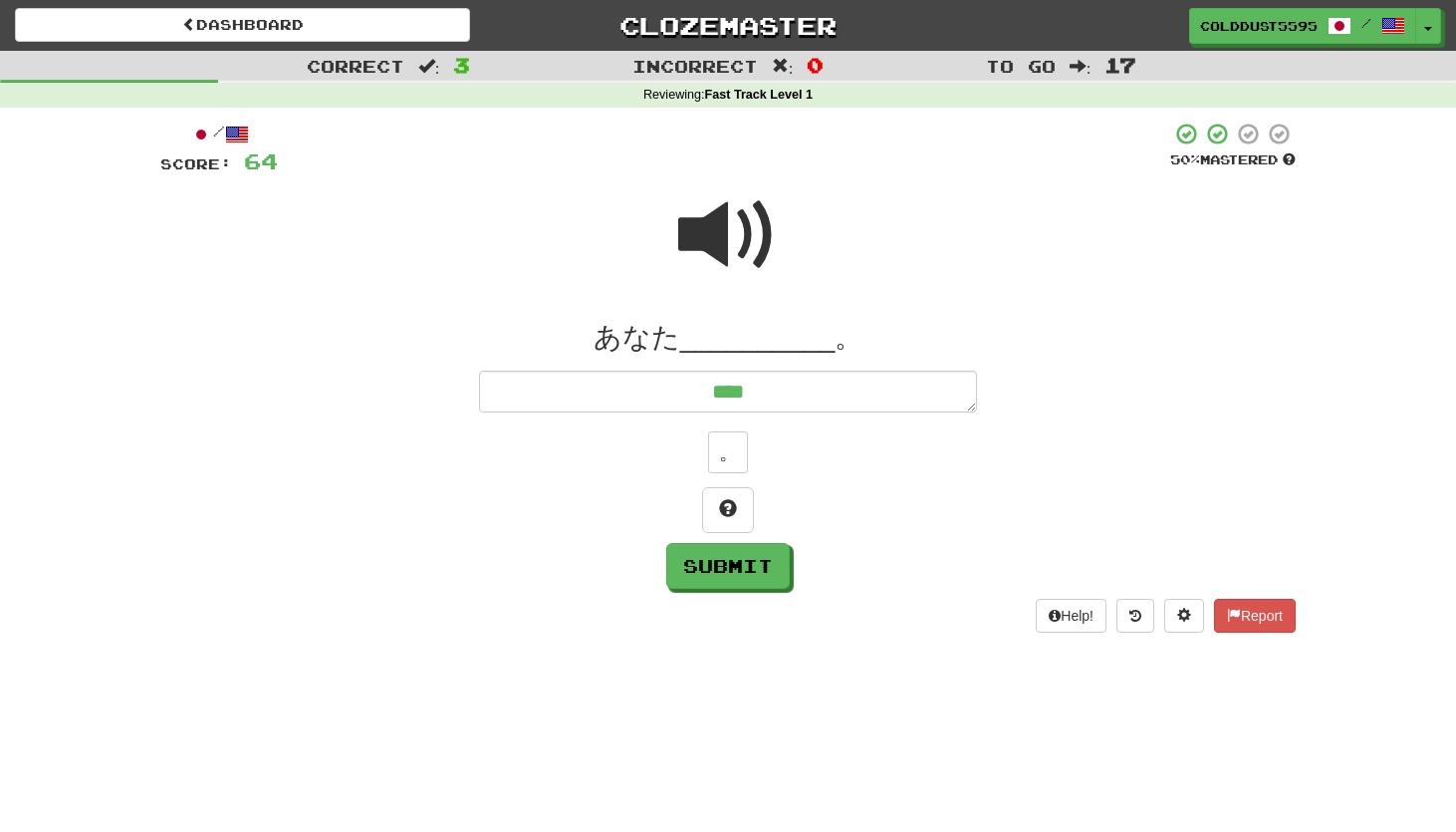 type on "*" 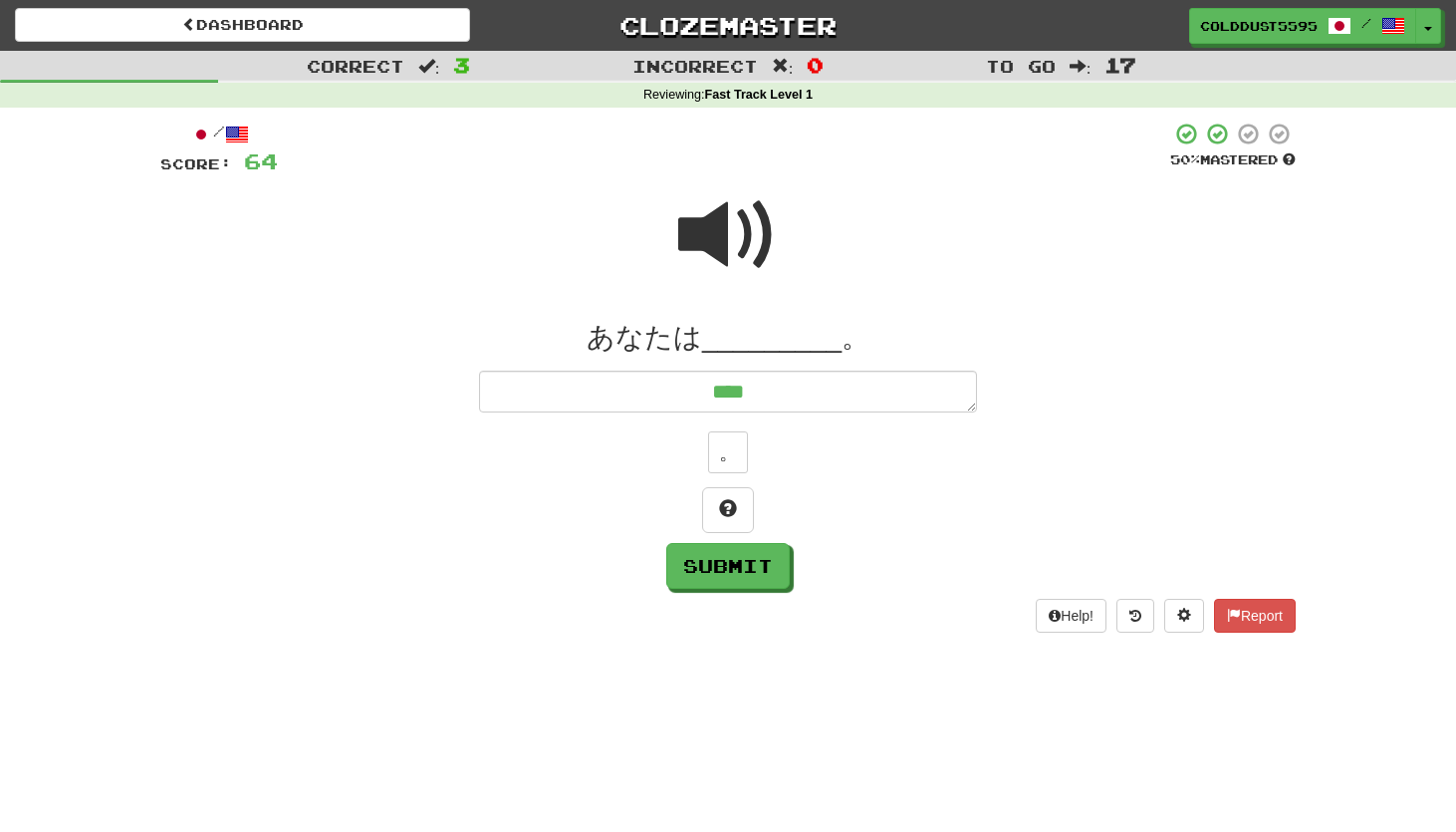 type on "*****" 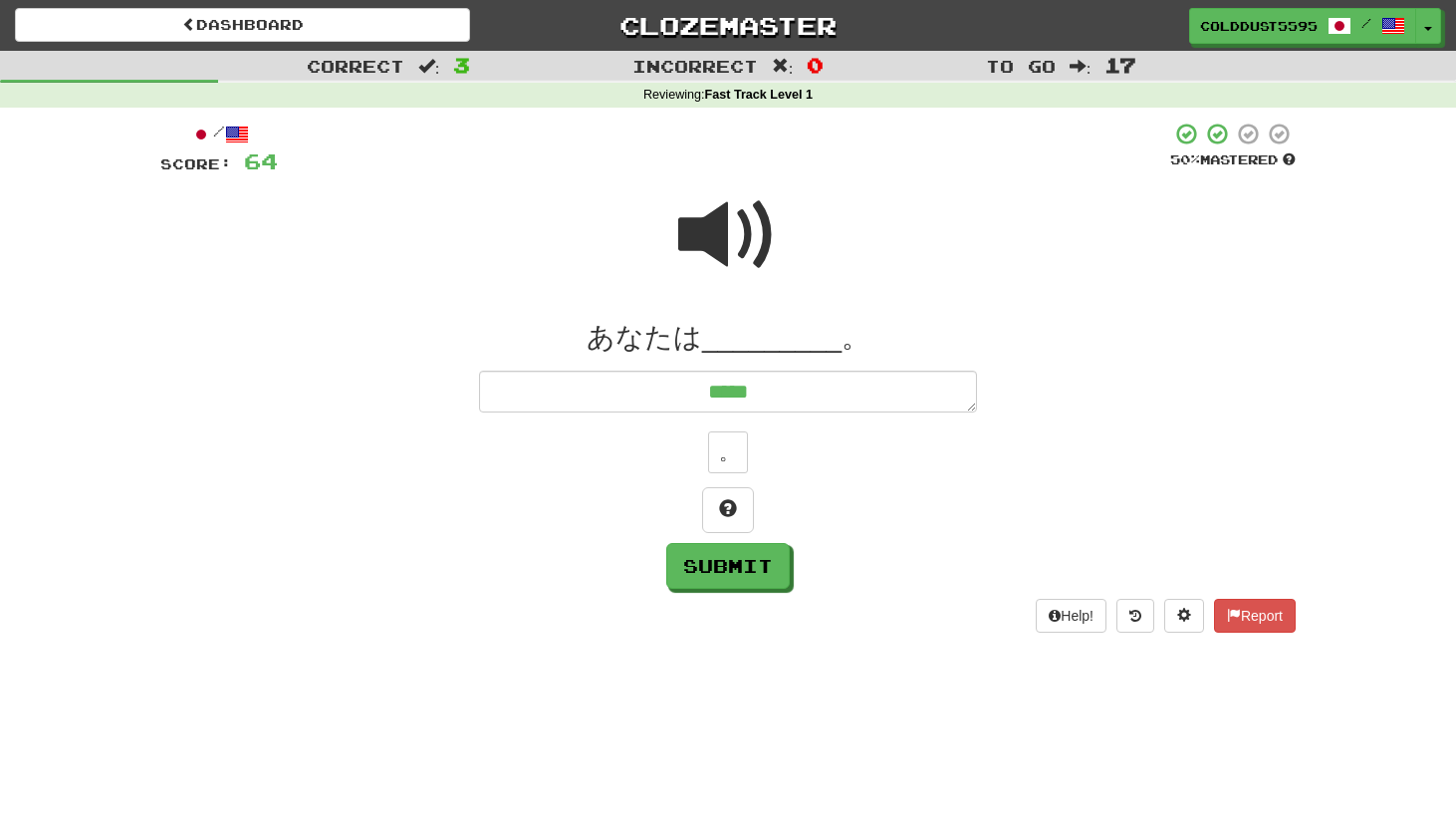 type on "*" 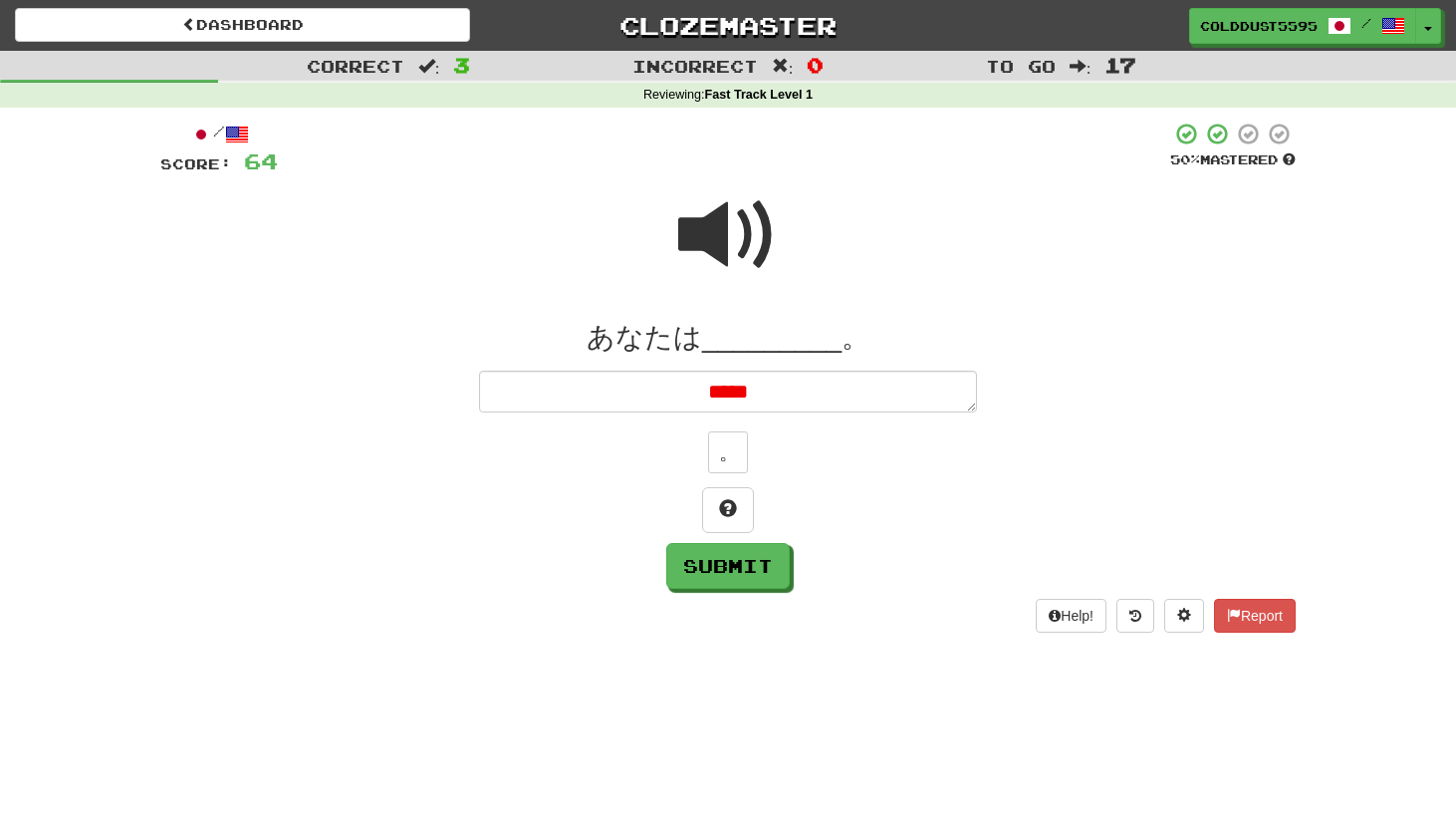 type on "*" 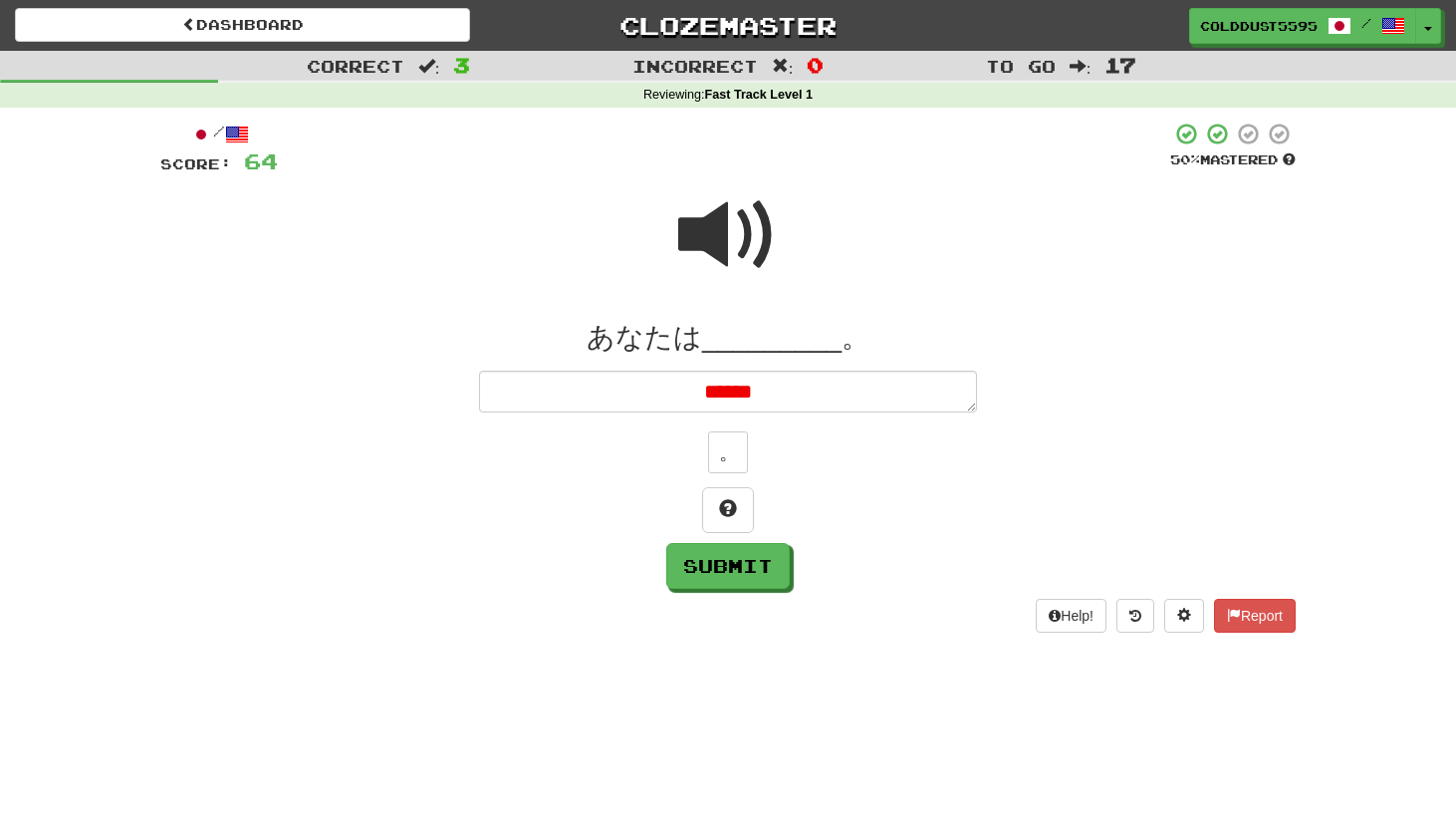 type on "*" 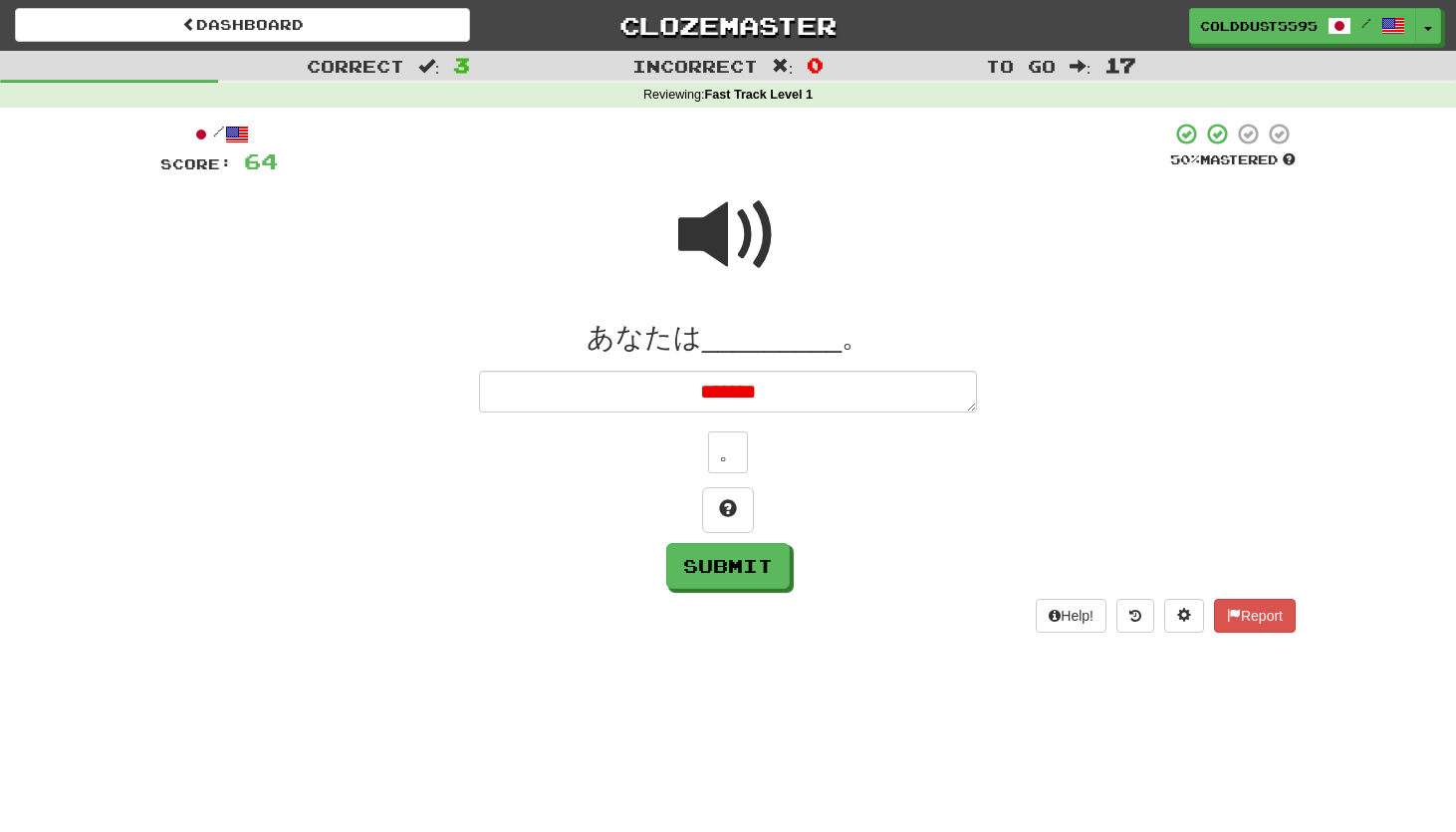 type on "*" 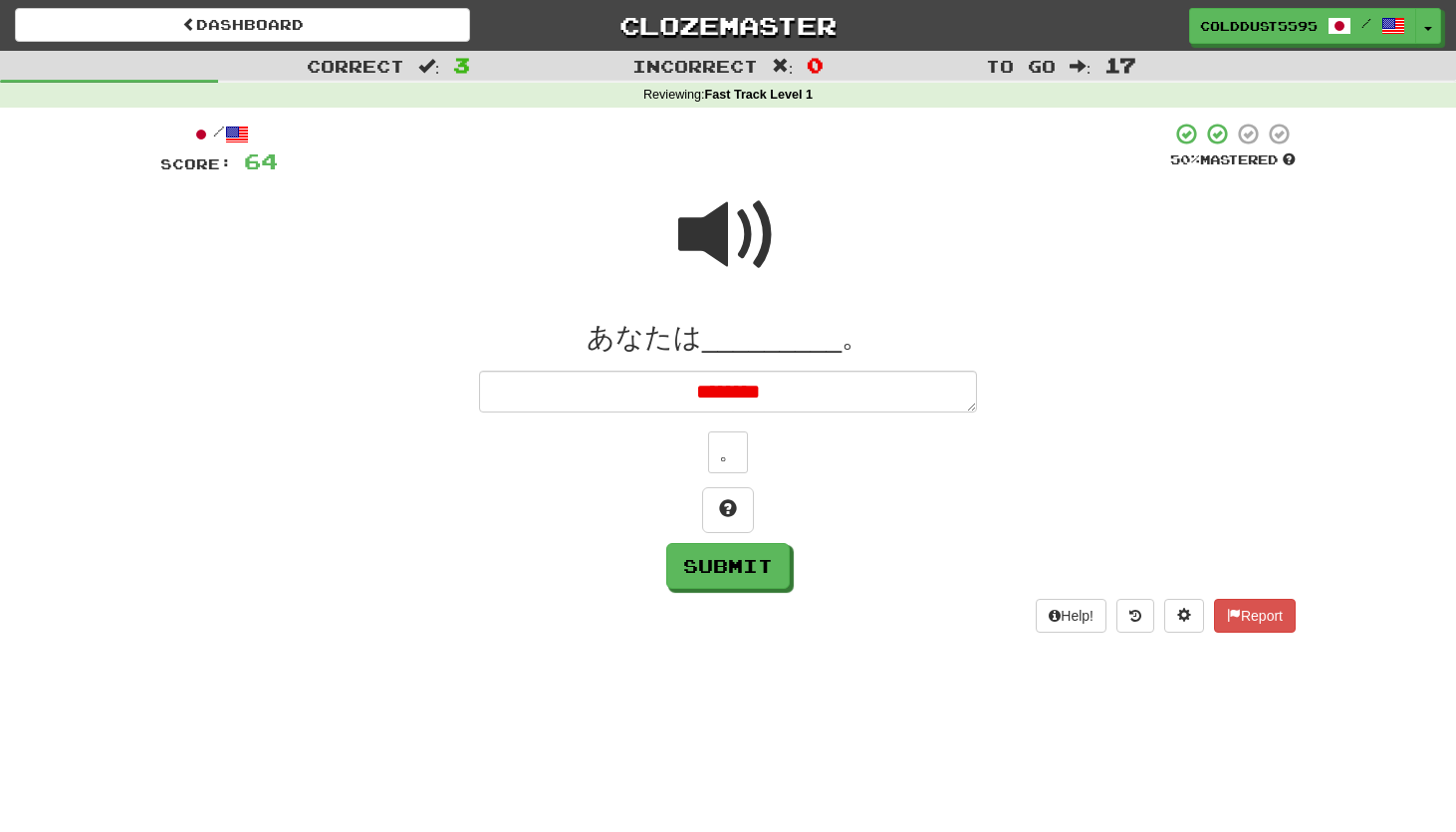 type on "*" 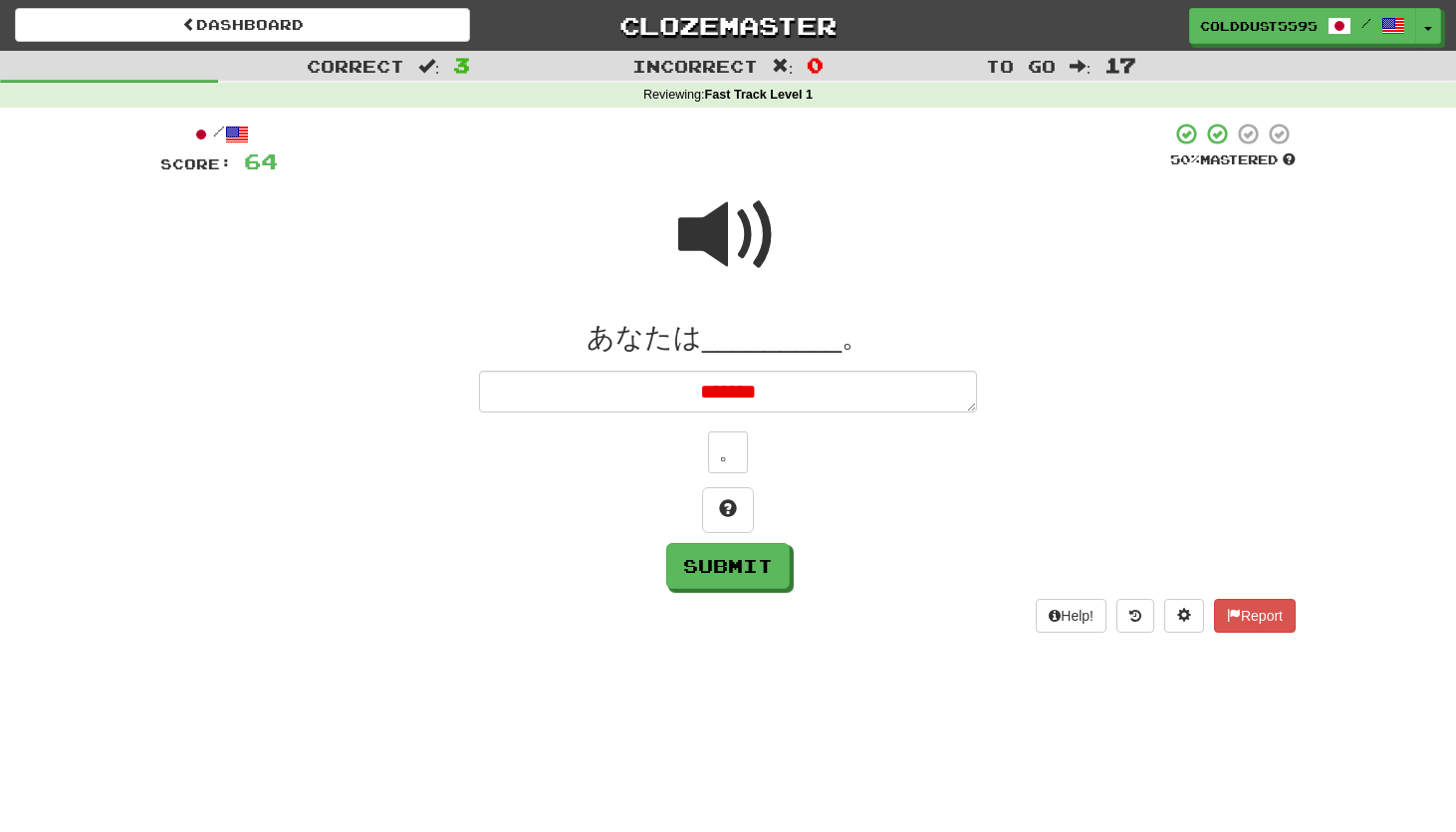 type on "*" 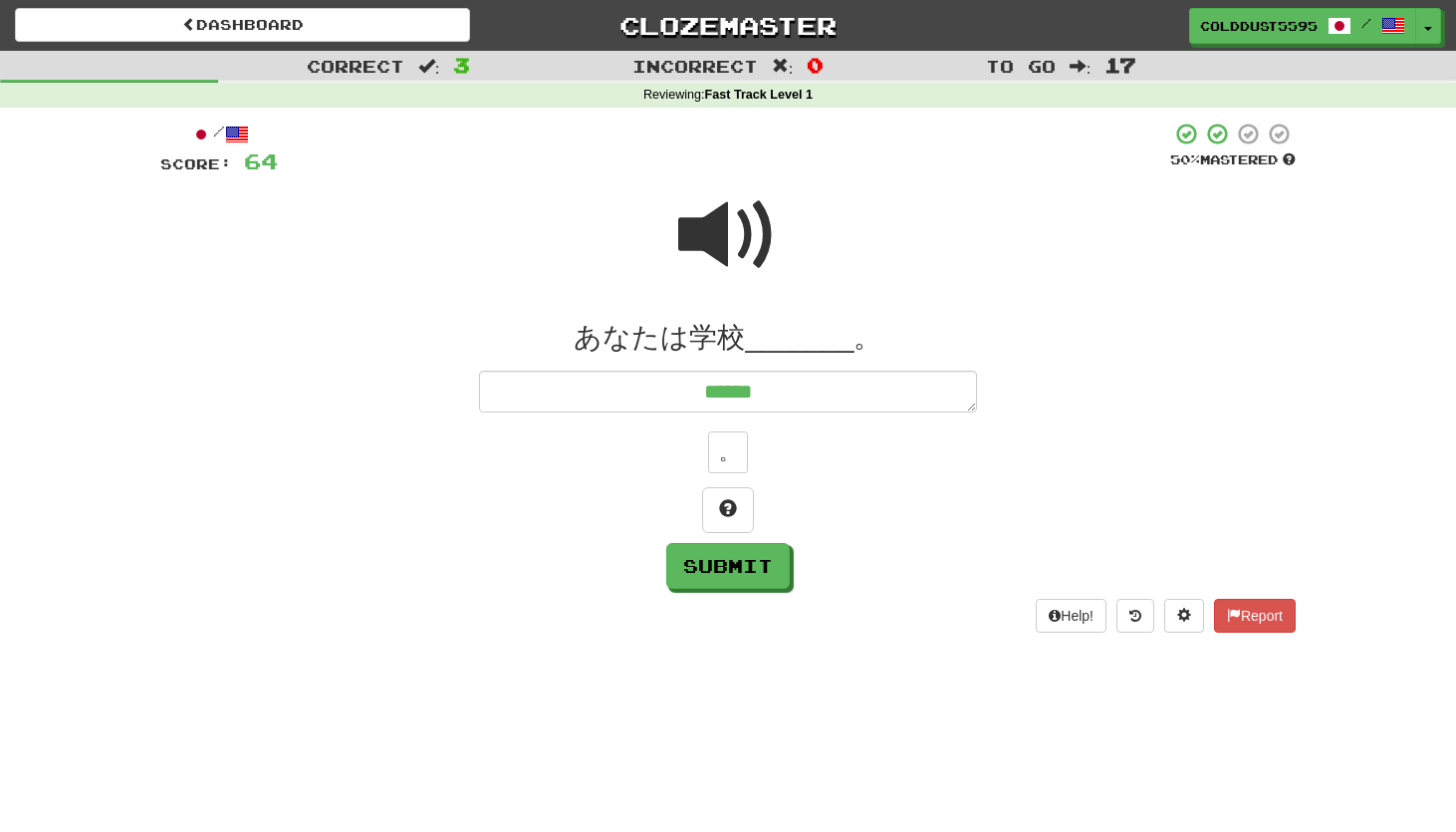 type on "*" 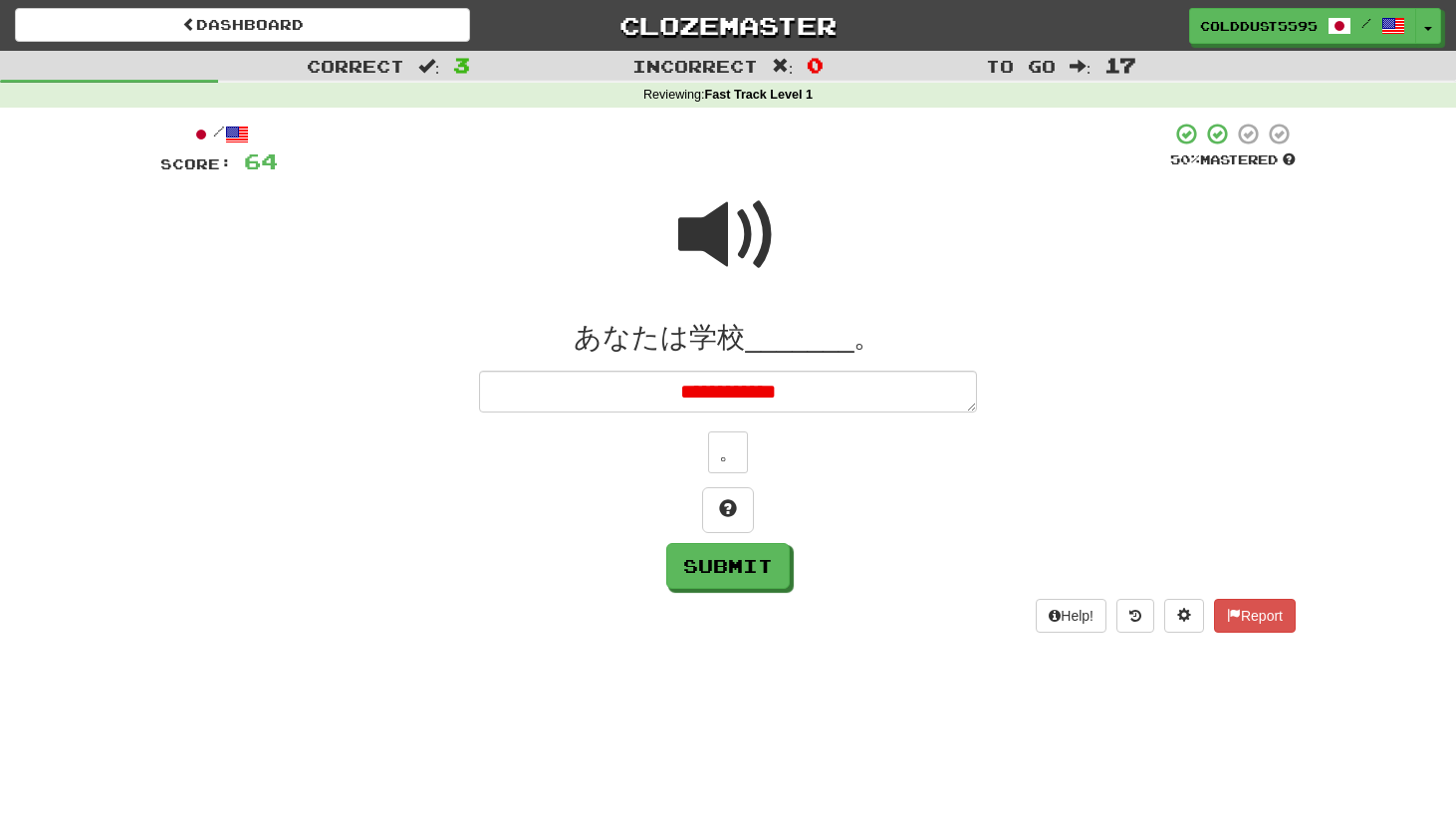 click on "**********" at bounding box center (728, 392) 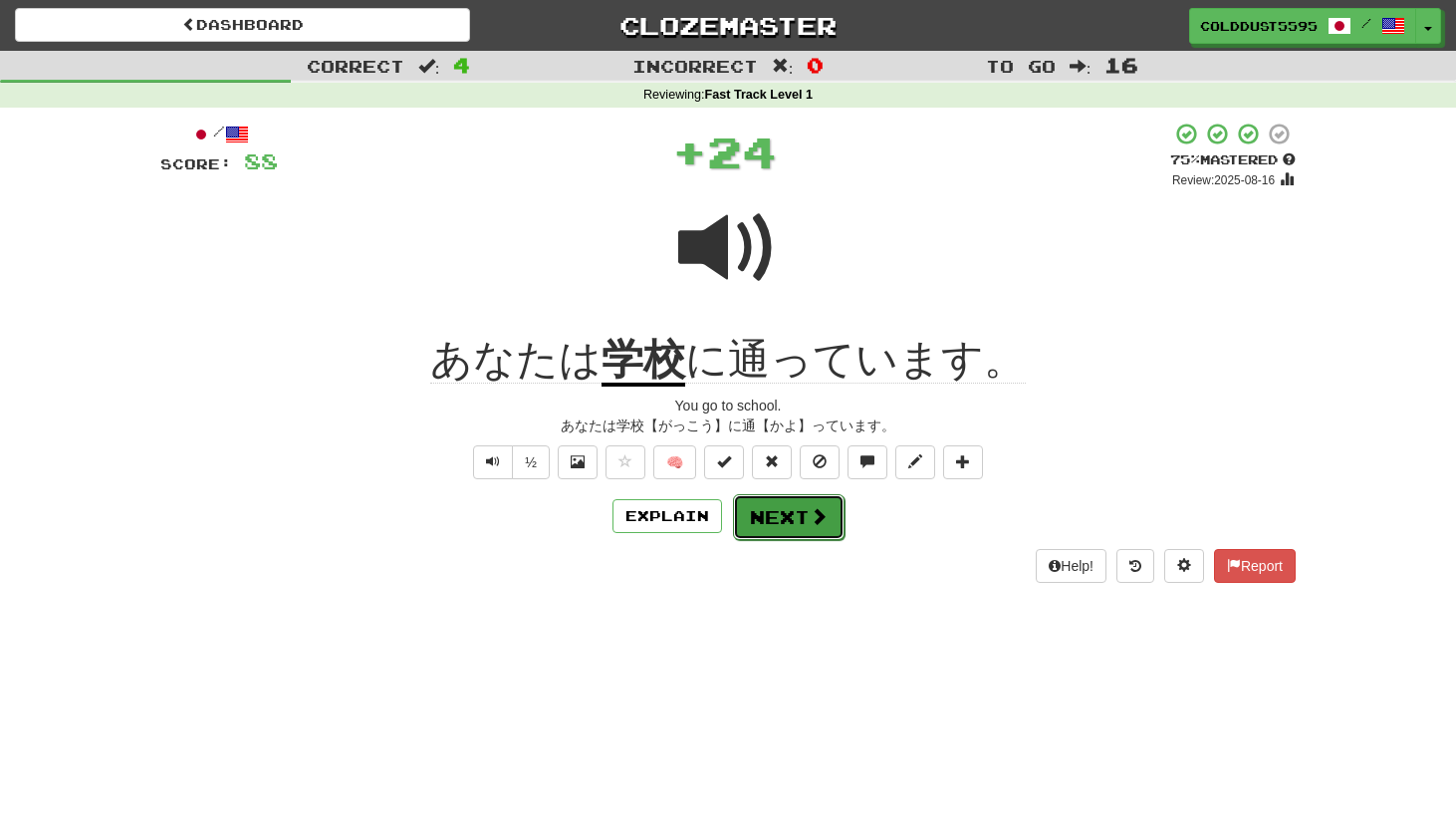 click on "Next" at bounding box center (789, 517) 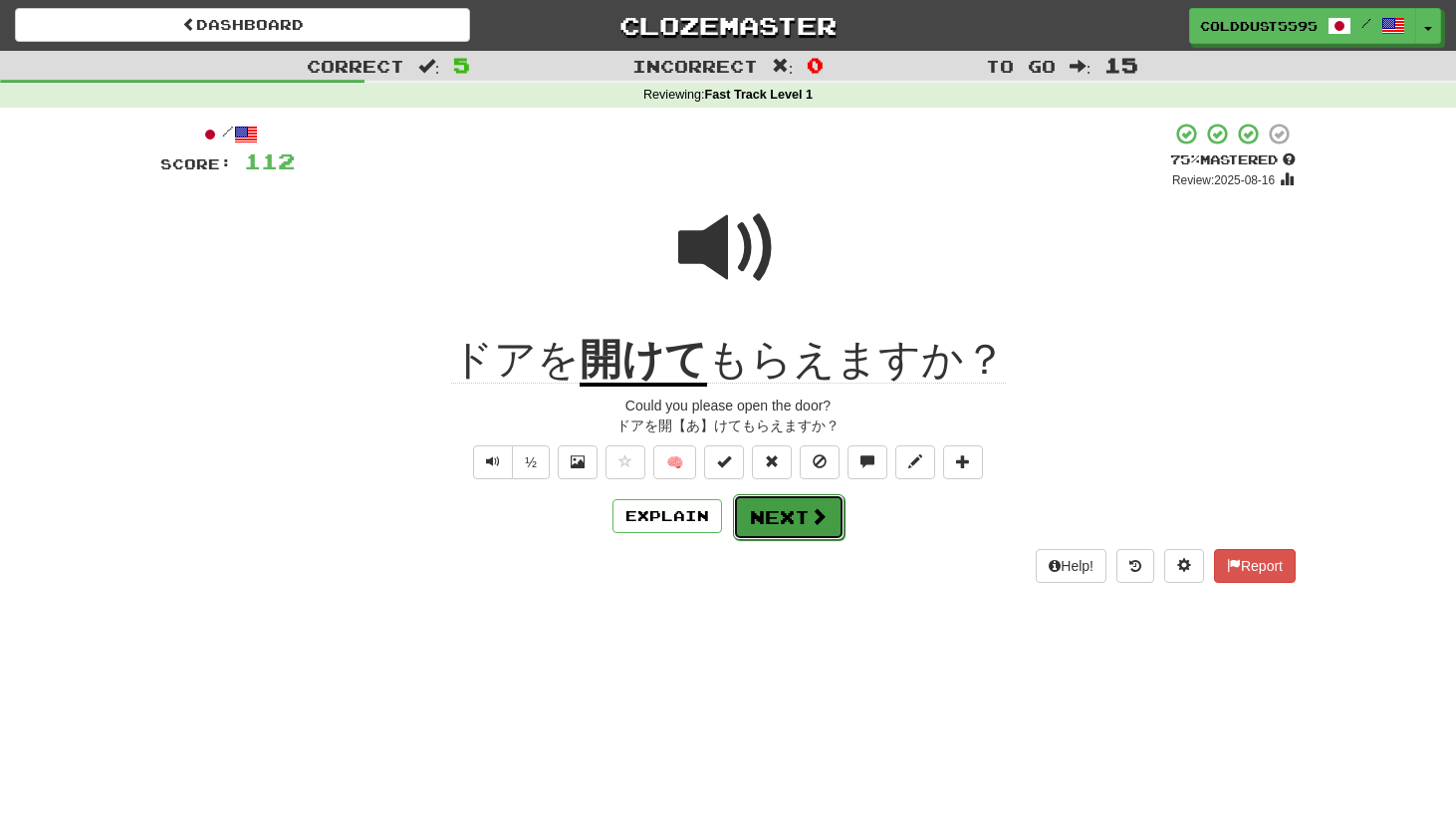 click at bounding box center (819, 516) 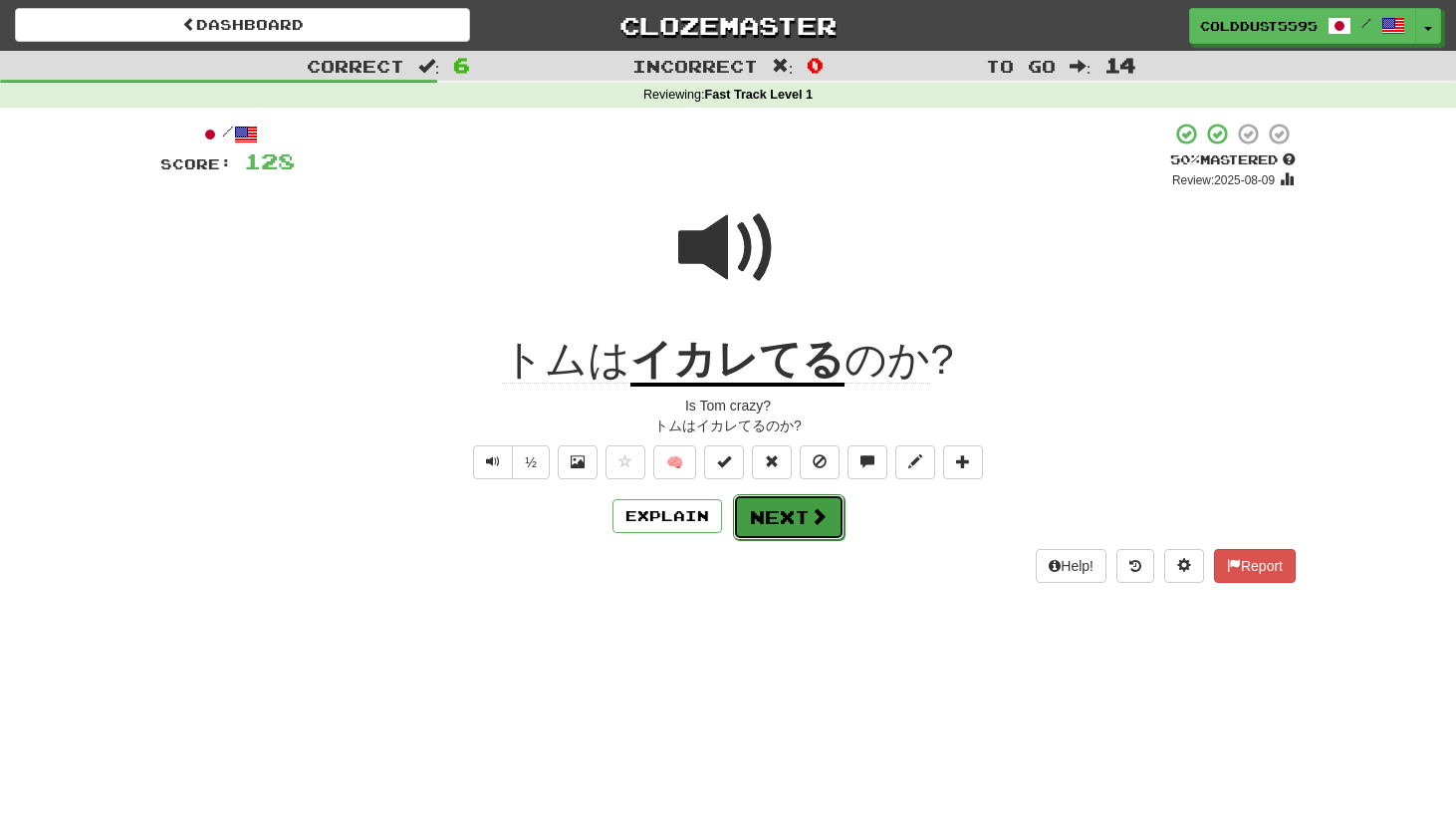 click on "Next" at bounding box center (789, 517) 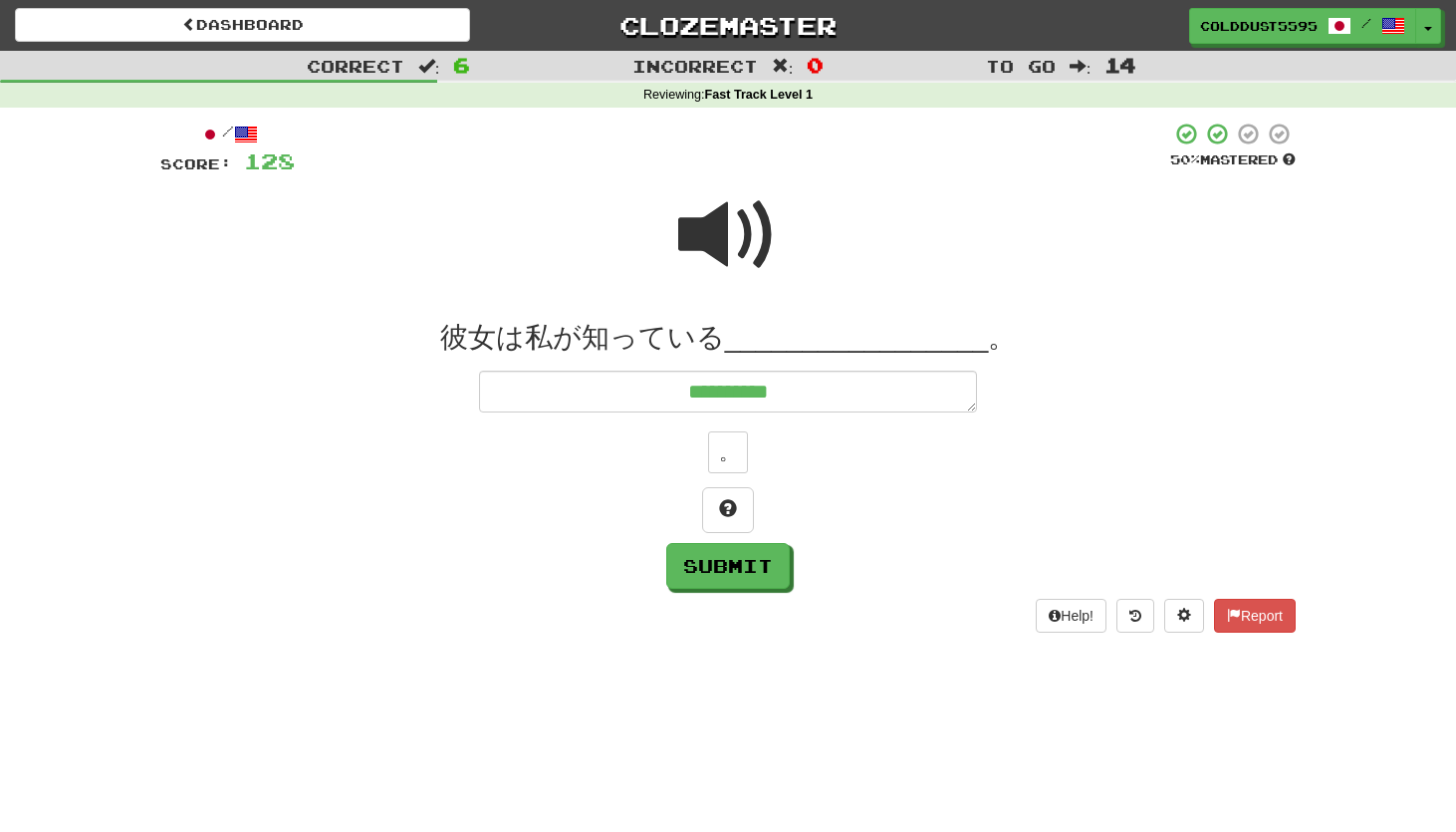 click at bounding box center [728, 235] 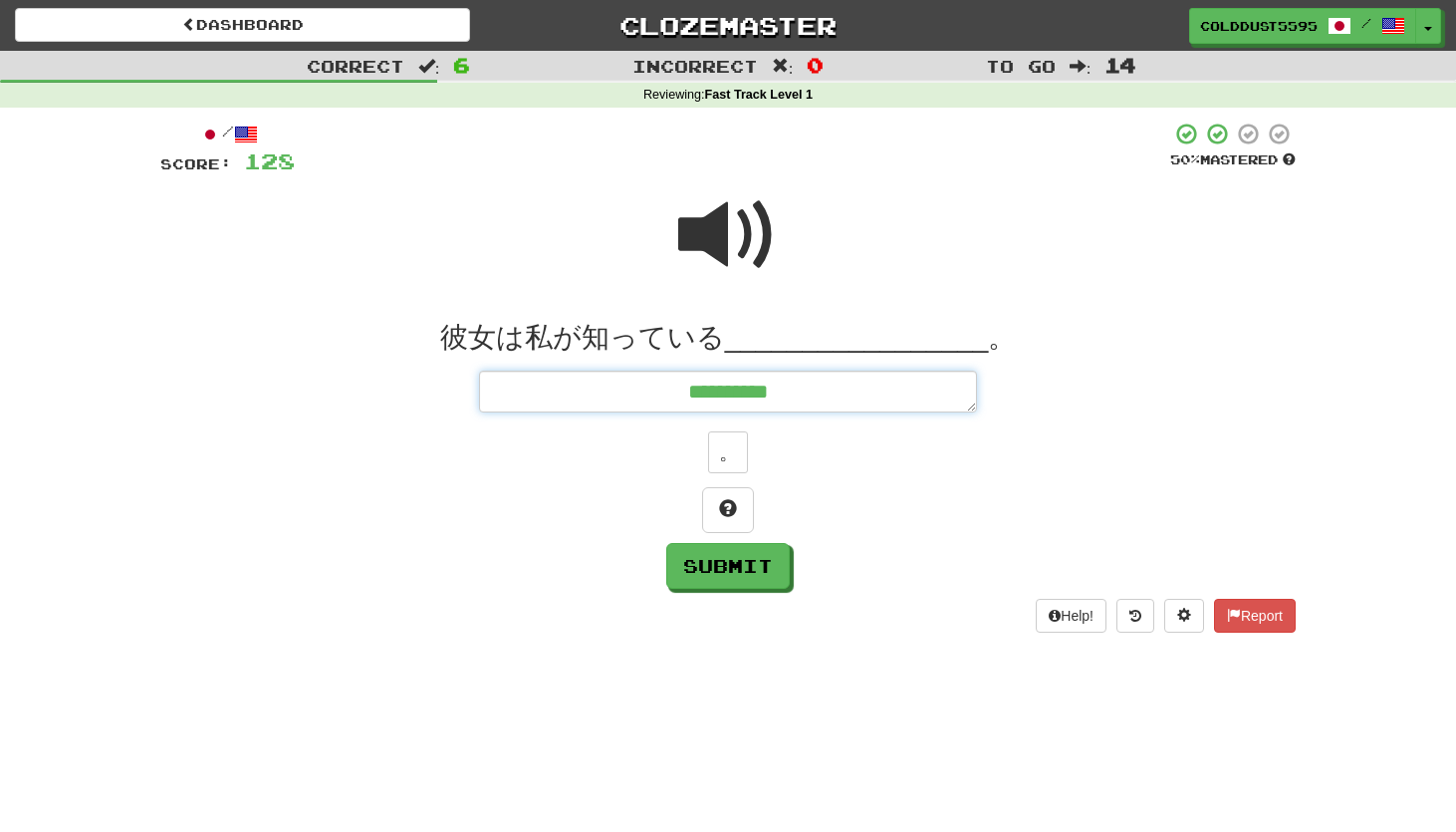 click on "**********" at bounding box center [728, 392] 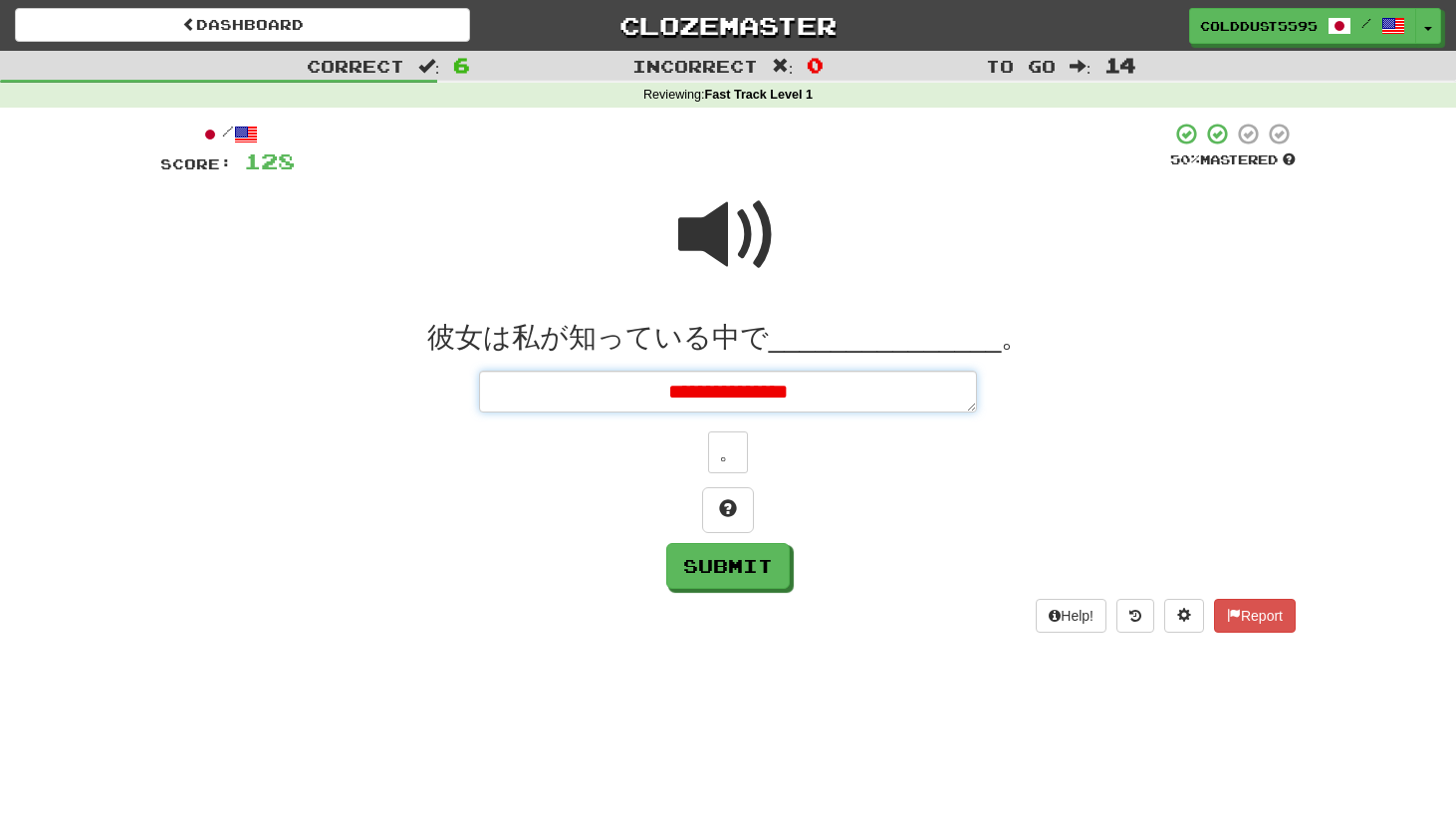 click on "**********" at bounding box center (728, 392) 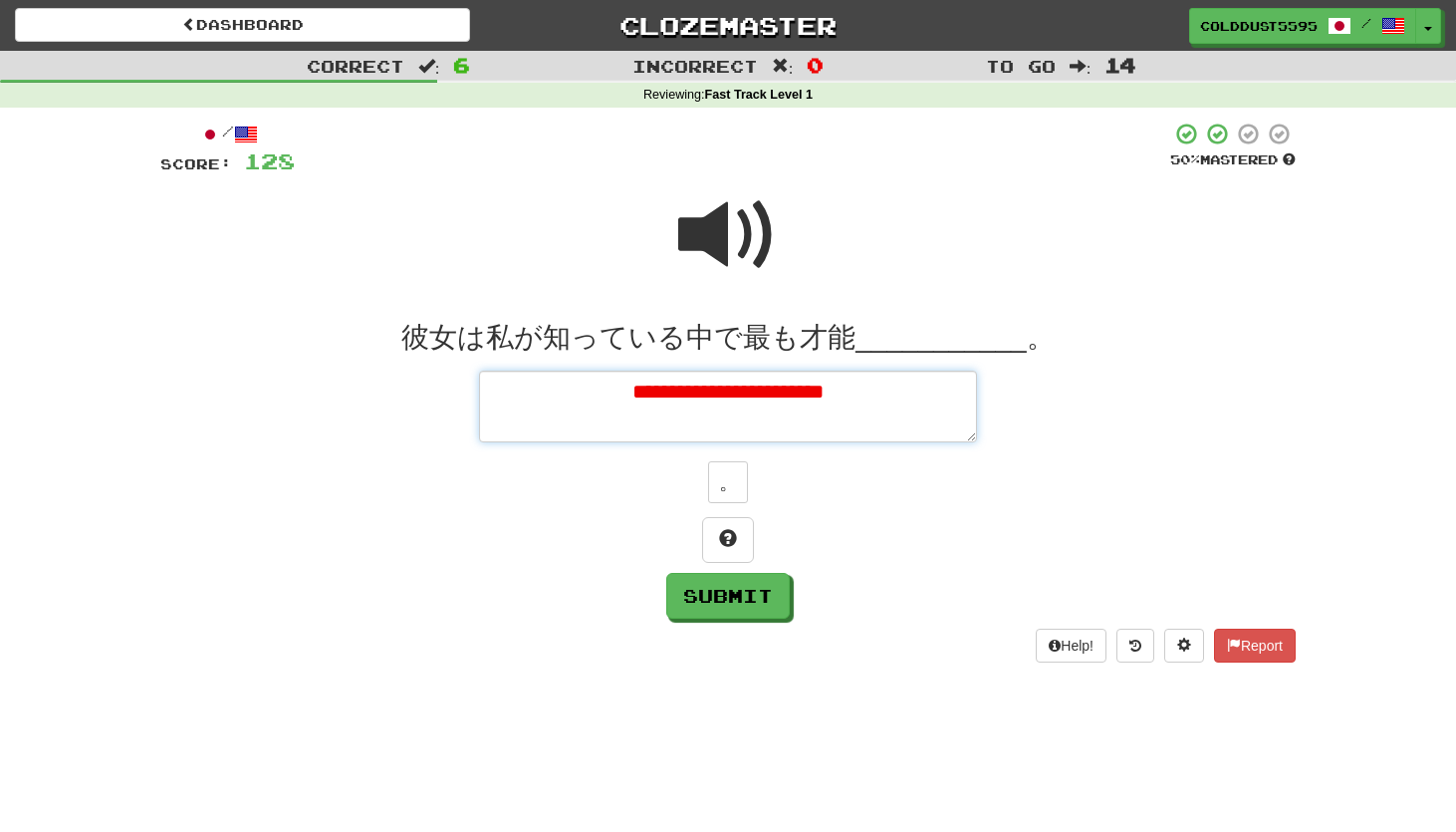 click on "**********" at bounding box center (728, 407) 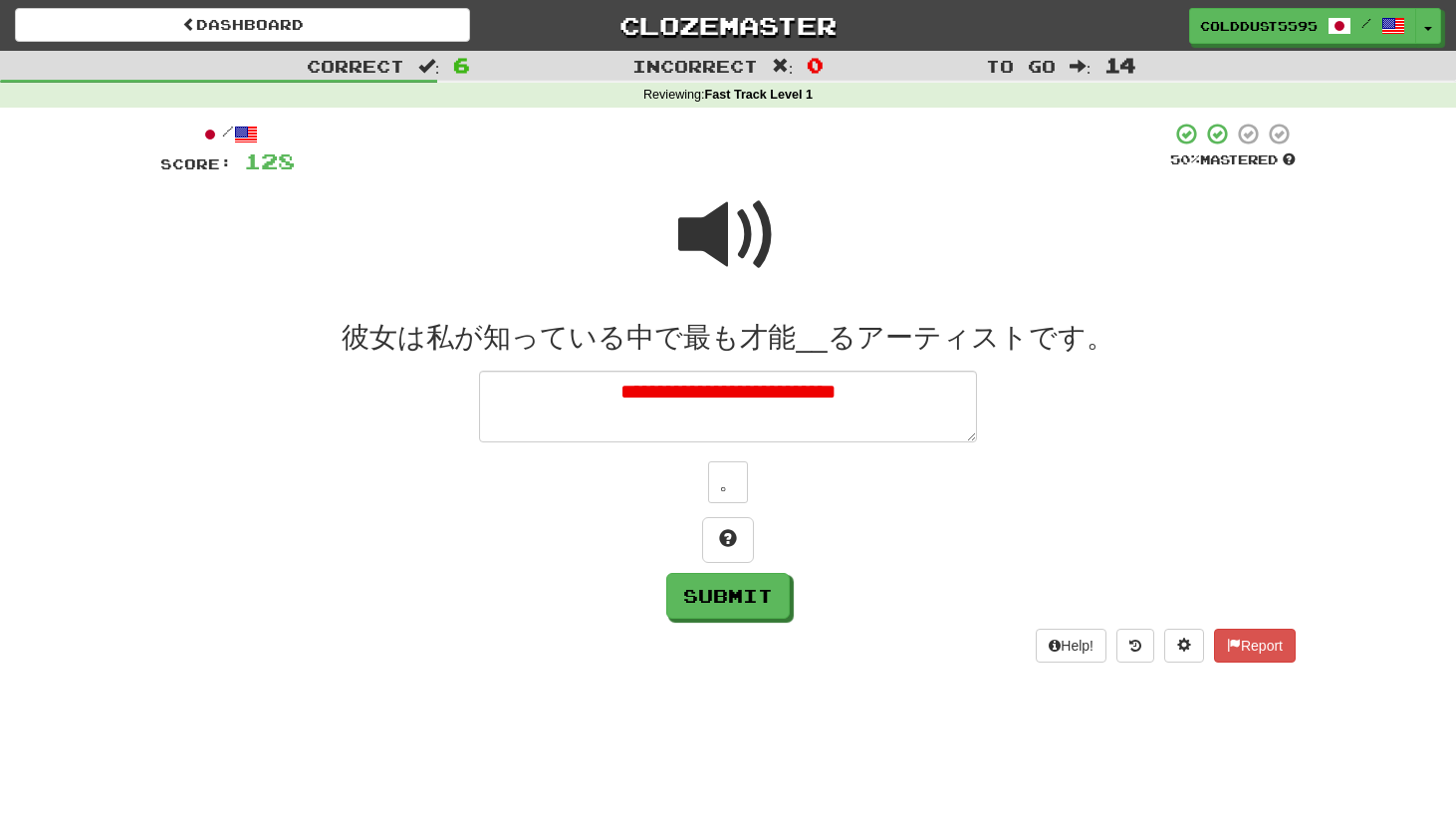 click at bounding box center (728, 235) 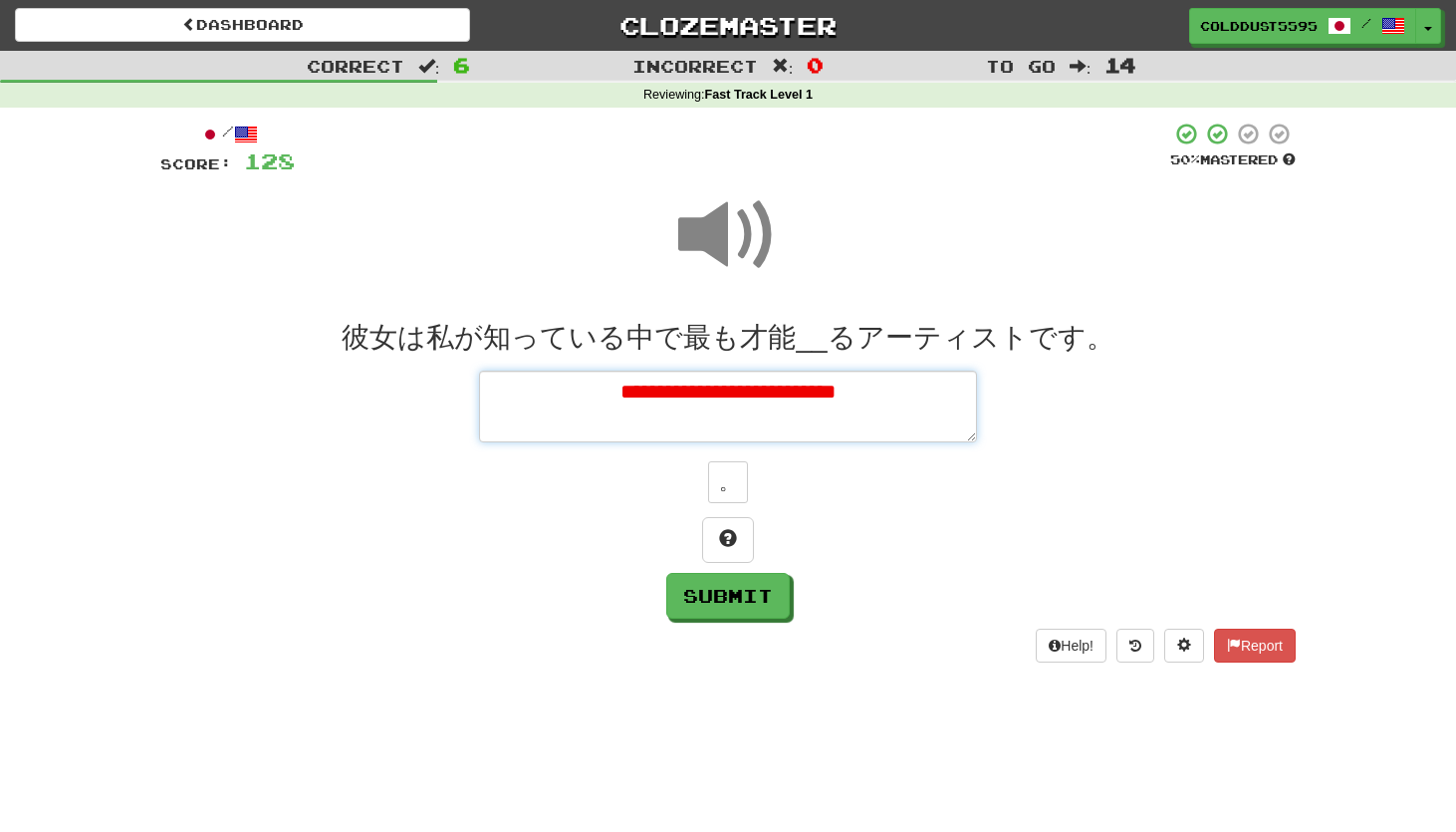click on "**********" at bounding box center (728, 407) 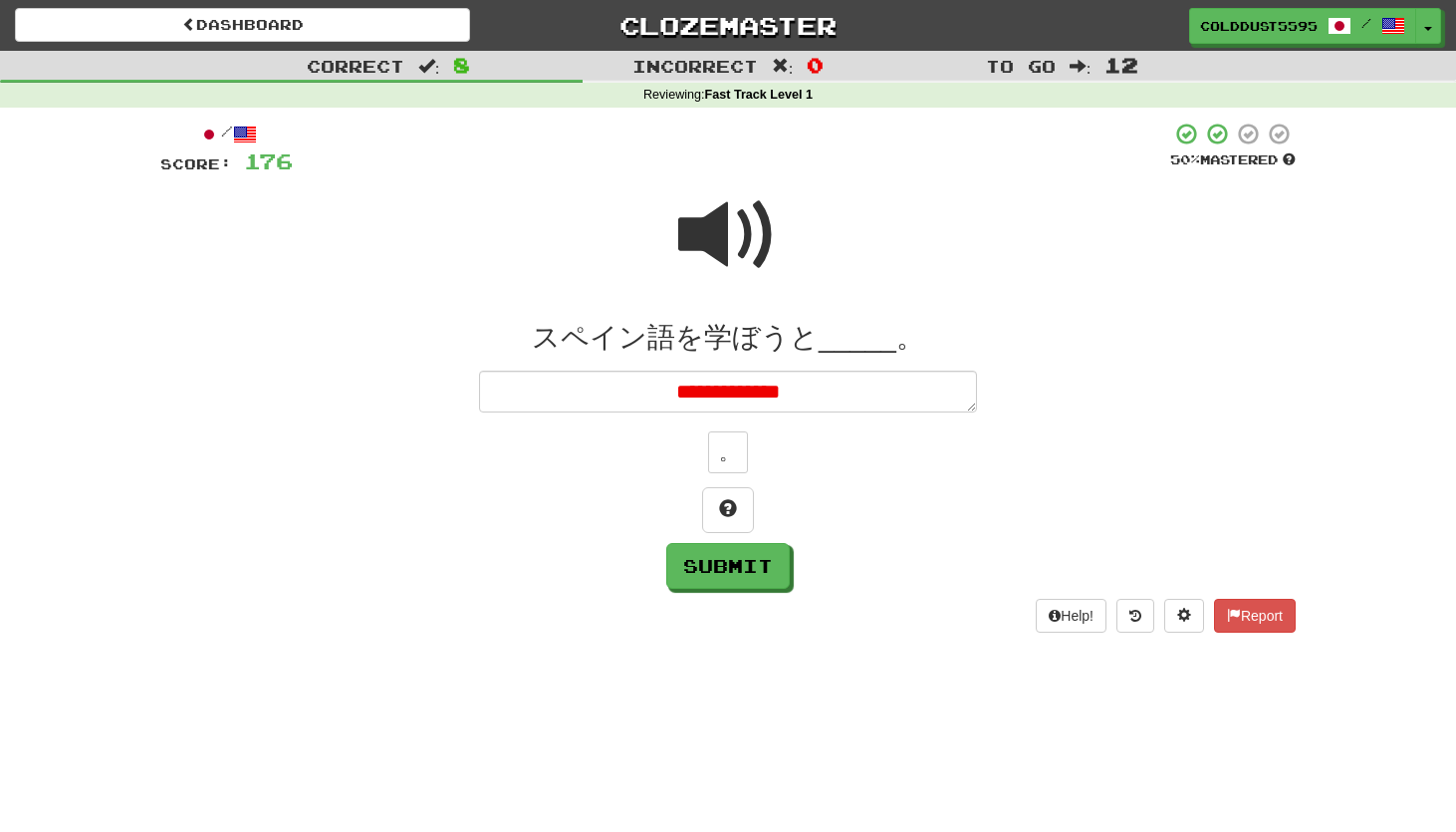 click at bounding box center [728, 235] 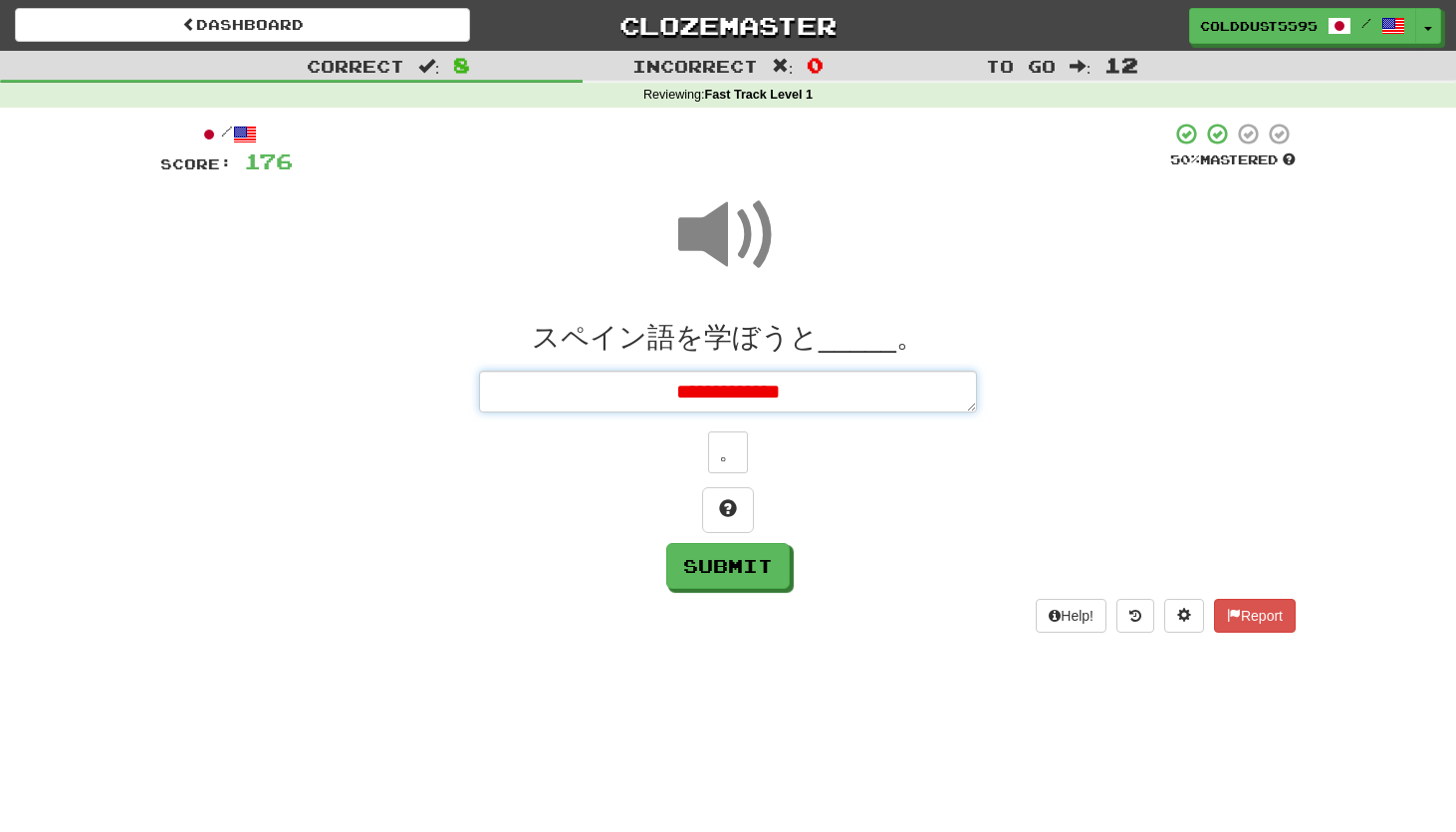 click on "**********" at bounding box center [728, 392] 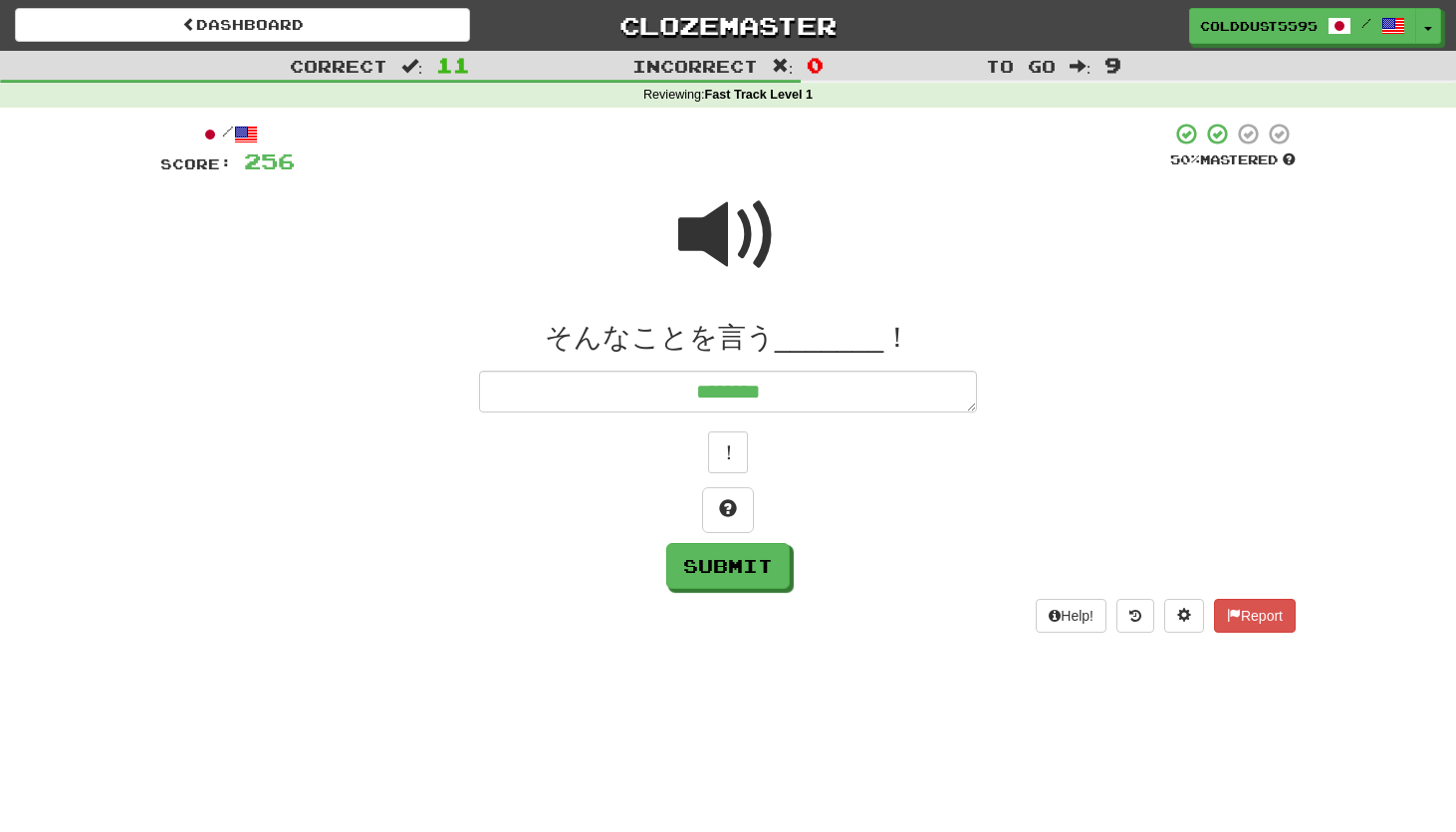 click on "********" at bounding box center [728, 392] 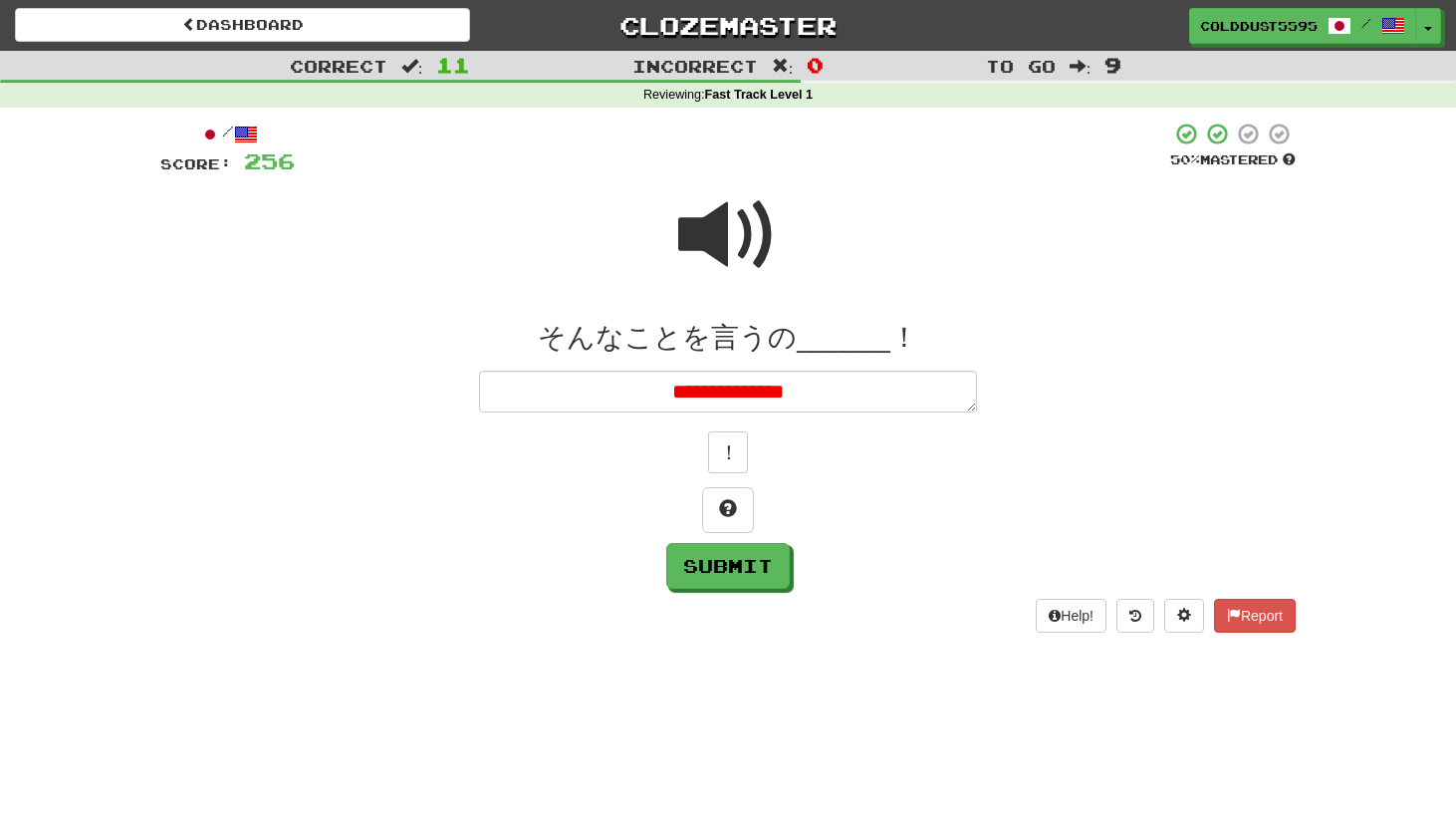 click on "**********" at bounding box center [728, 392] 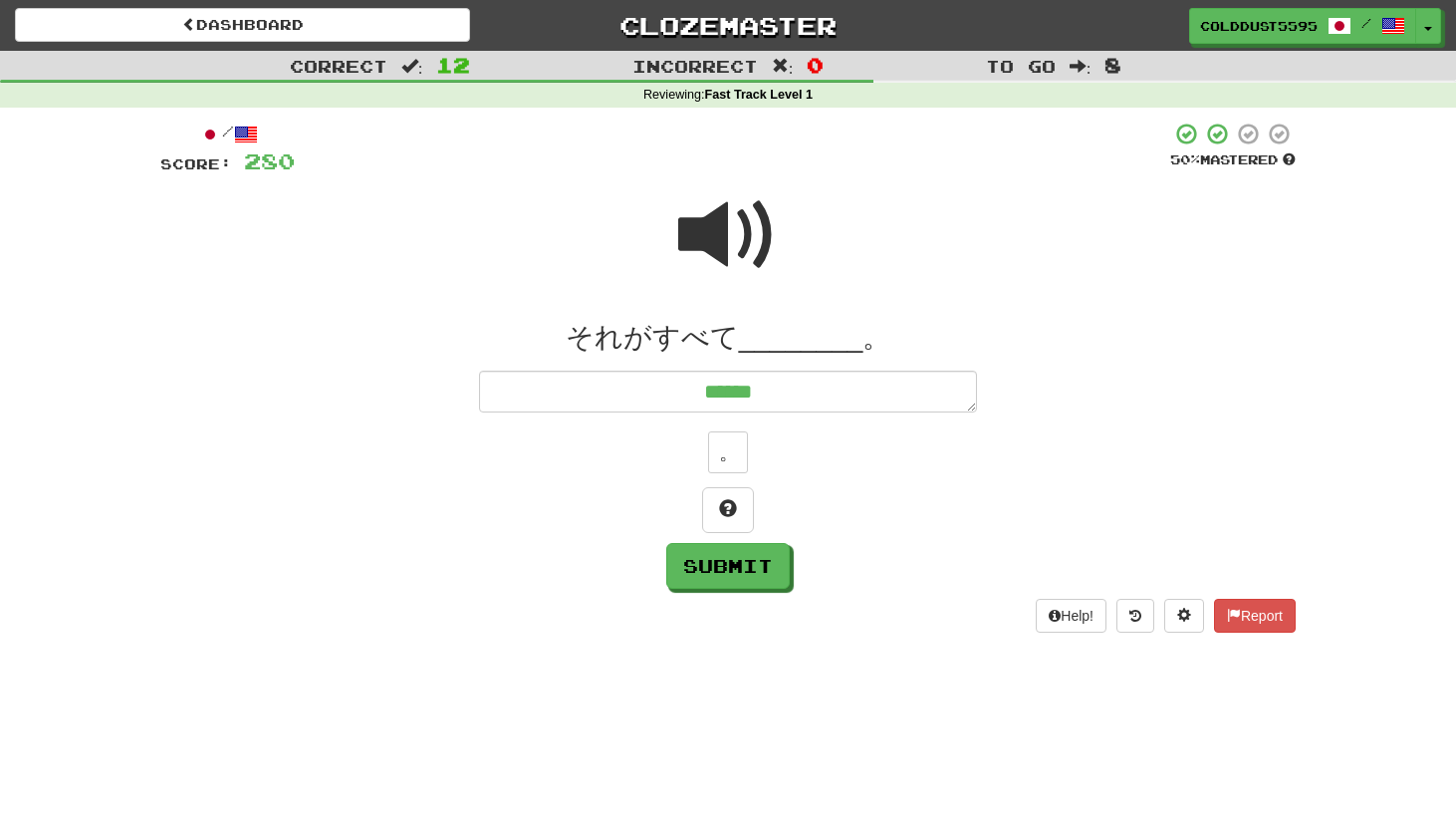 click on "******" at bounding box center [728, 392] 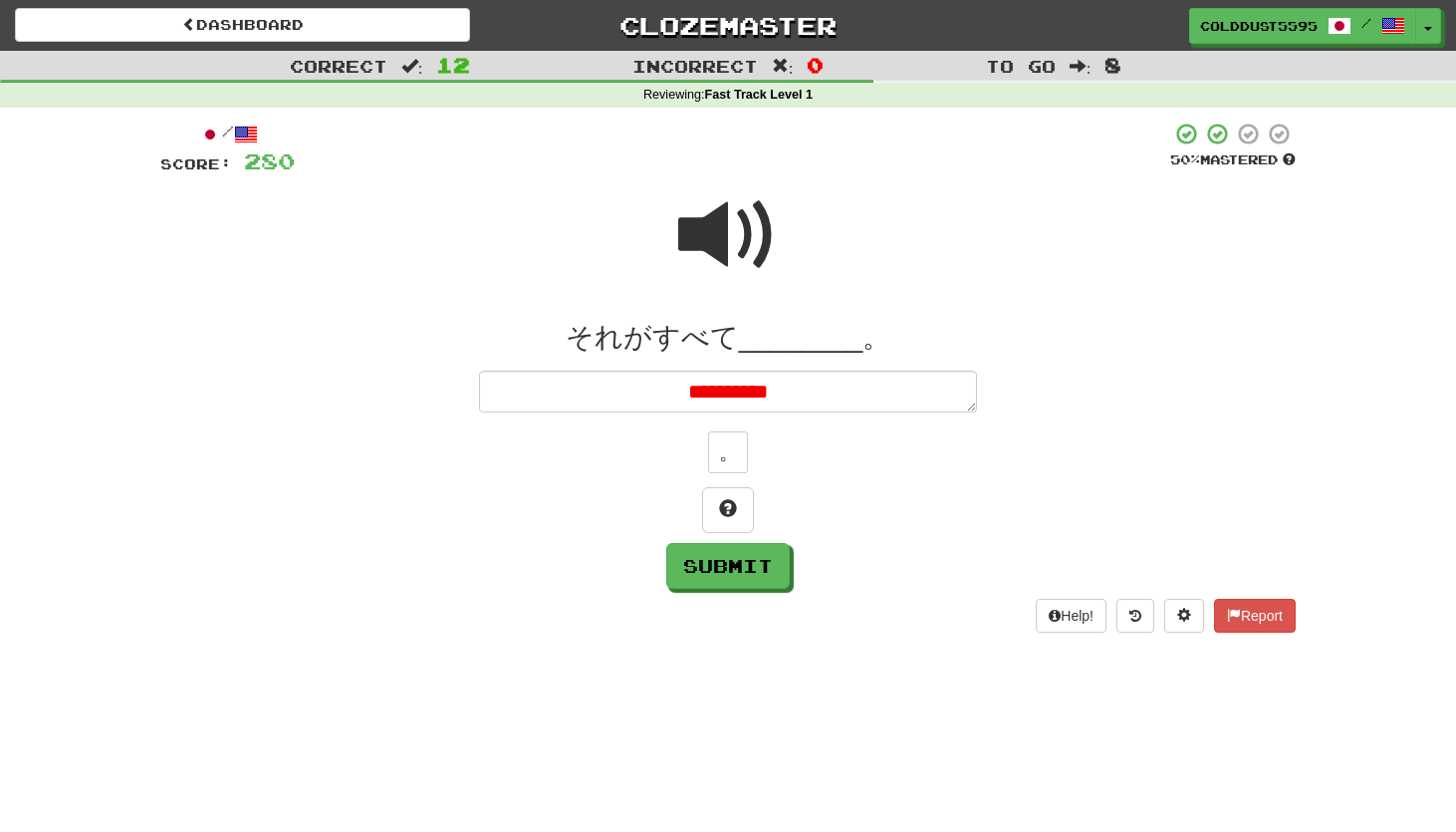 click at bounding box center (728, 235) 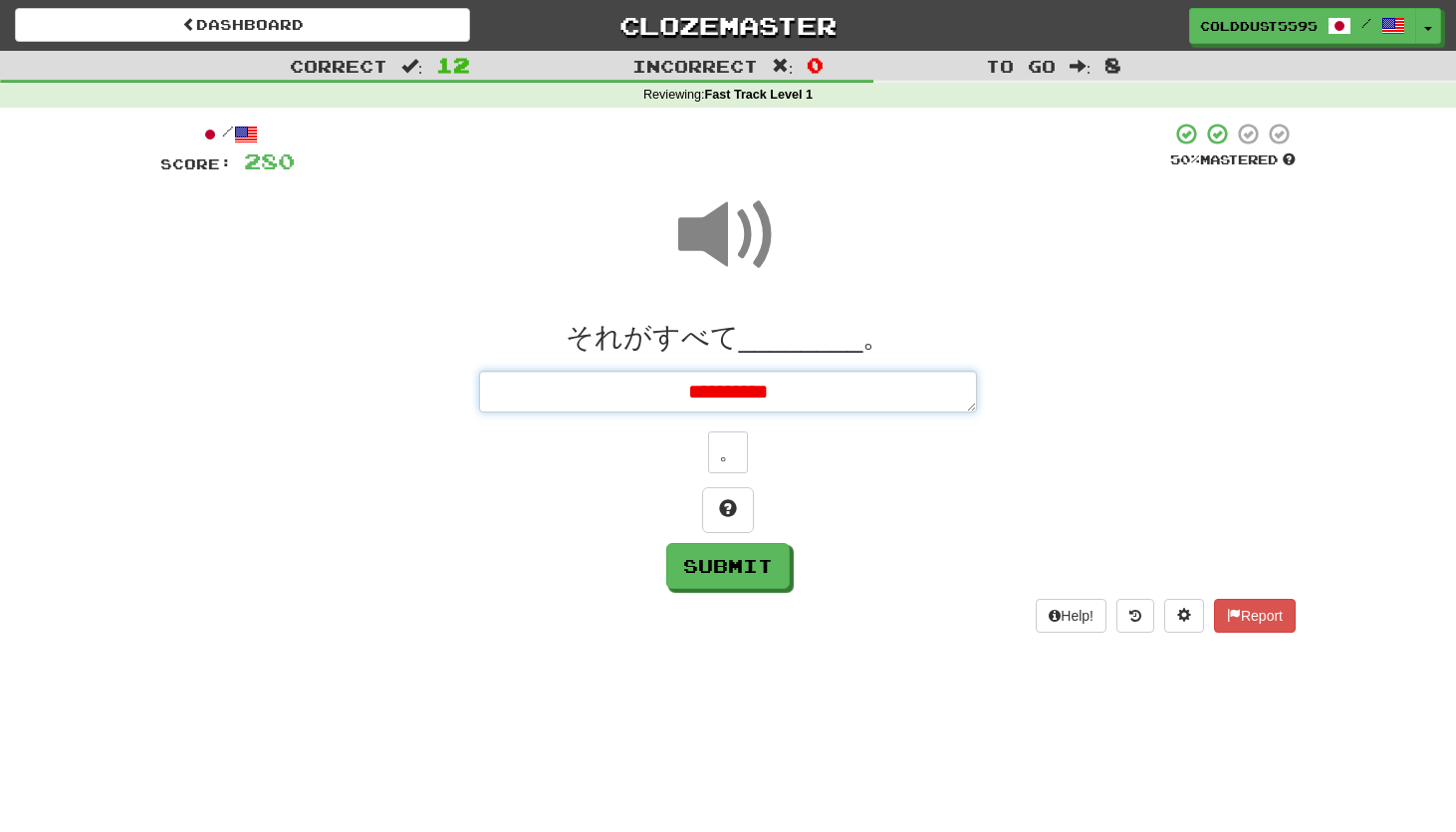 click on "**********" at bounding box center [728, 392] 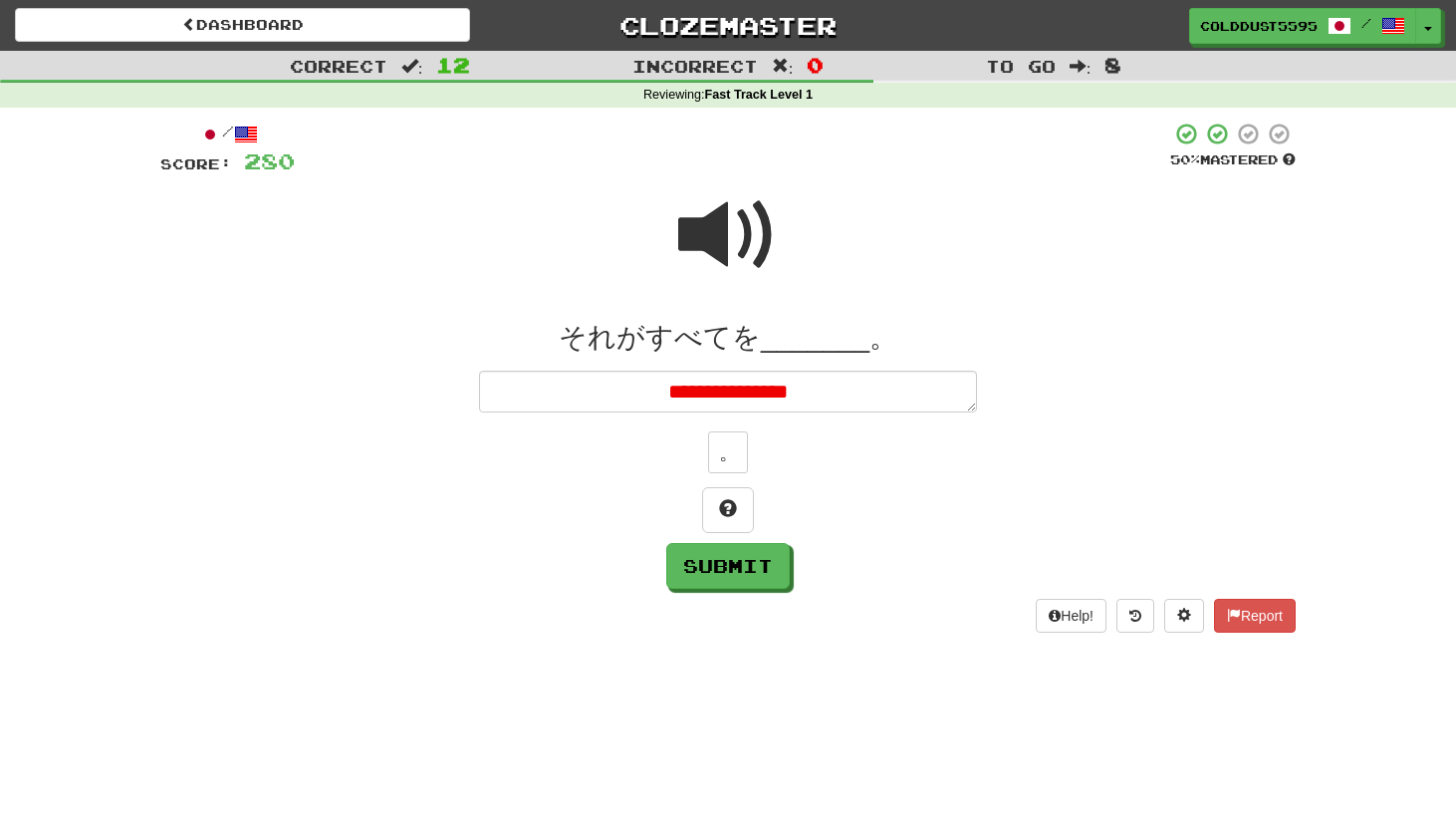 click at bounding box center [728, 235] 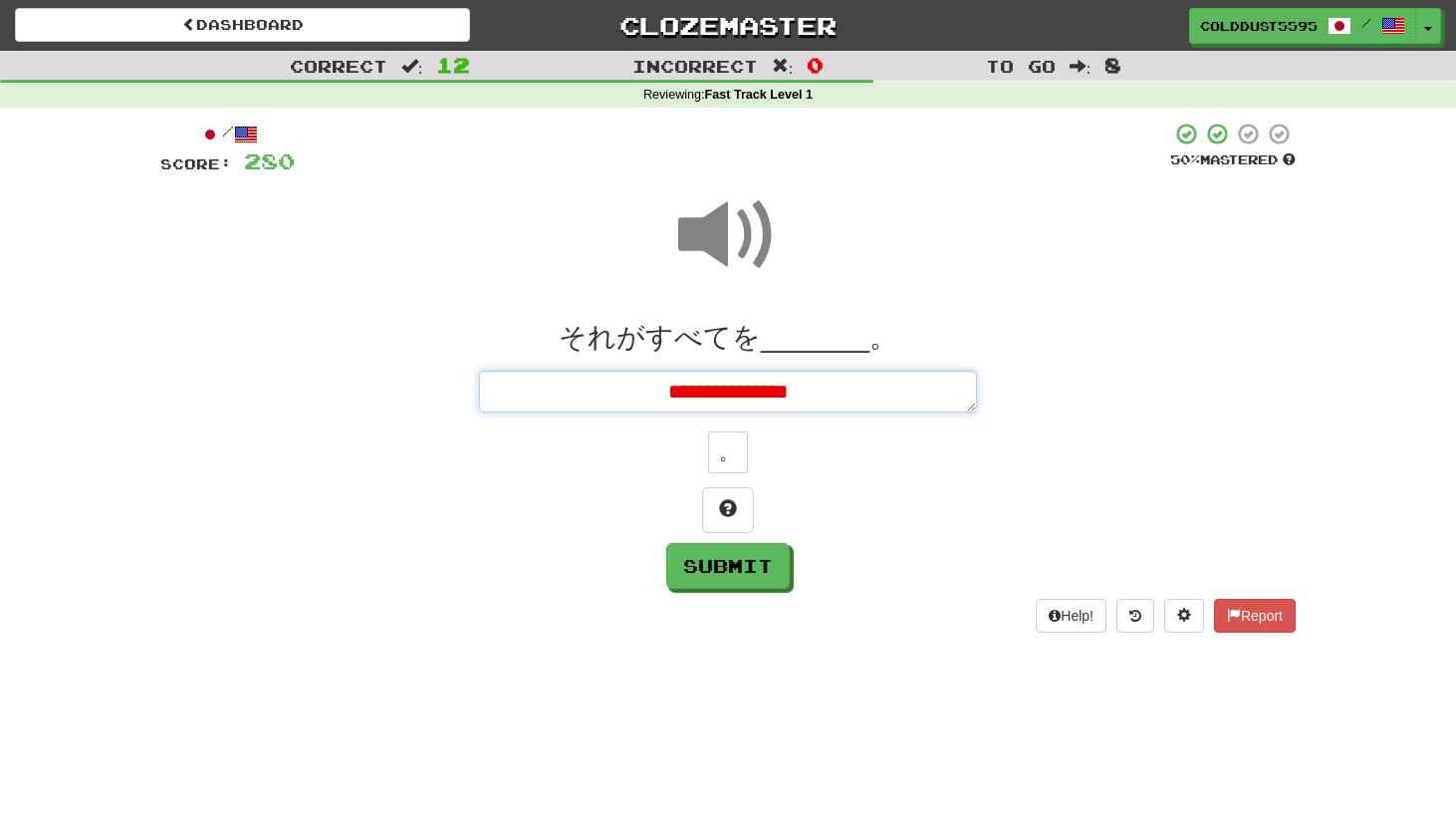 drag, startPoint x: 723, startPoint y: 392, endPoint x: 807, endPoint y: 396, distance: 84.095184 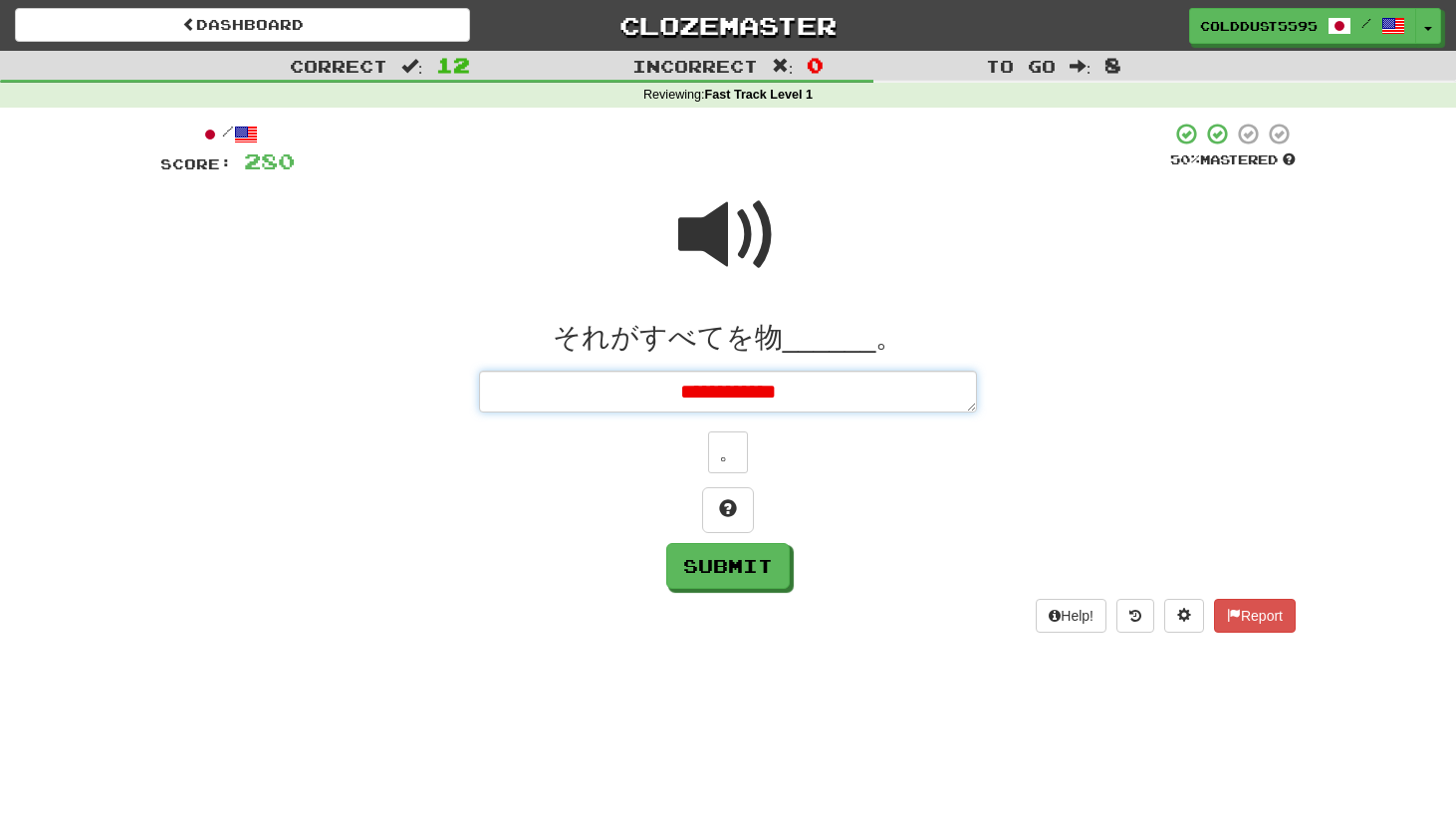 click on "**********" at bounding box center (728, 392) 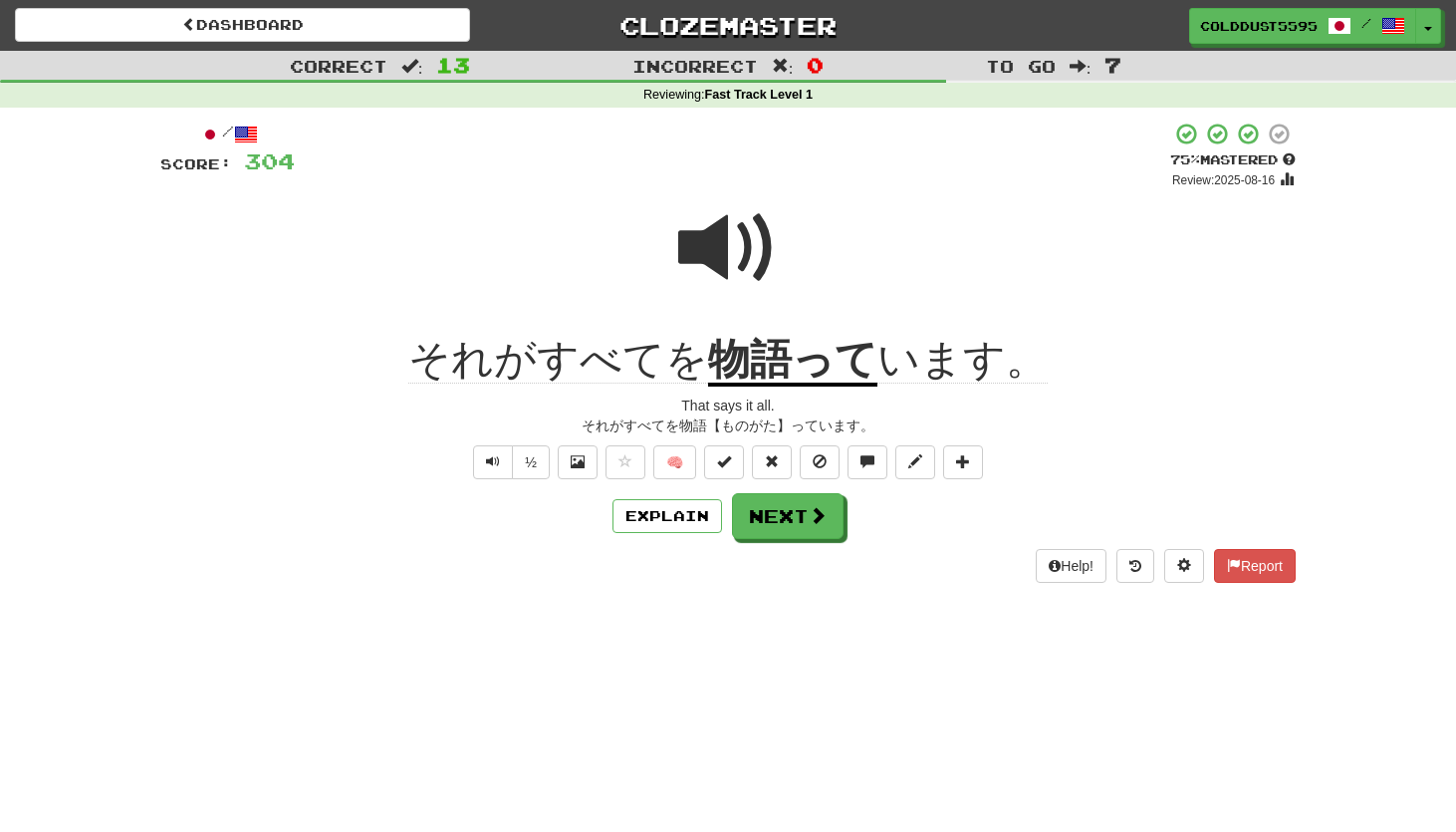 click at bounding box center (728, 261) 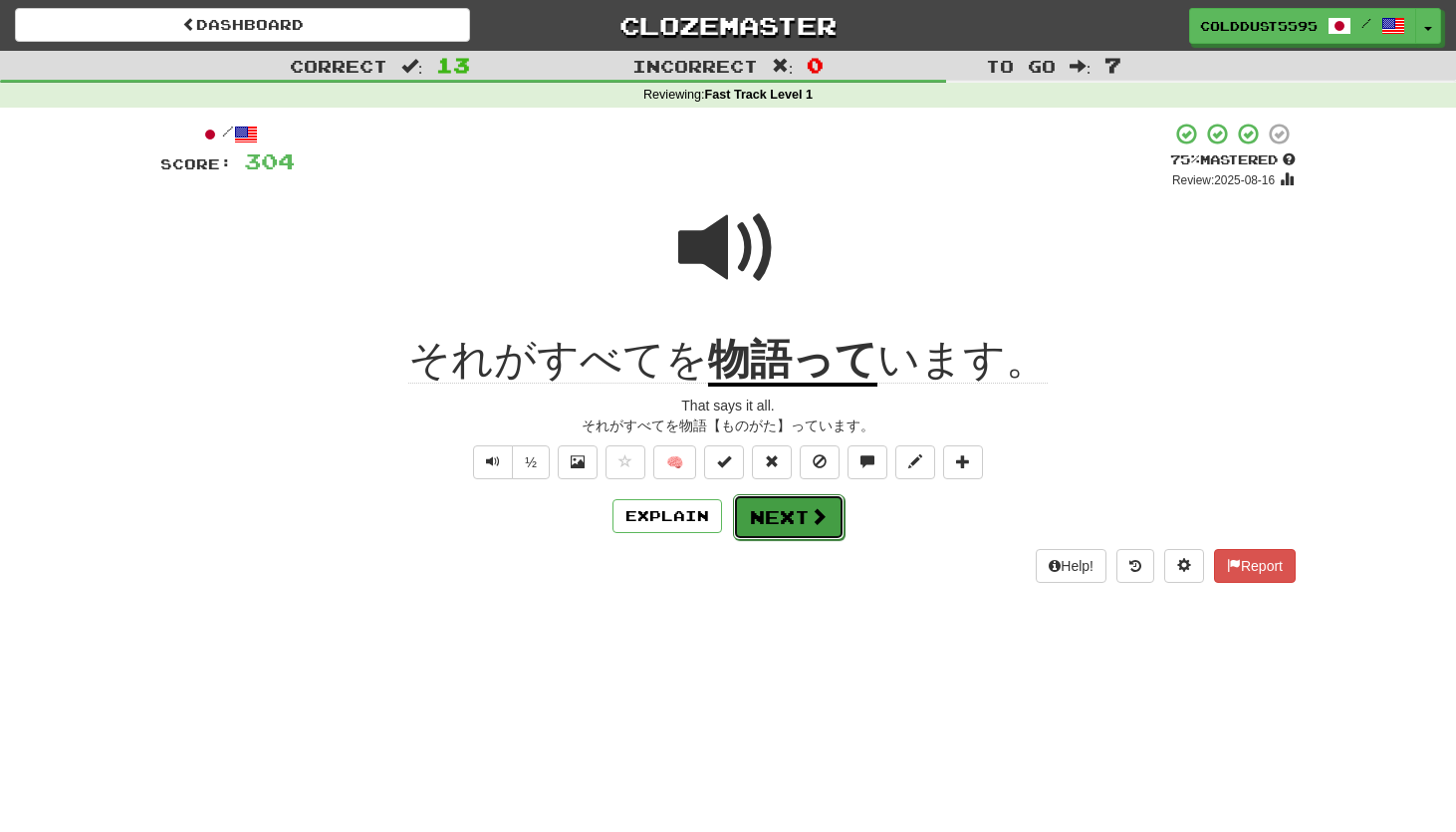 click on "Next" at bounding box center [789, 517] 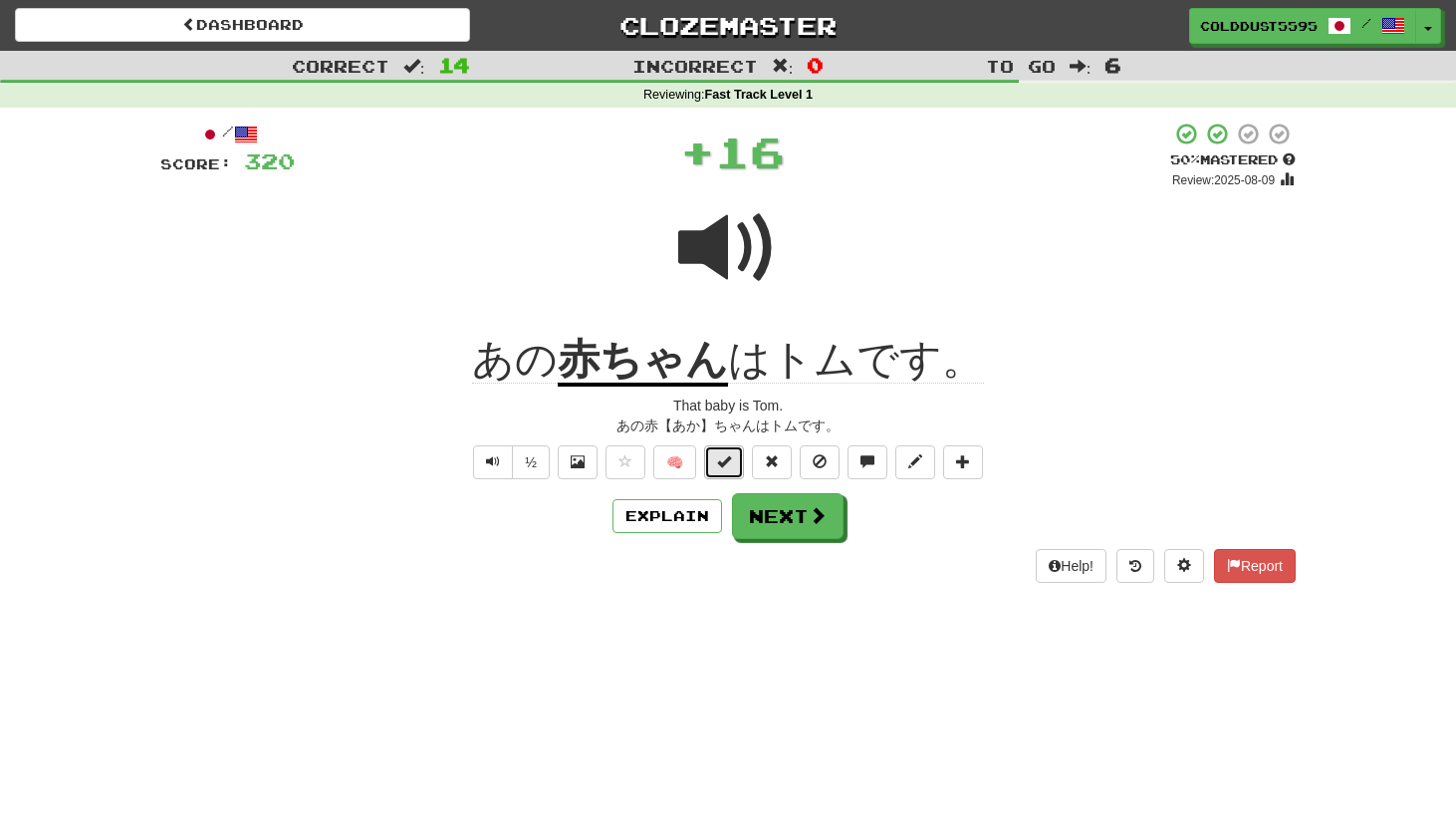 click at bounding box center (724, 462) 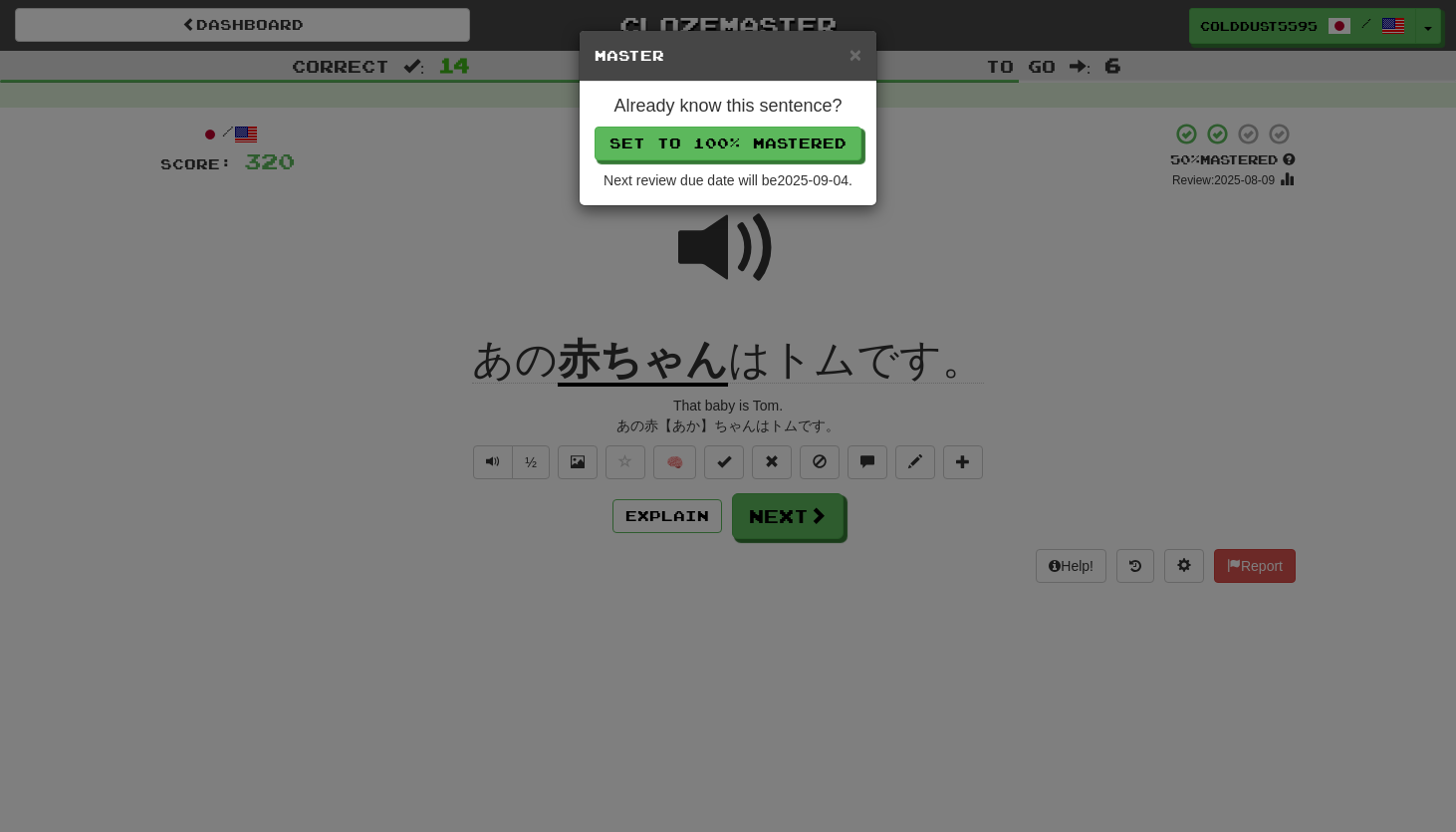 click on "Already know this sentence? Set to 100% Mastered Next review due date will be  2025-09-04 ." at bounding box center (728, 143) 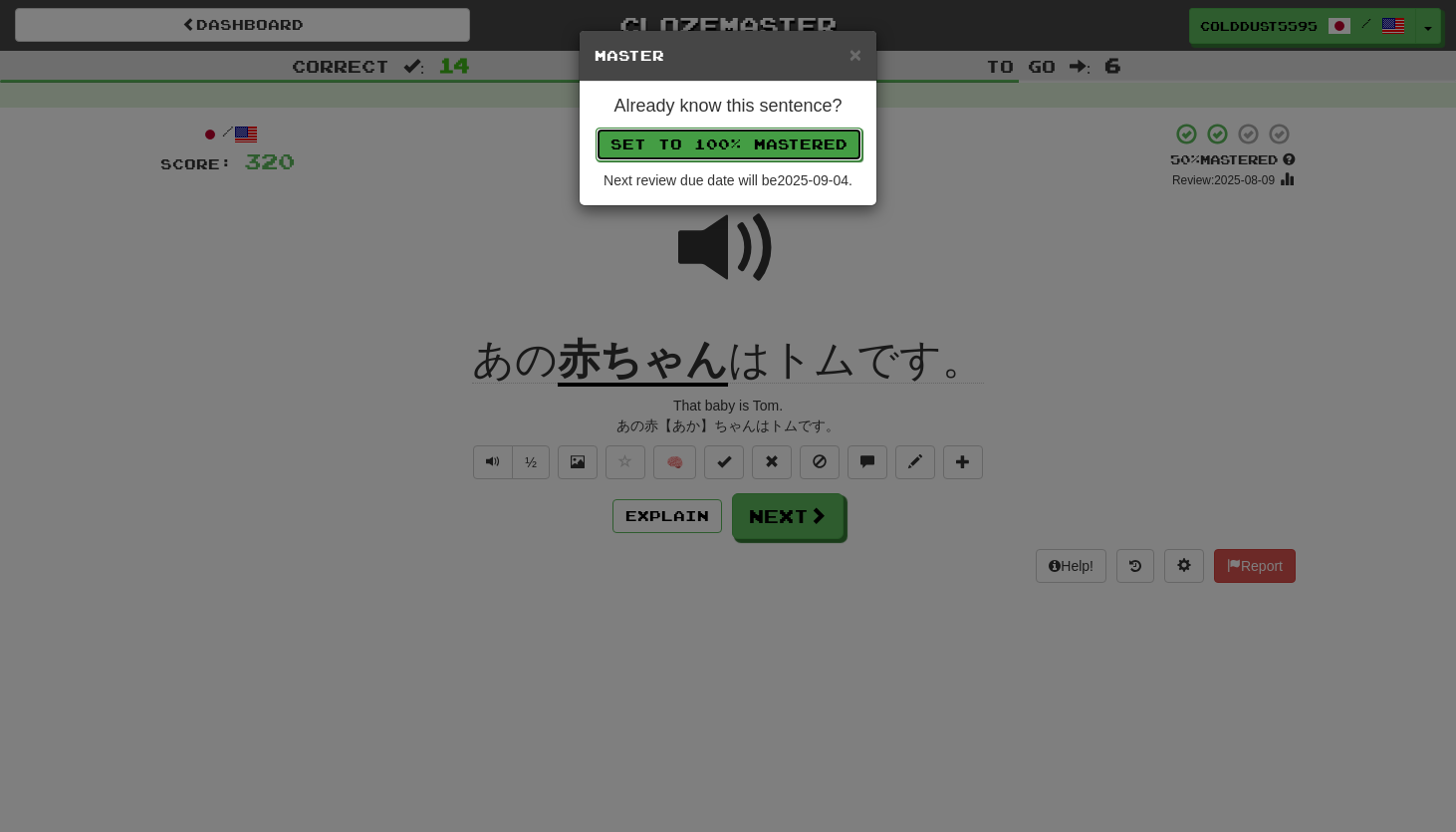 click on "Set to 100% Mastered" at bounding box center [729, 144] 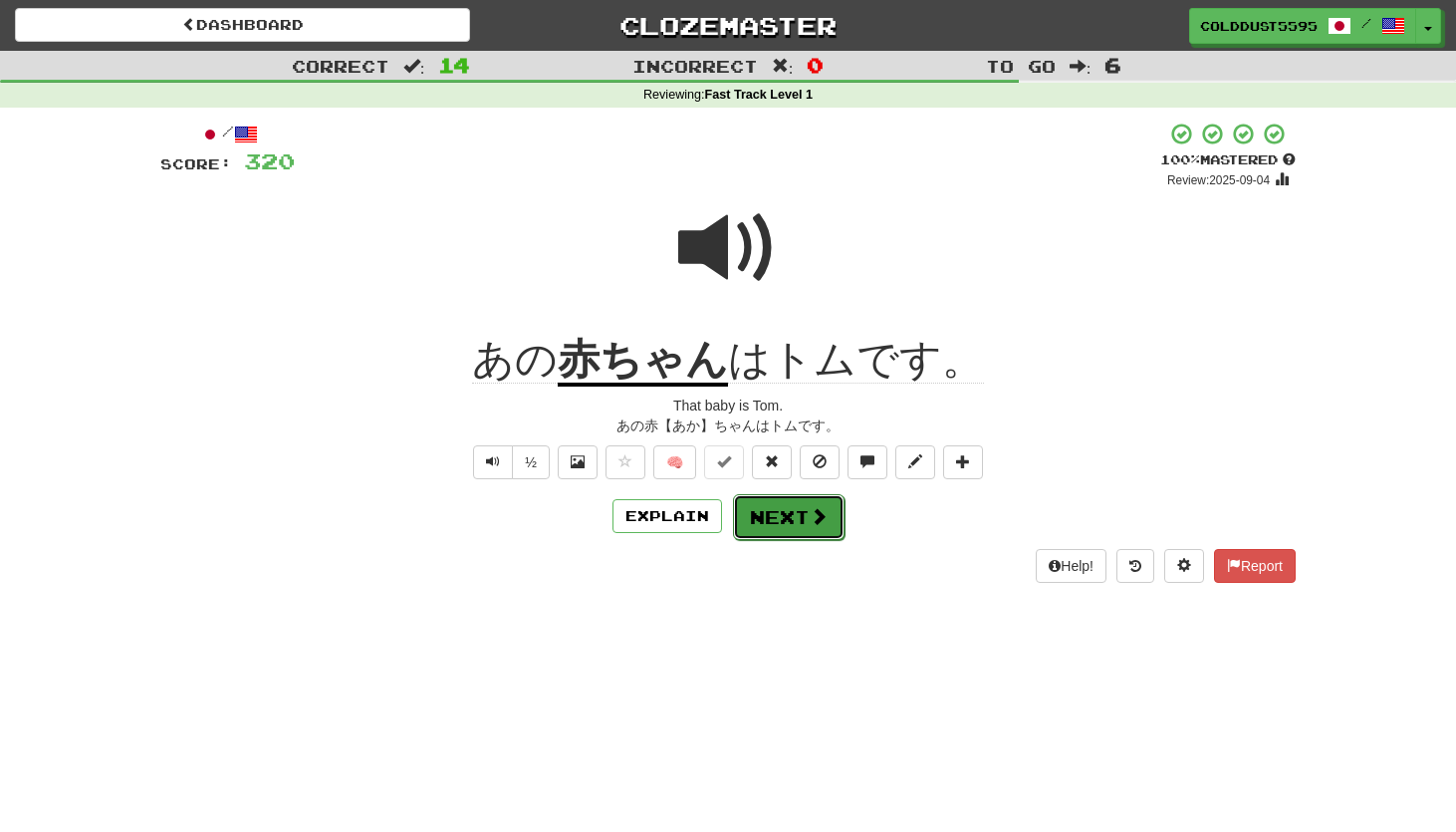 click on "Next" at bounding box center [789, 517] 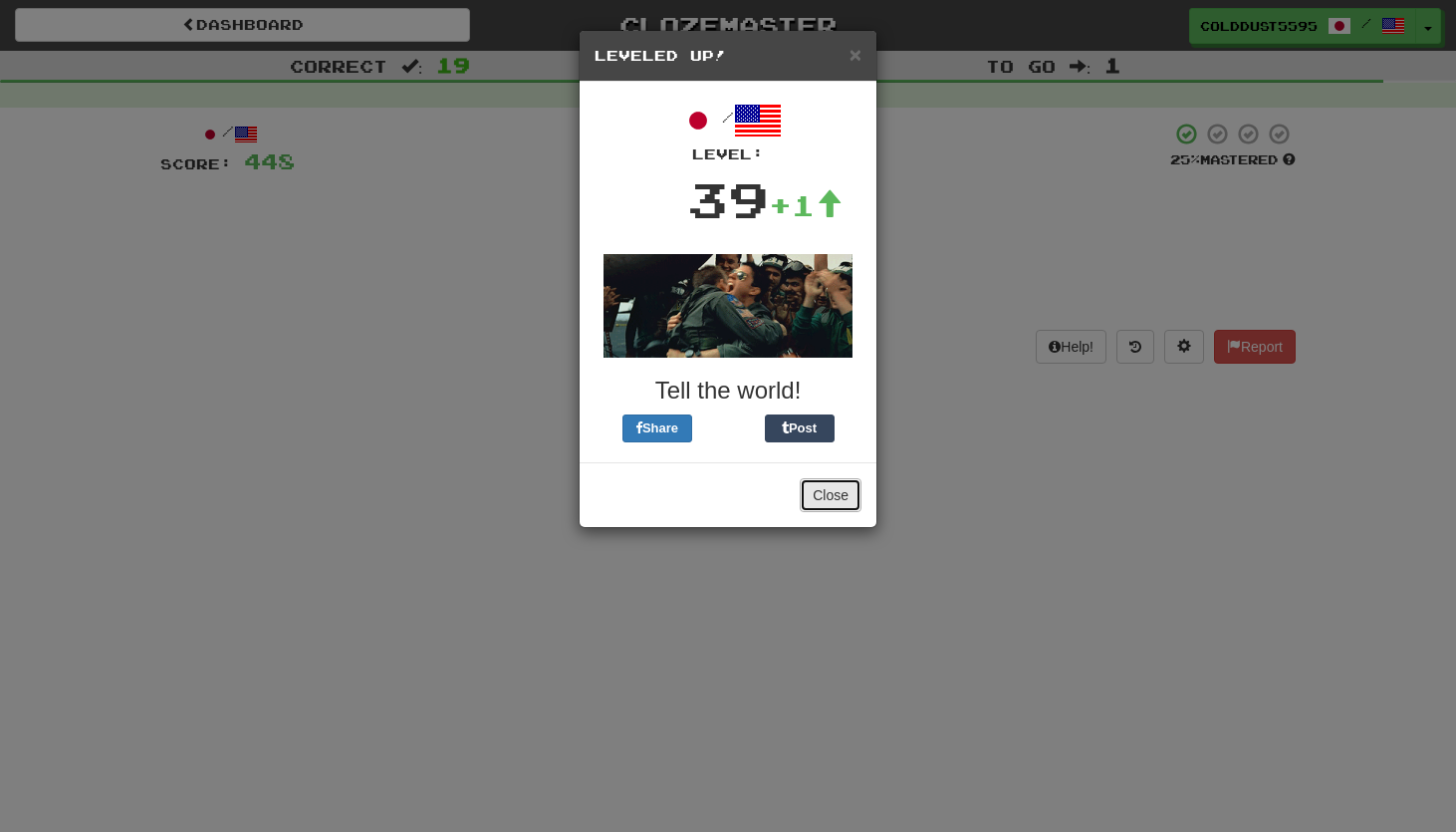 click on "Close" at bounding box center [831, 495] 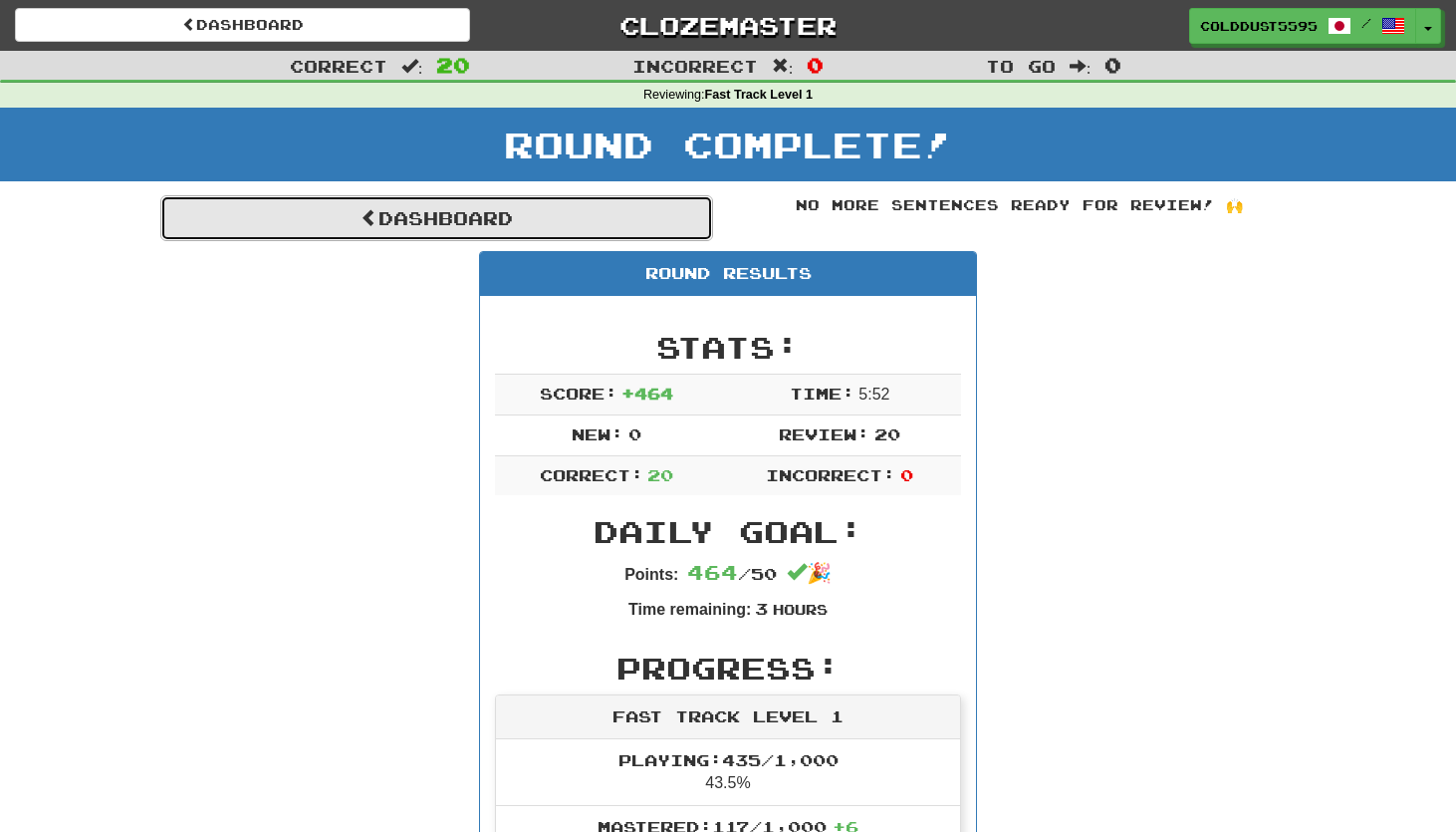click on "Dashboard" at bounding box center (436, 218) 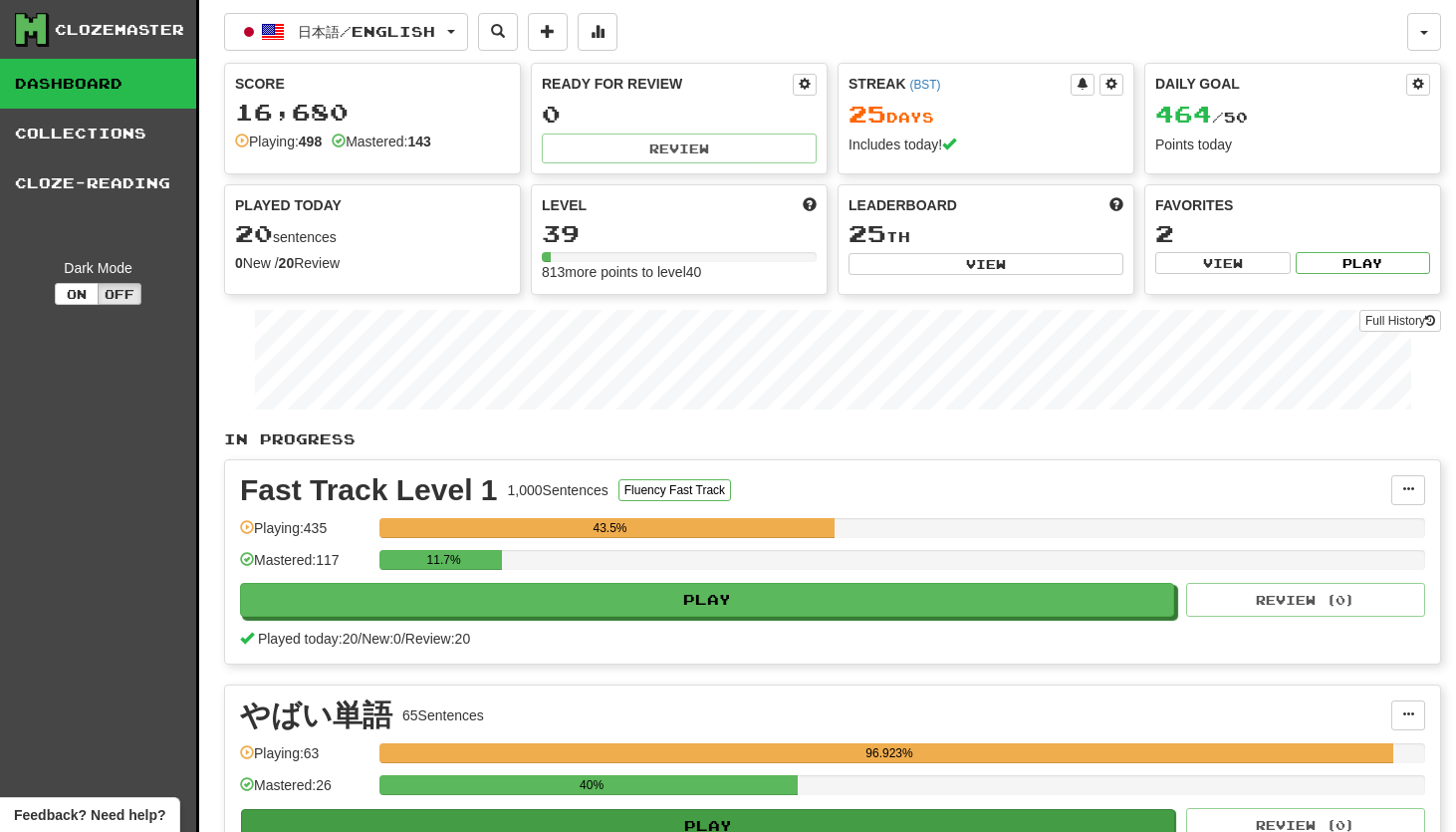 scroll, scrollTop: 0, scrollLeft: 0, axis: both 